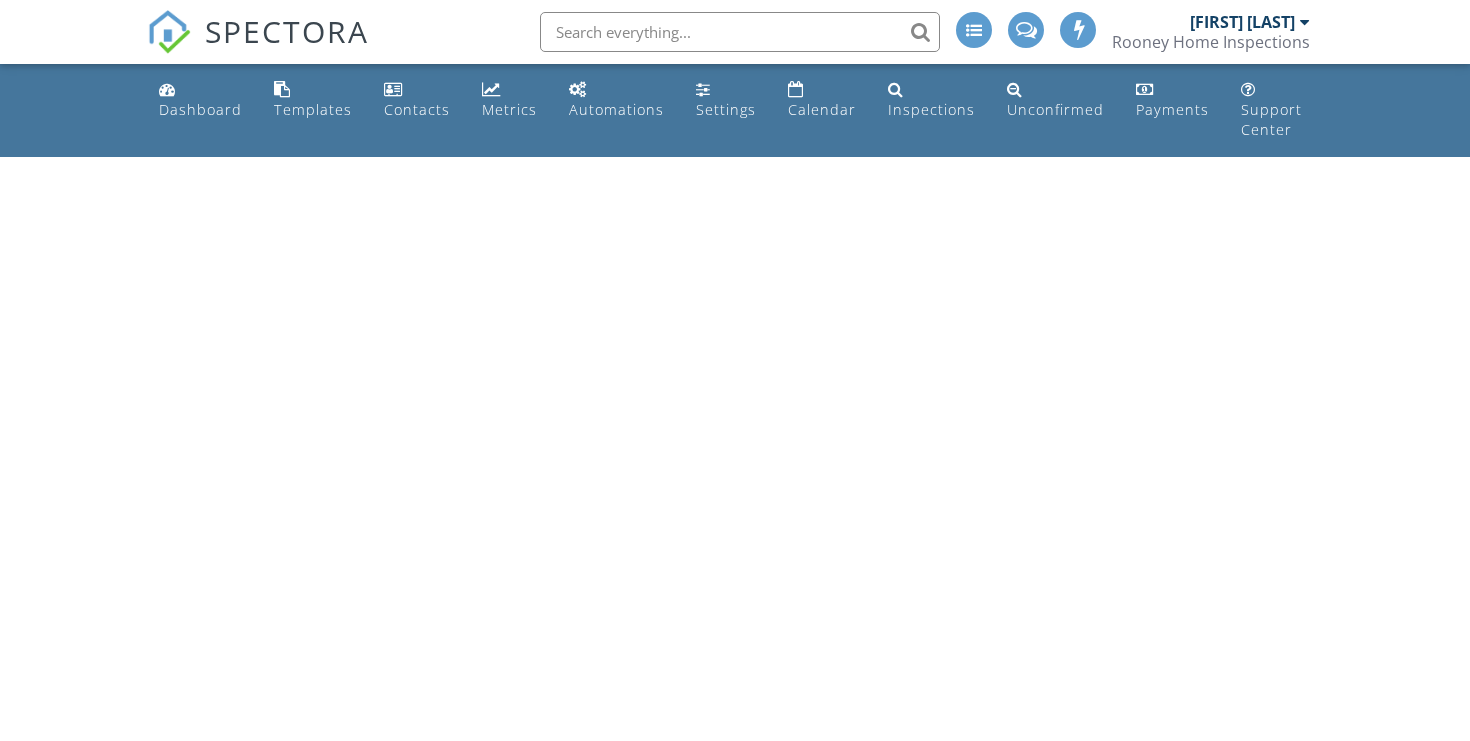 scroll, scrollTop: 0, scrollLeft: 0, axis: both 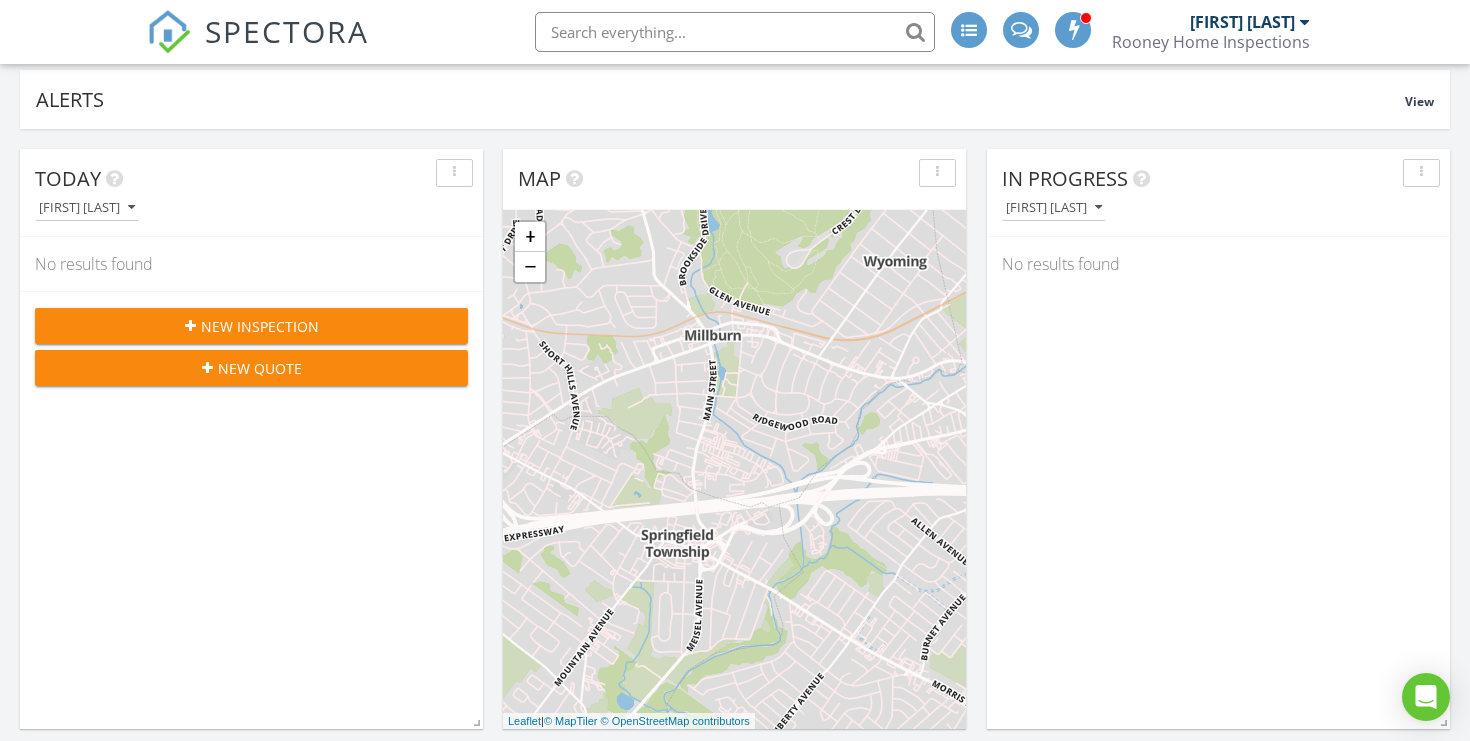 click on "New Inspection" at bounding box center (260, 326) 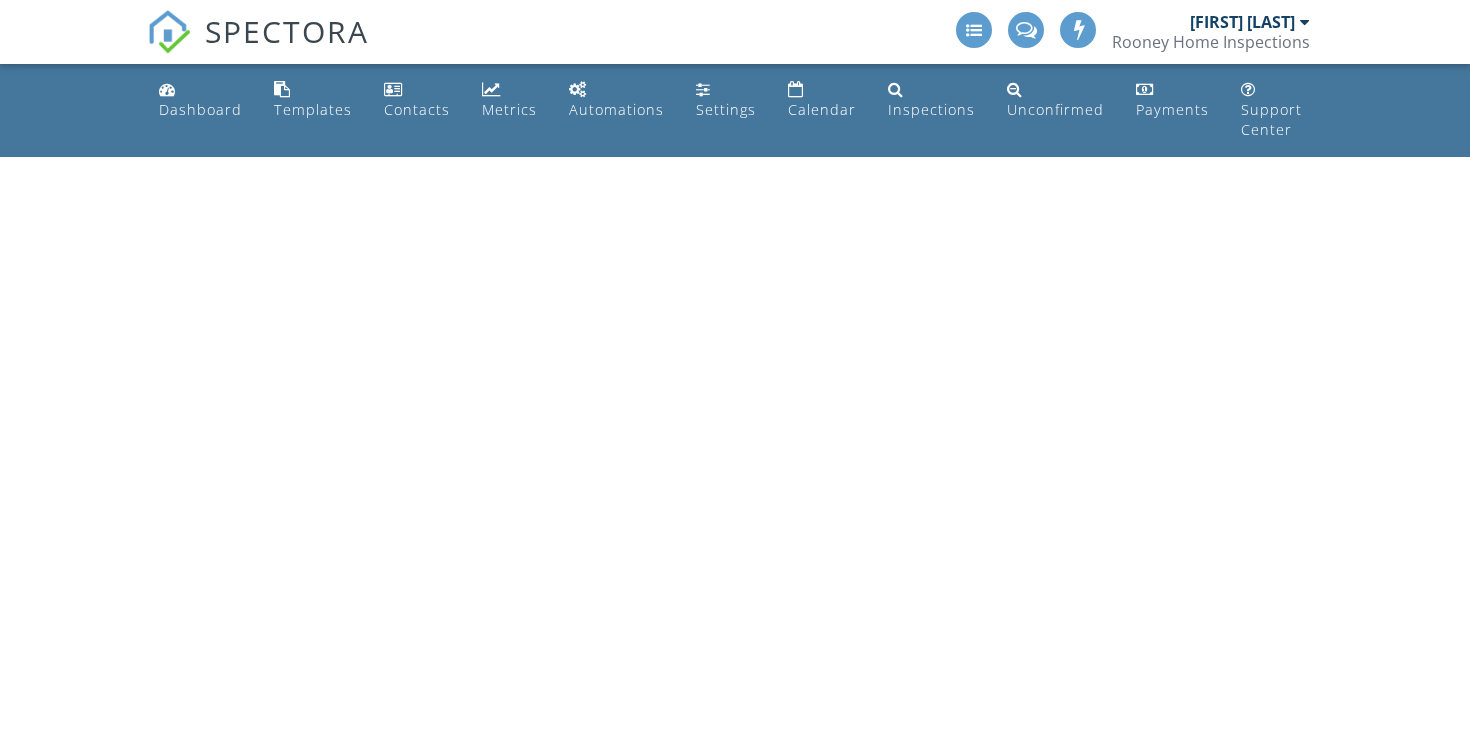 scroll, scrollTop: 0, scrollLeft: 0, axis: both 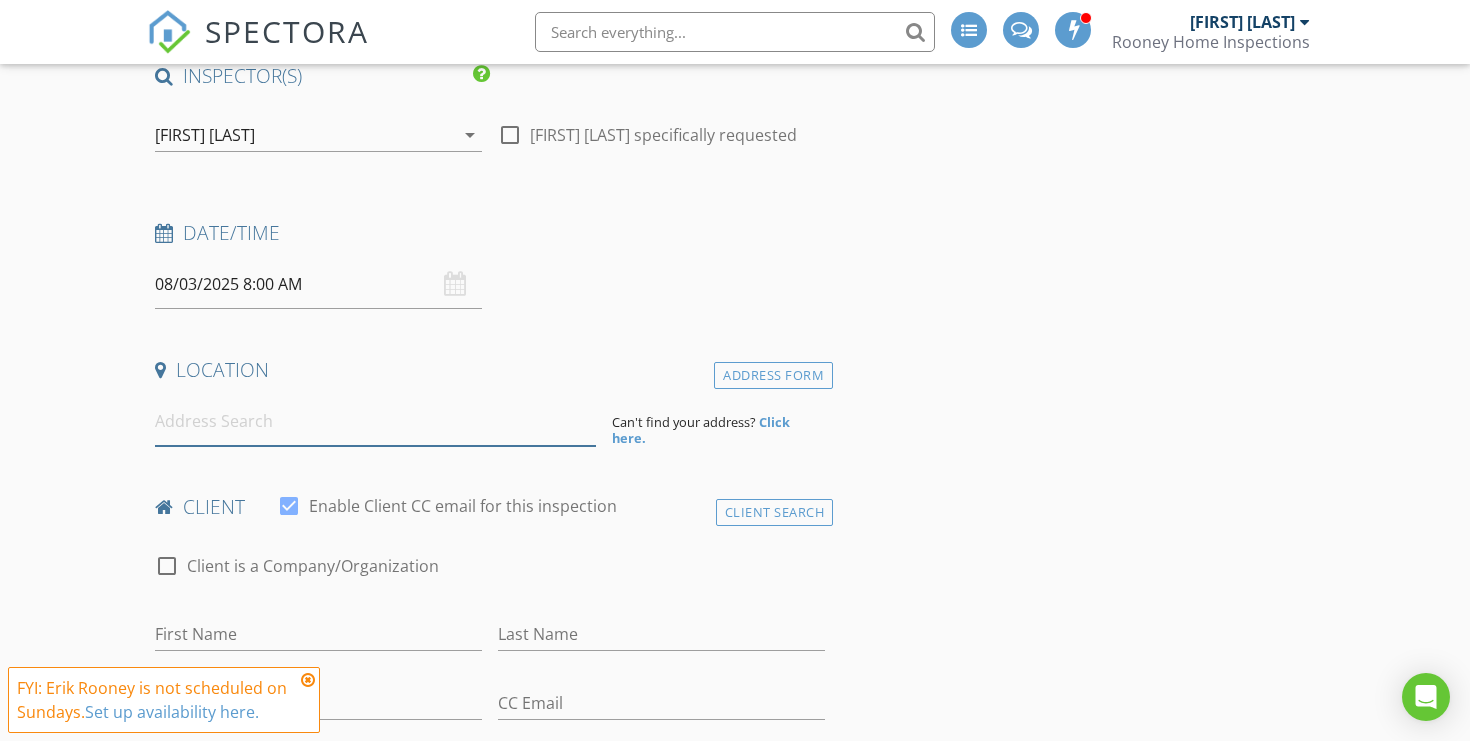 click at bounding box center (375, 421) 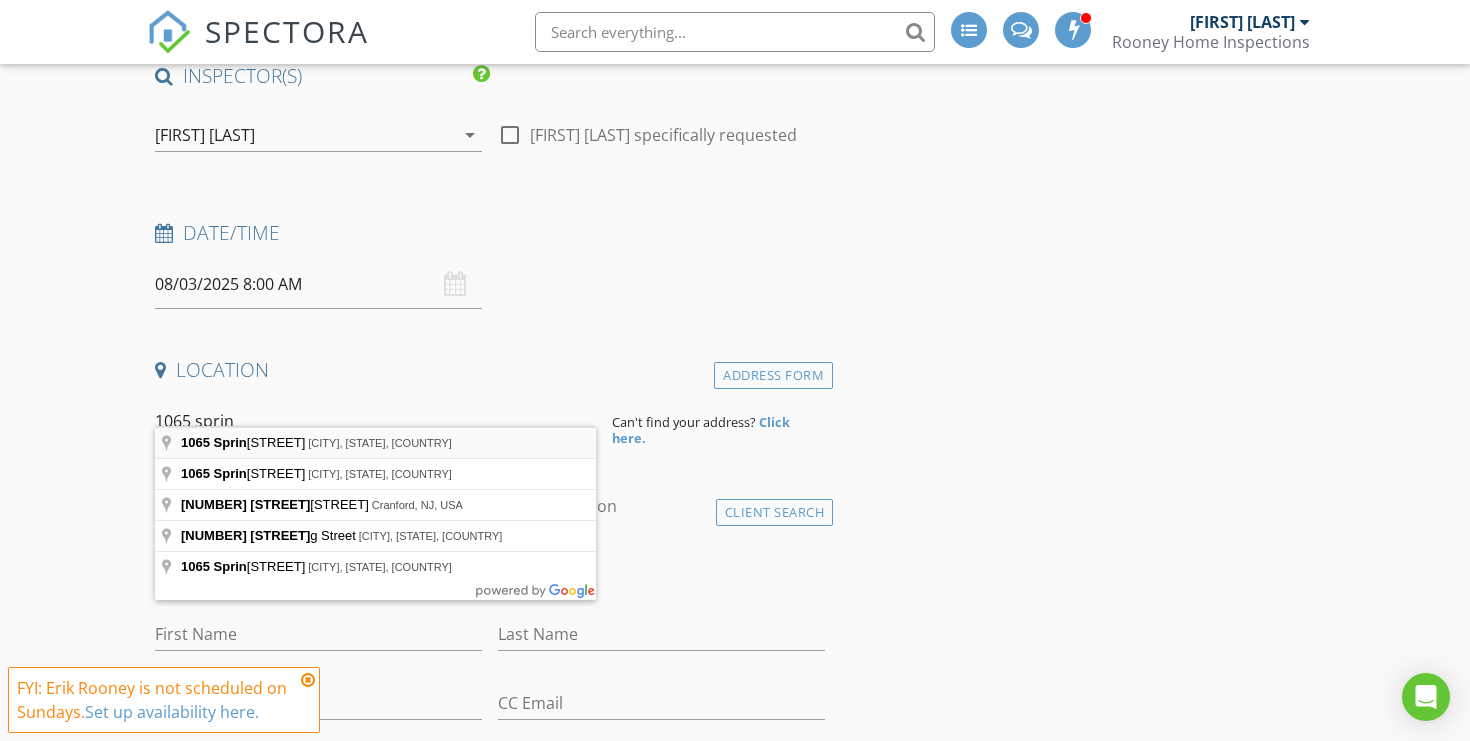 type on "[NUMBER] [STREET], [CITY], [STATE], [COUNTRY]" 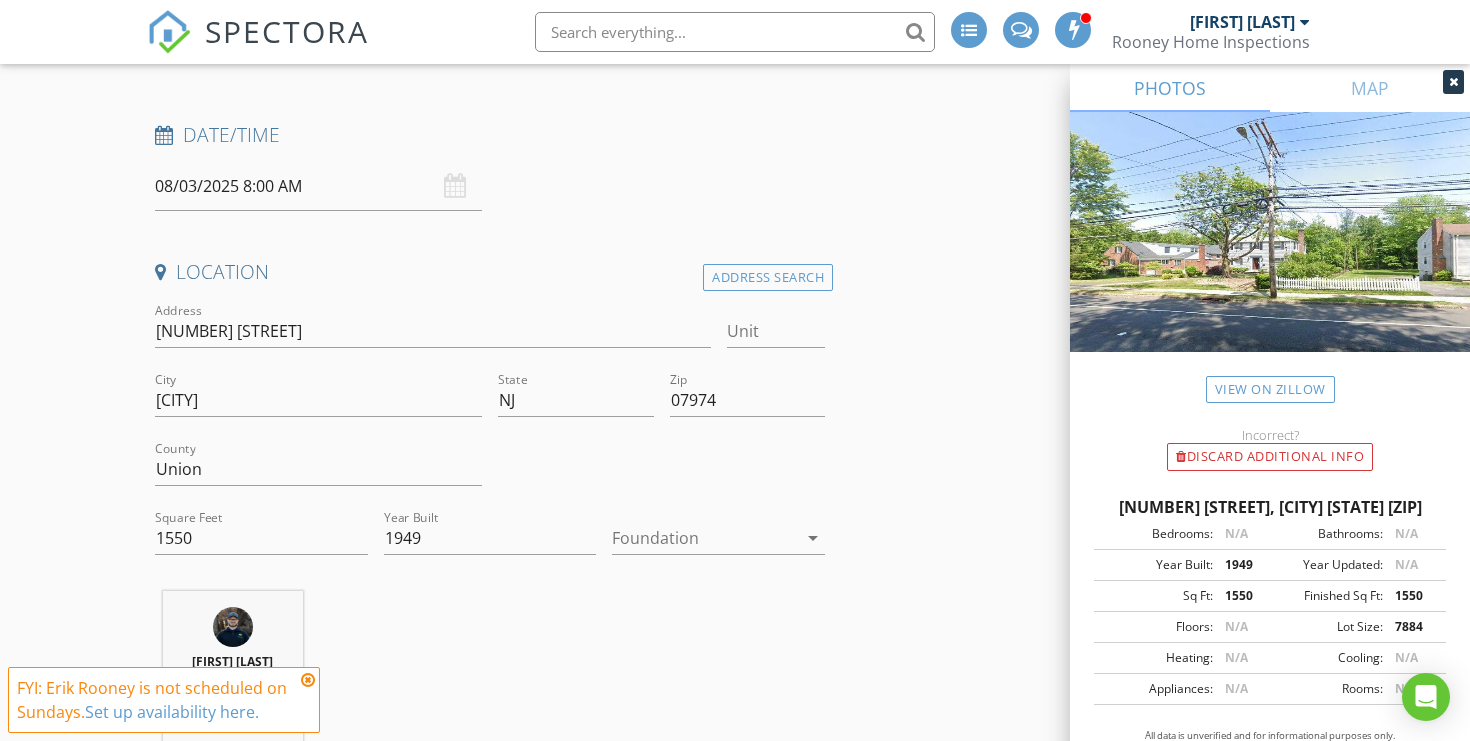scroll, scrollTop: 310, scrollLeft: 0, axis: vertical 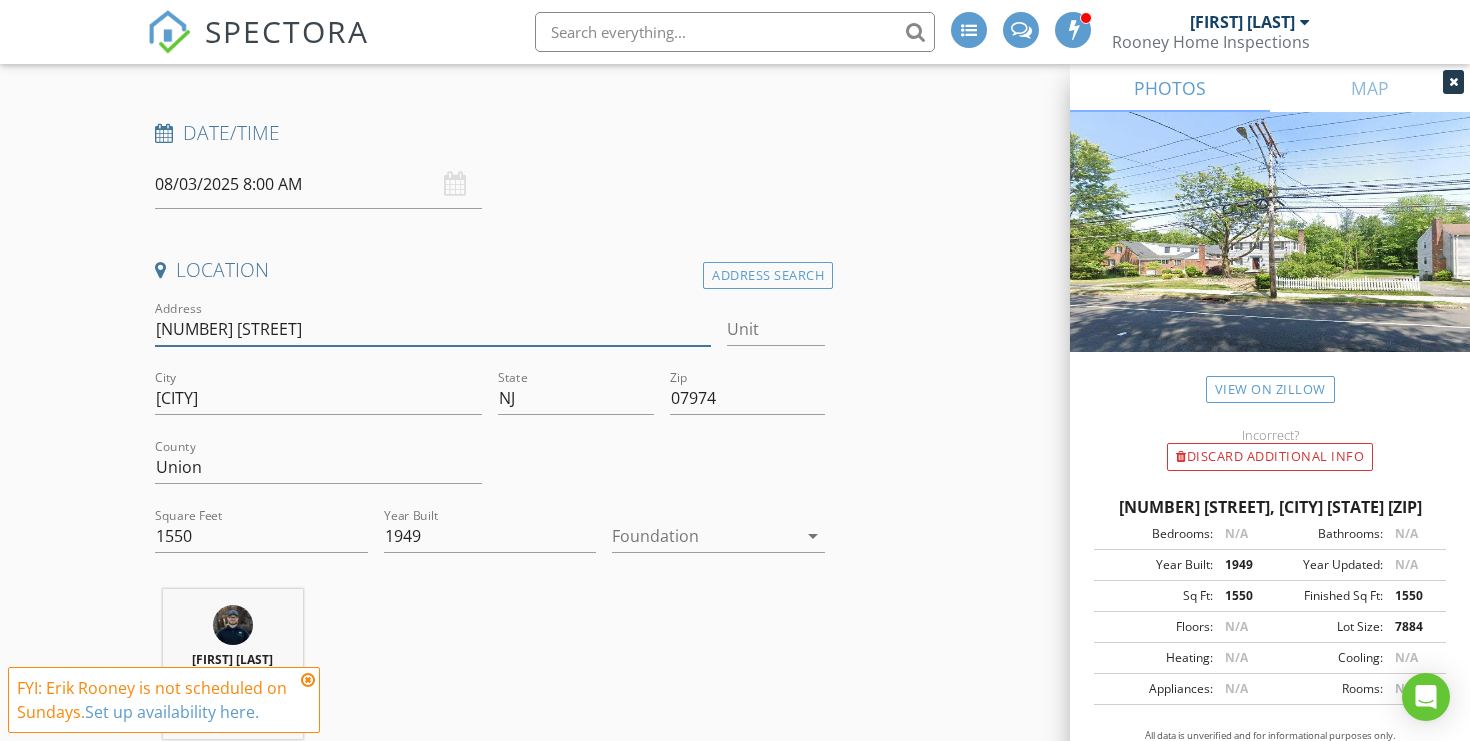 click on "[NUMBER] [STREET]" at bounding box center (433, 329) 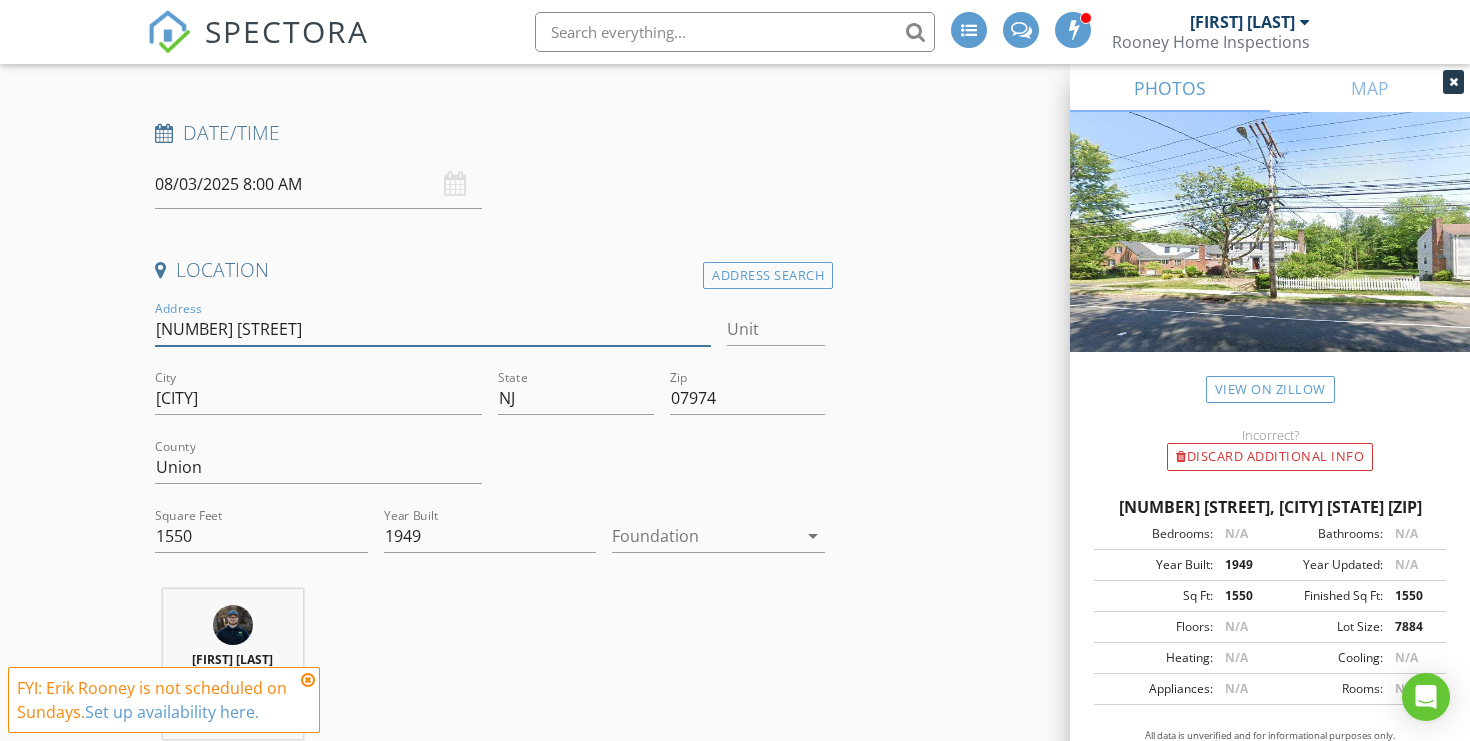 click on "[NUMBER] [STREET]" at bounding box center [433, 329] 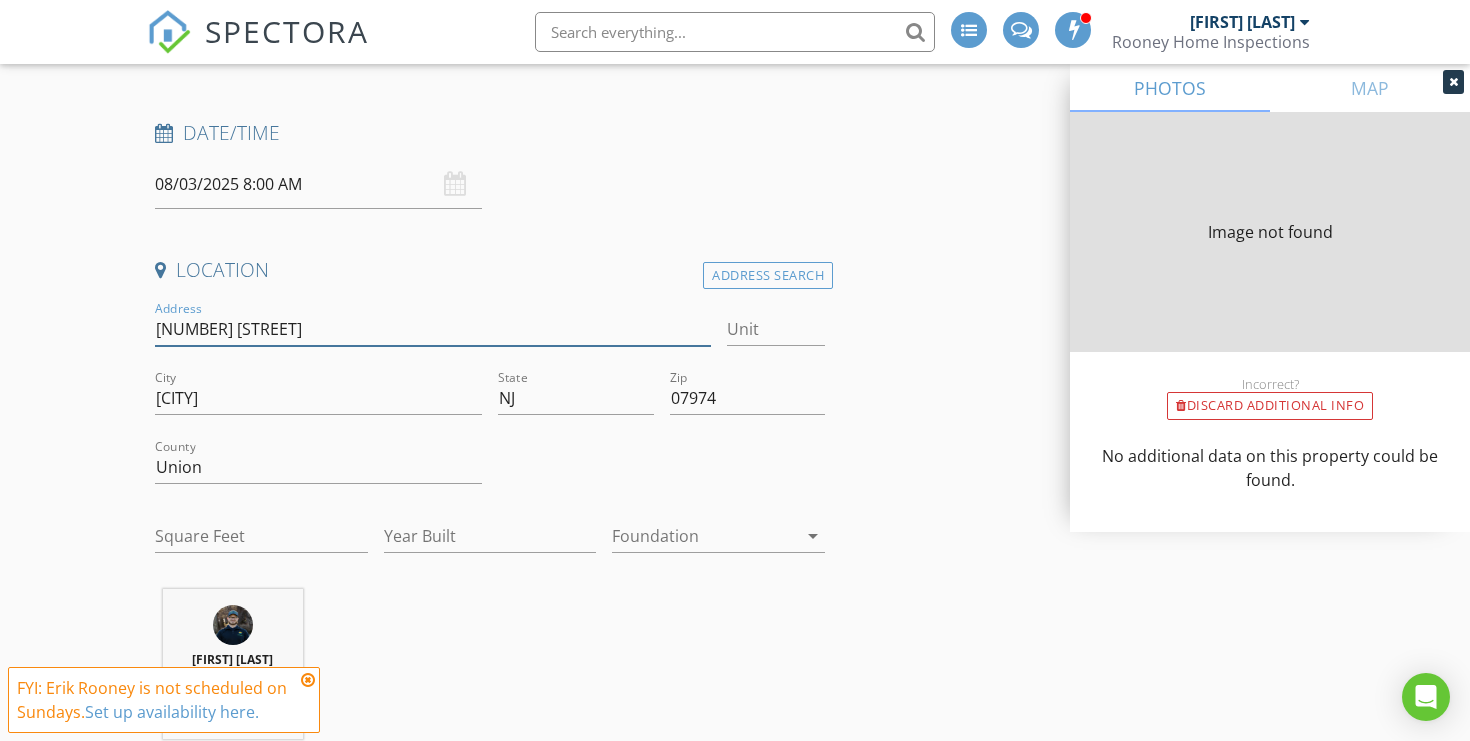 type on "1550" 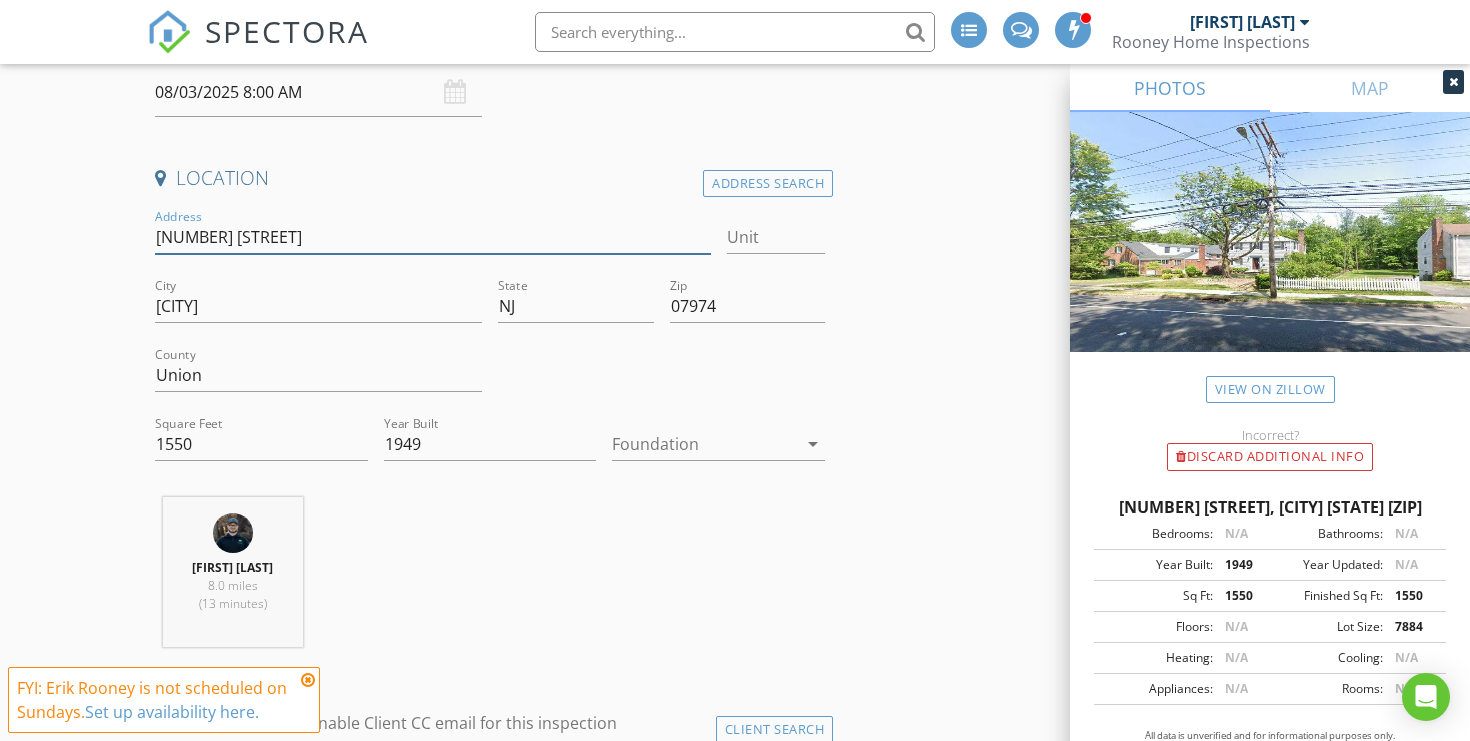 scroll, scrollTop: 407, scrollLeft: 0, axis: vertical 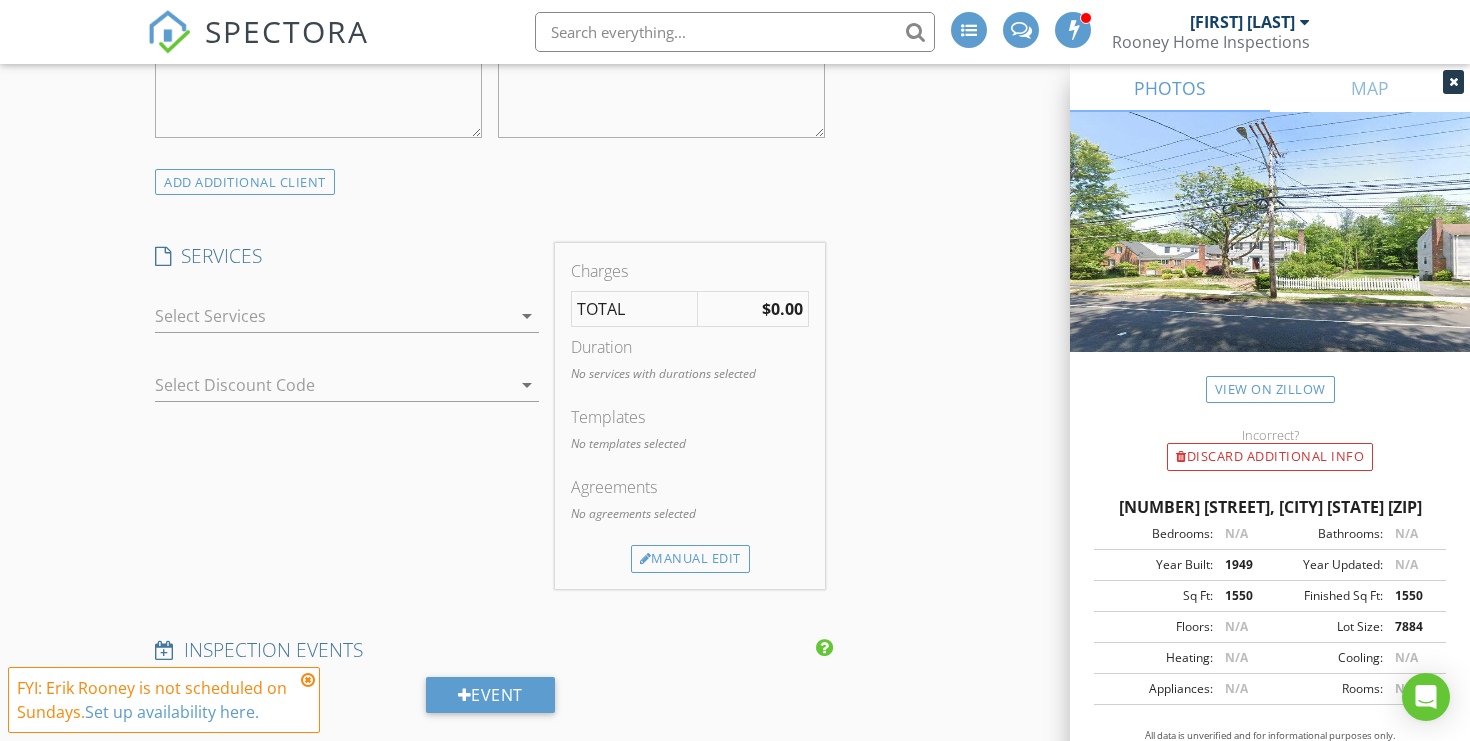 click on "arrow_drop_down" at bounding box center [527, 316] 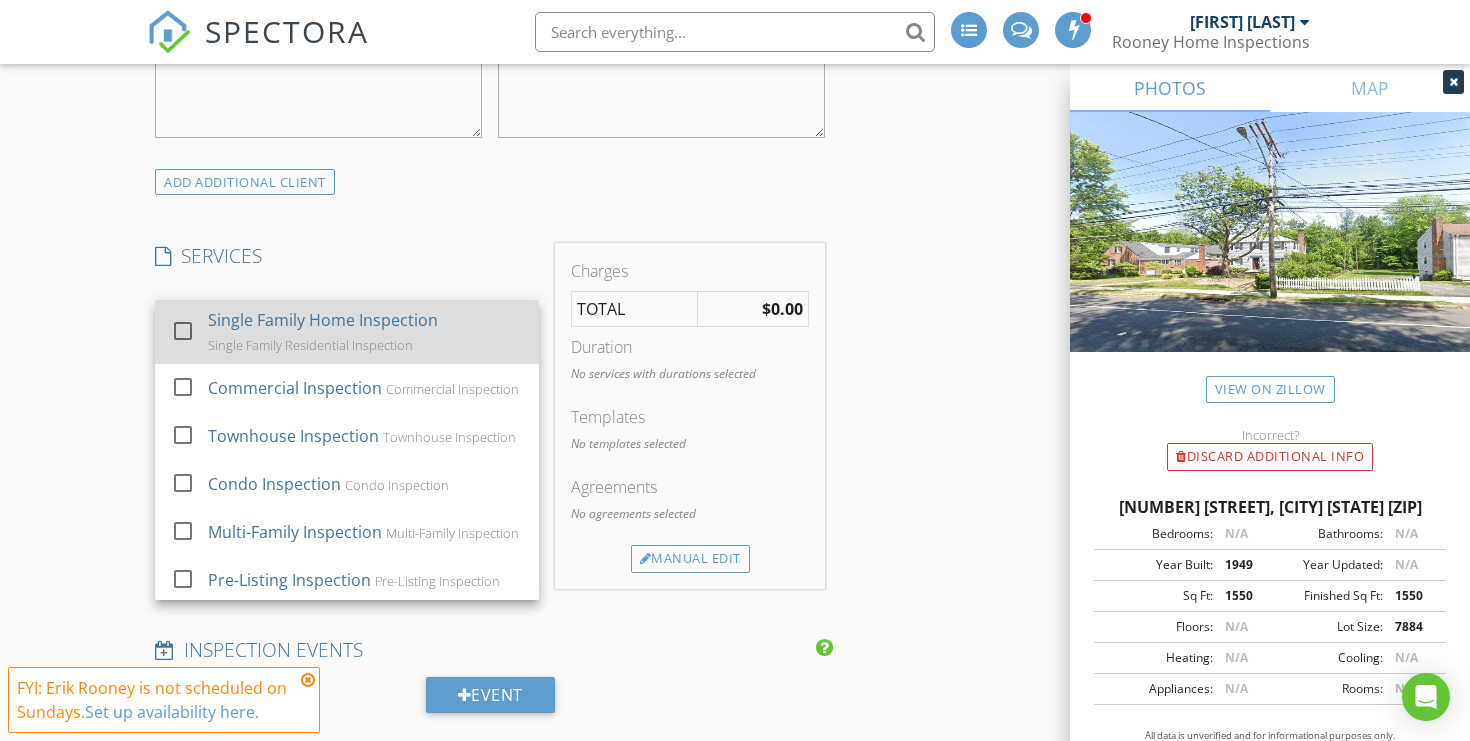 click at bounding box center (183, 330) 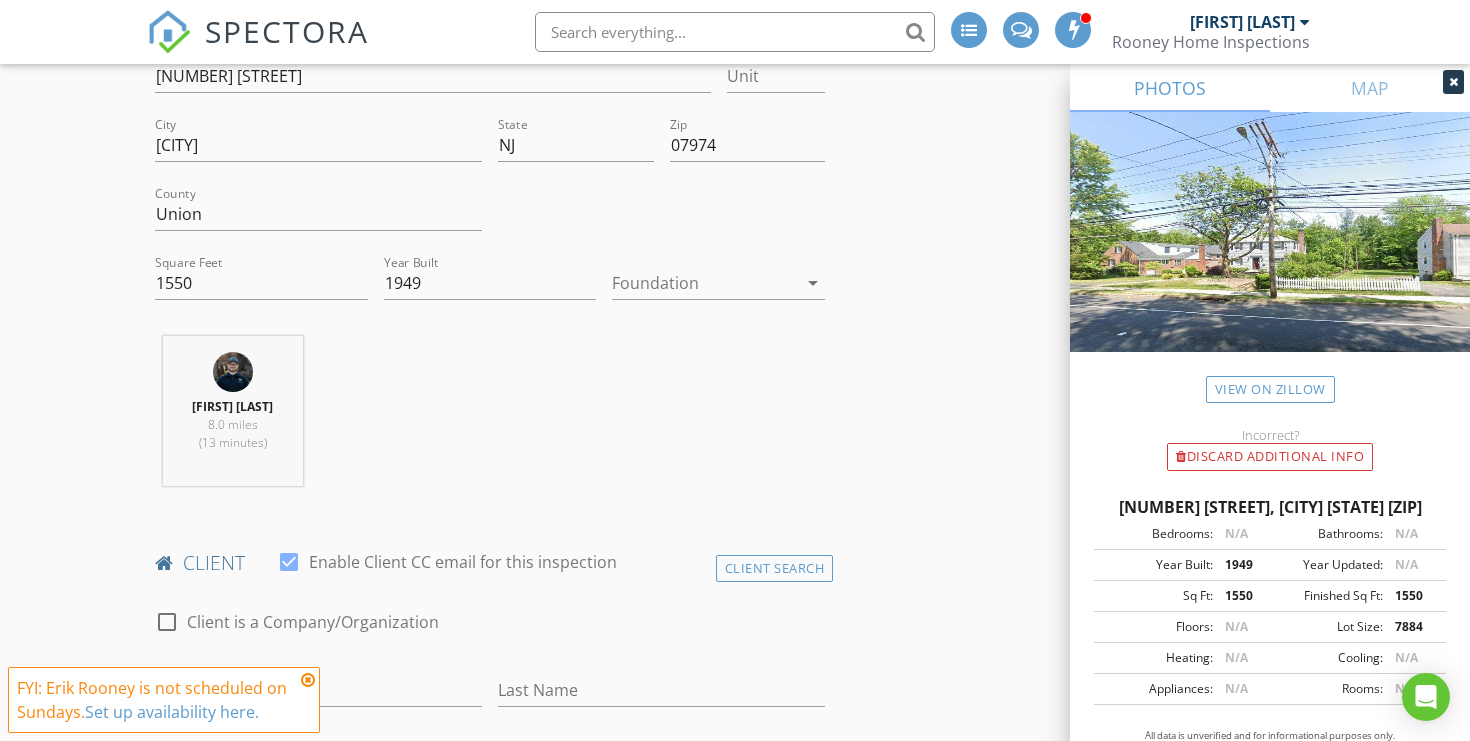 scroll, scrollTop: 559, scrollLeft: 0, axis: vertical 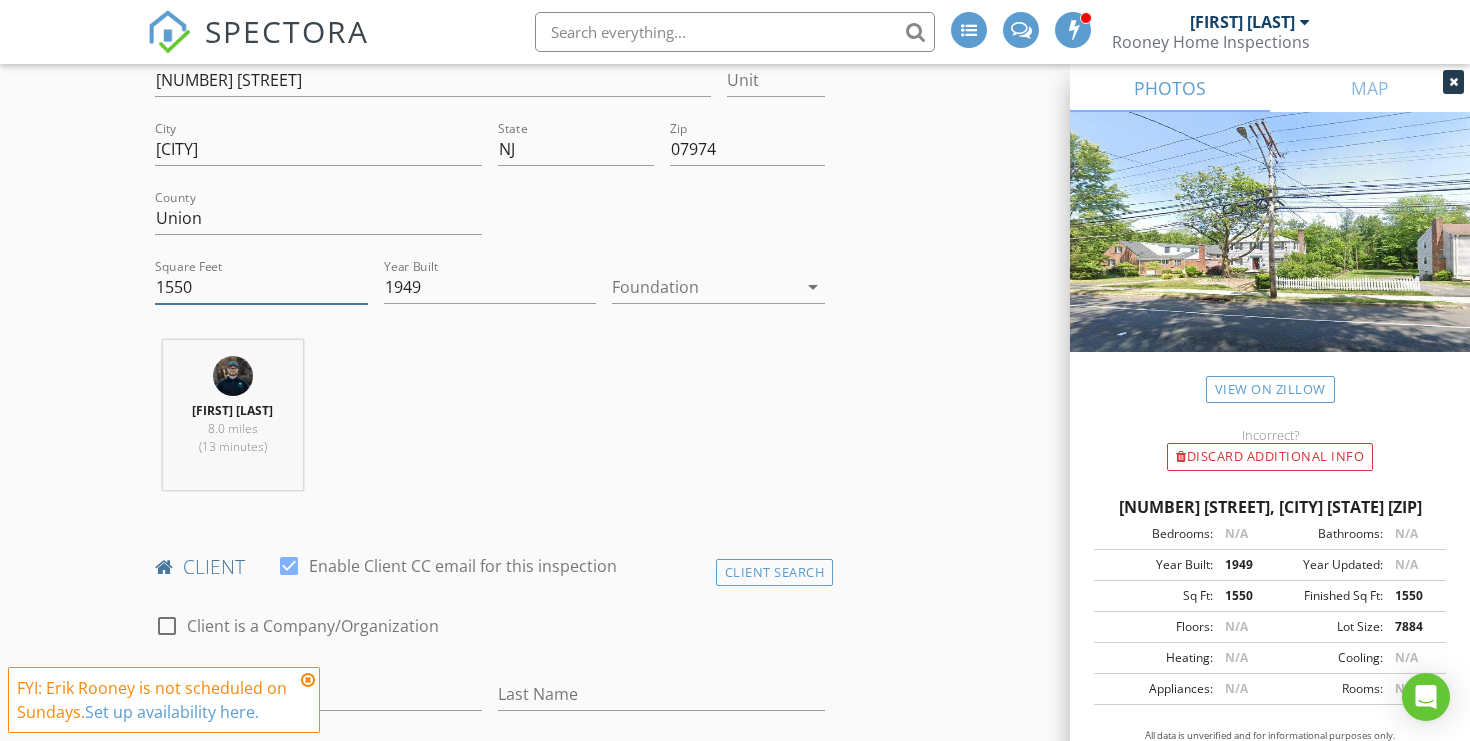 click on "1550" at bounding box center [261, 287] 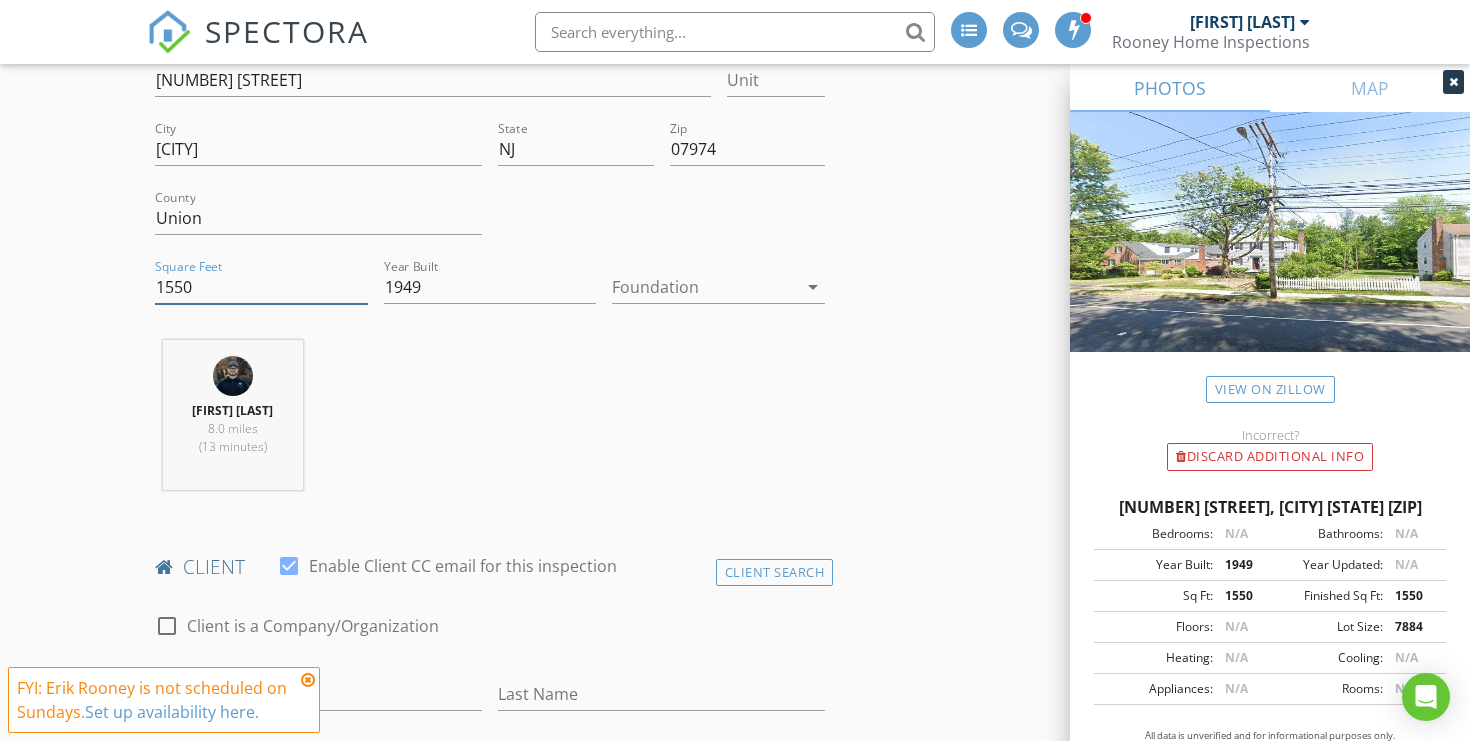 click on "1550" at bounding box center (261, 287) 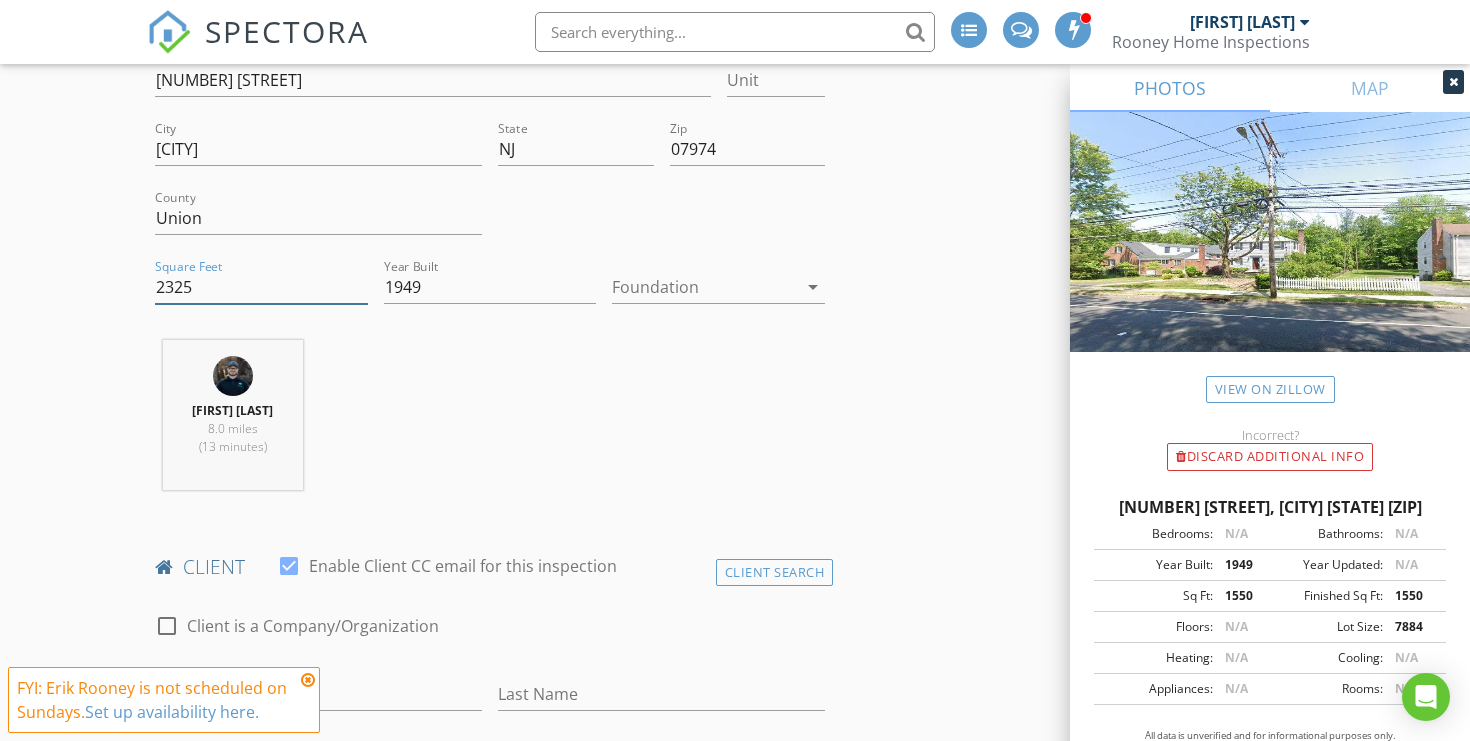 type on "2325" 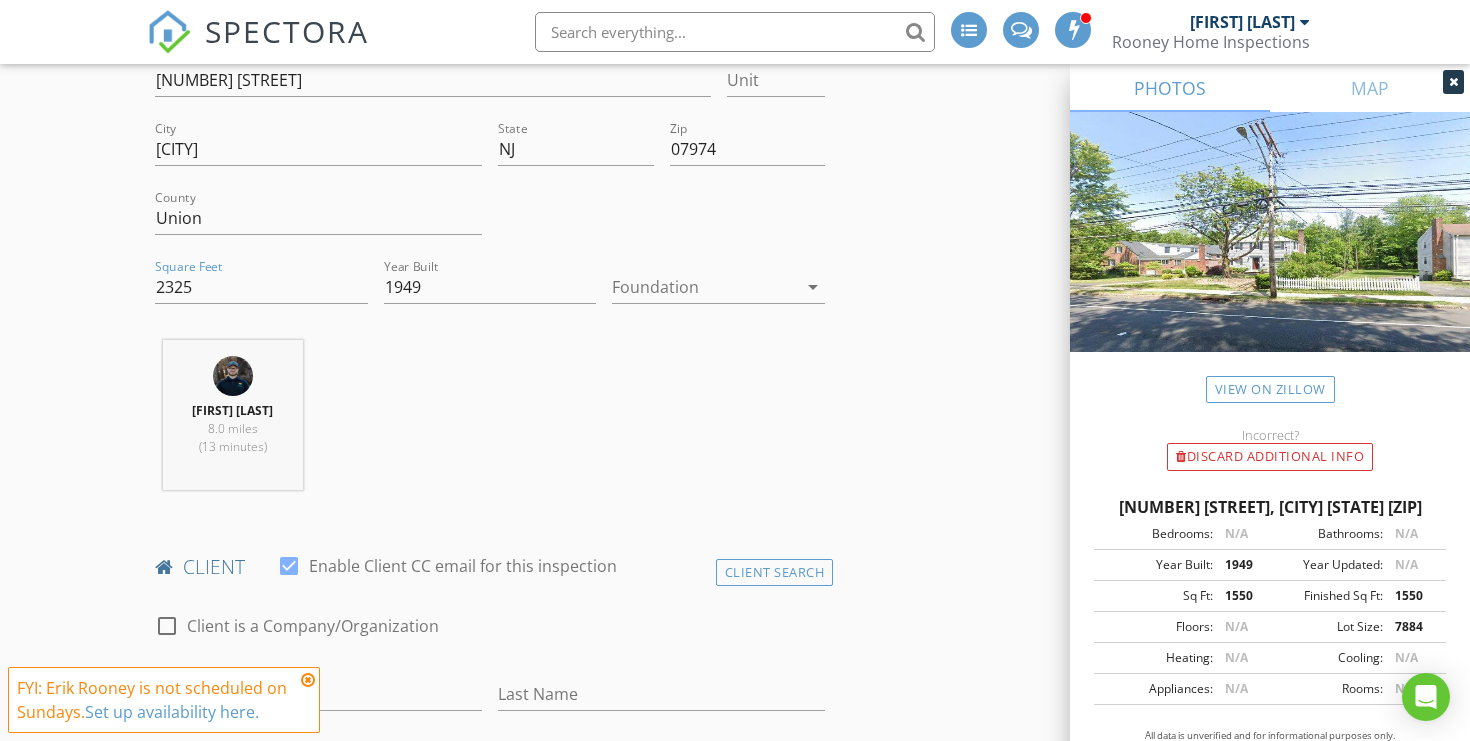 click on "[FIRST] [LAST]     8.0 miles     (13 minutes)" at bounding box center [490, 423] 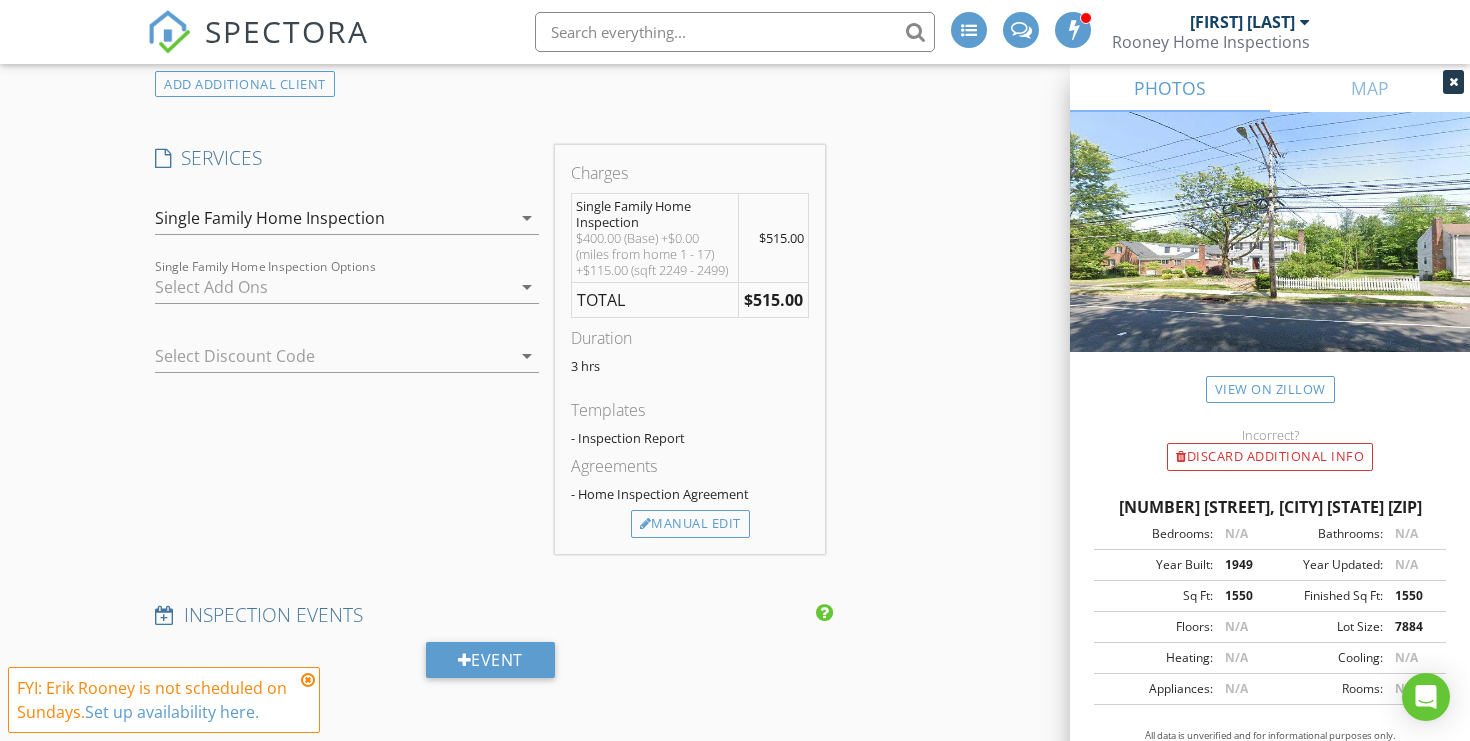 scroll, scrollTop: 1521, scrollLeft: 0, axis: vertical 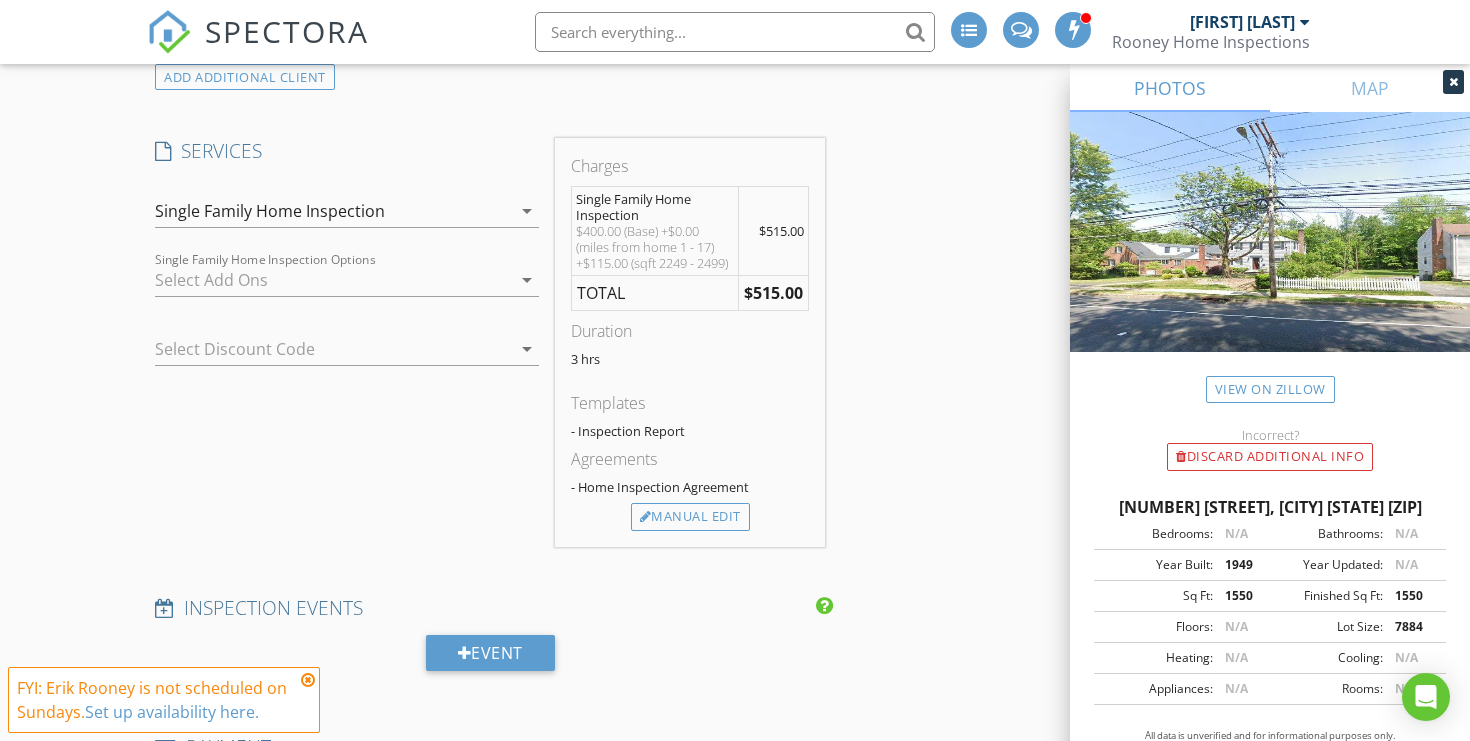 click at bounding box center (333, 280) 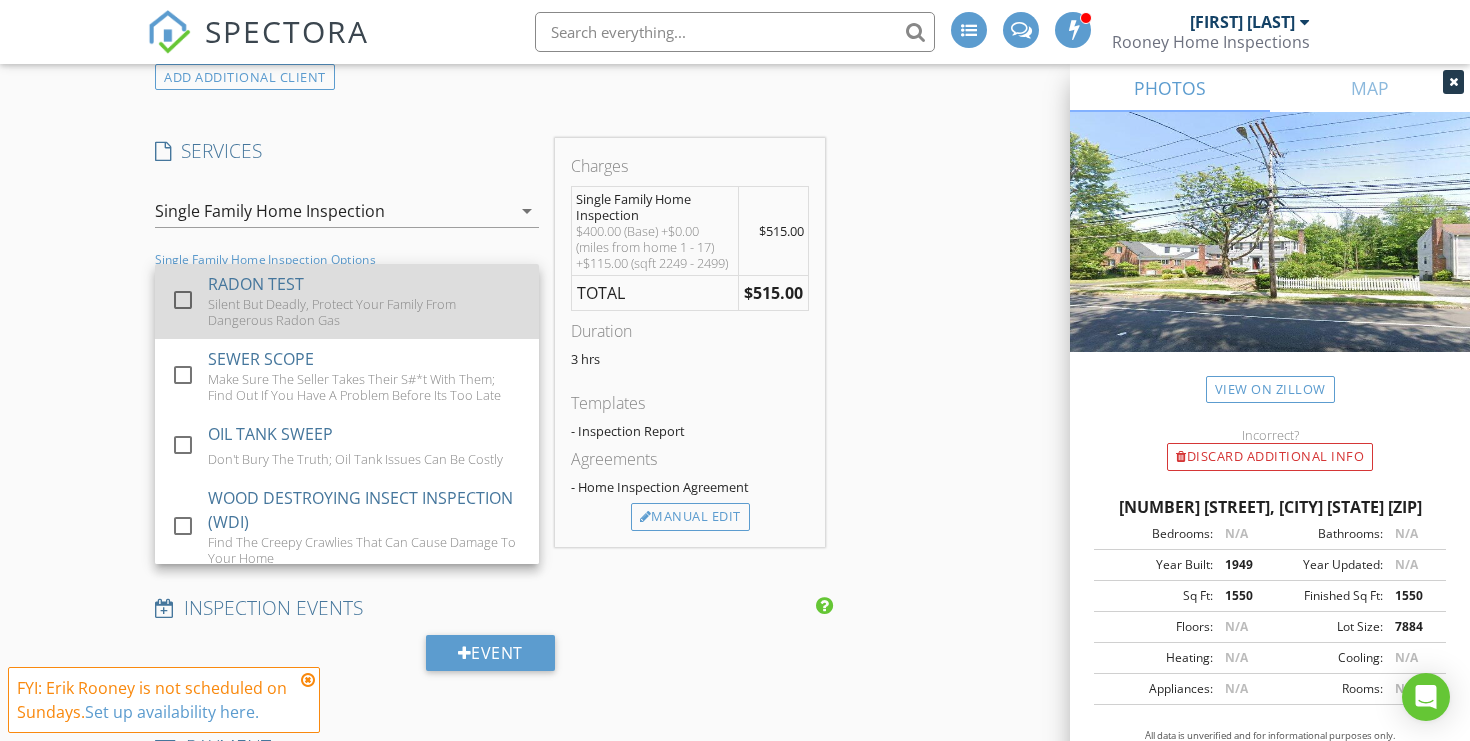 click at bounding box center [183, 300] 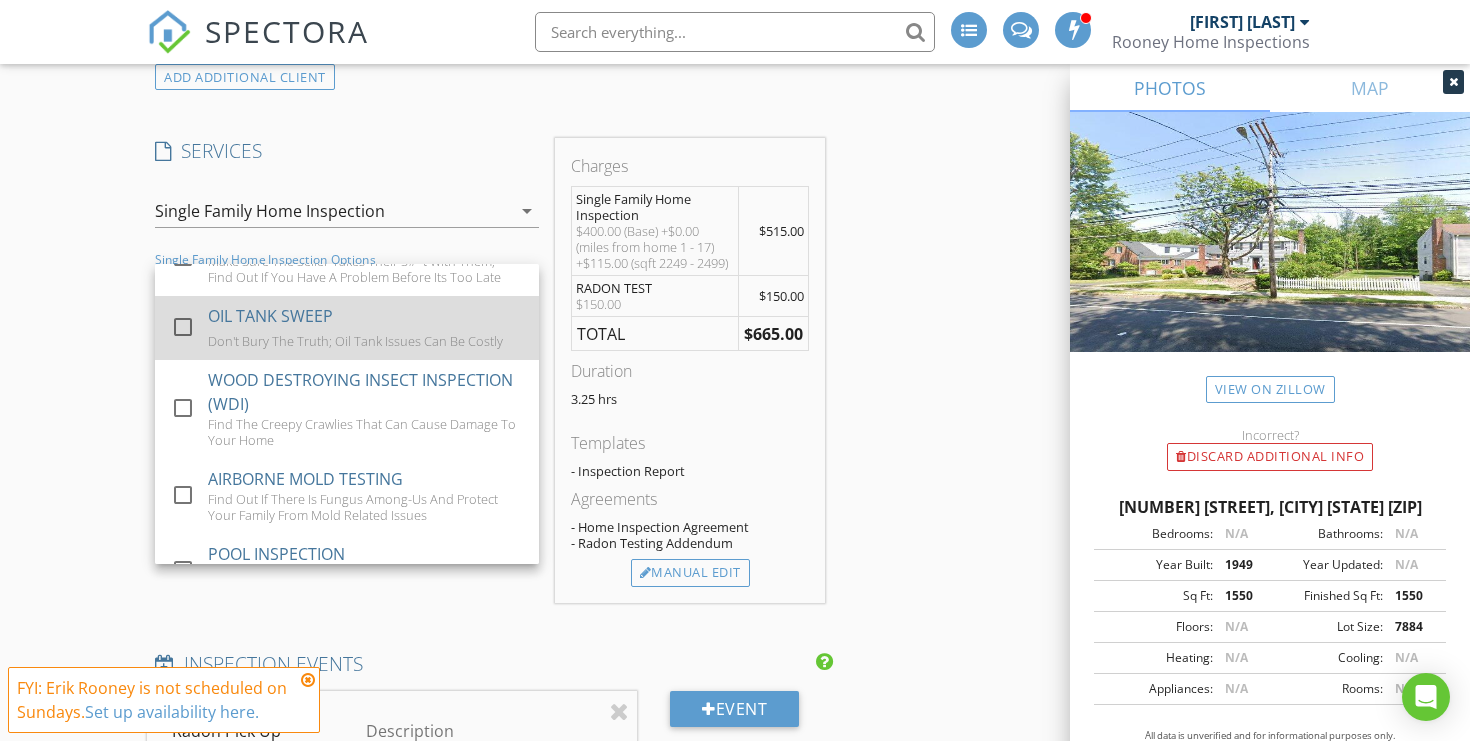 scroll, scrollTop: 119, scrollLeft: 0, axis: vertical 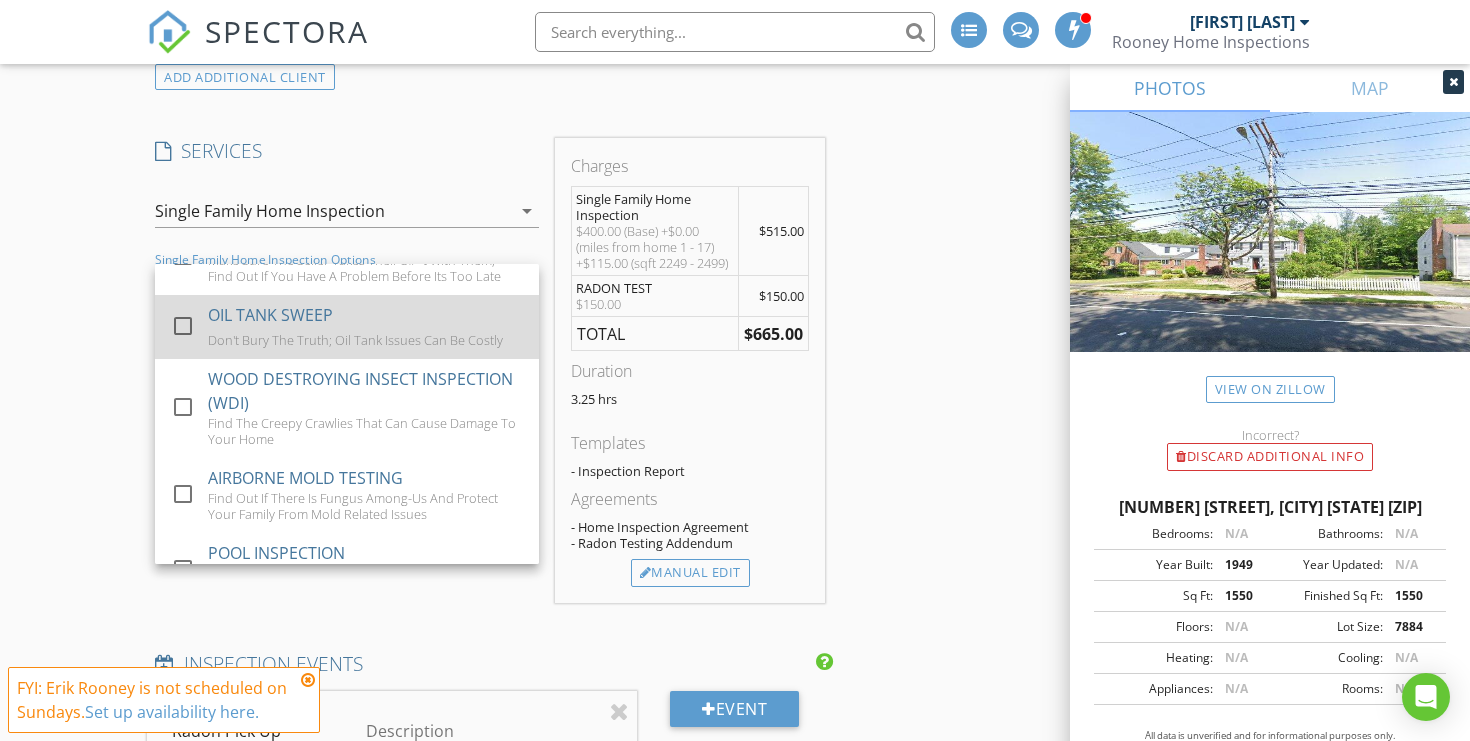 click at bounding box center (183, 325) 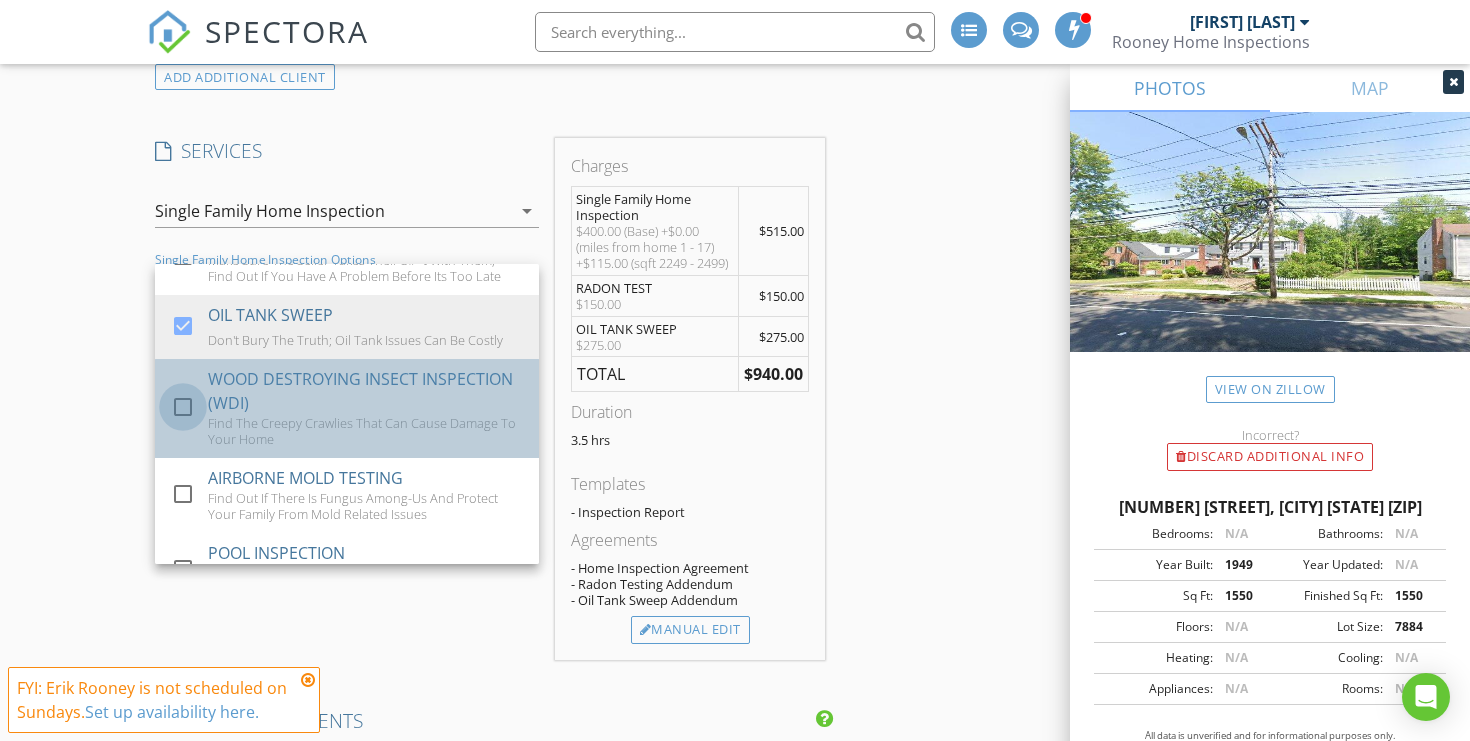 click at bounding box center (183, 407) 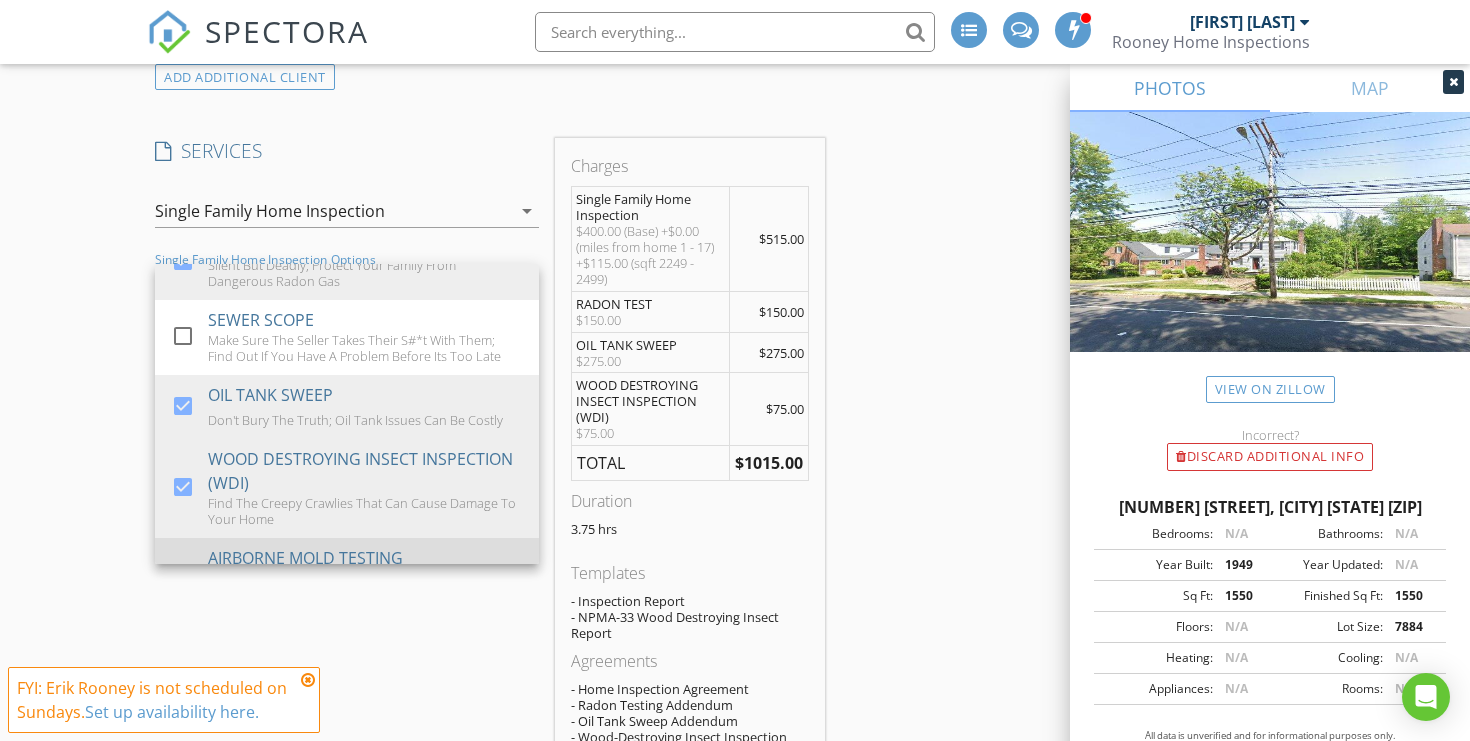 scroll, scrollTop: 0, scrollLeft: 0, axis: both 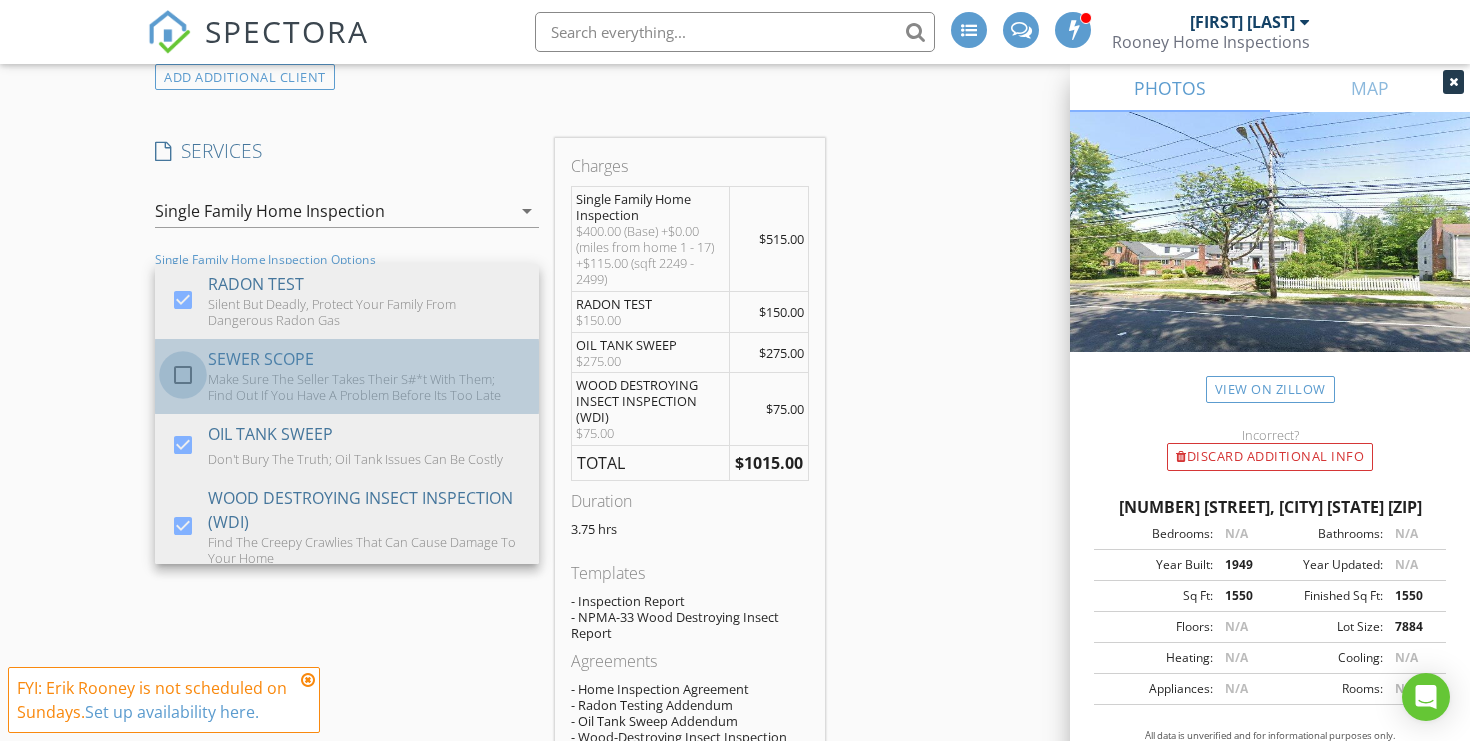 click at bounding box center (183, 375) 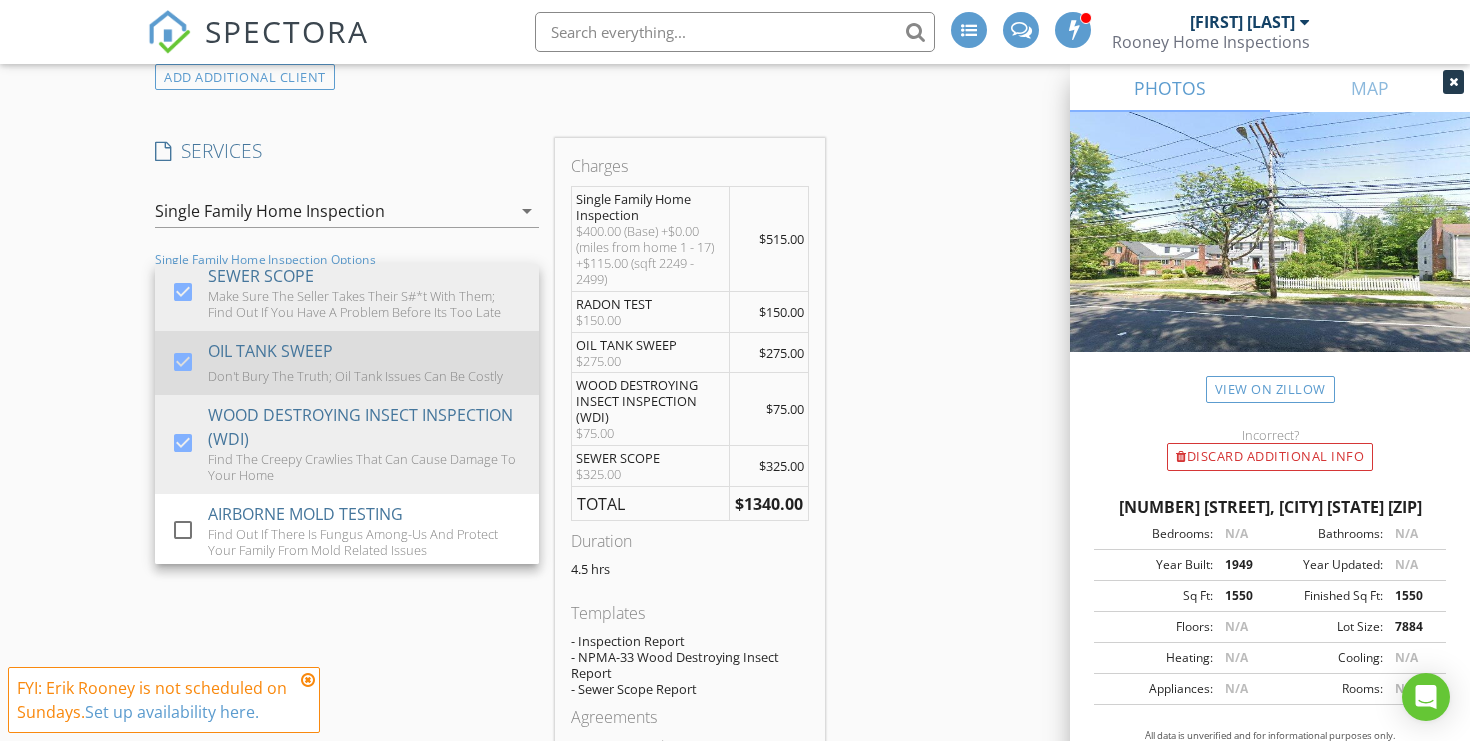 scroll, scrollTop: 77, scrollLeft: 0, axis: vertical 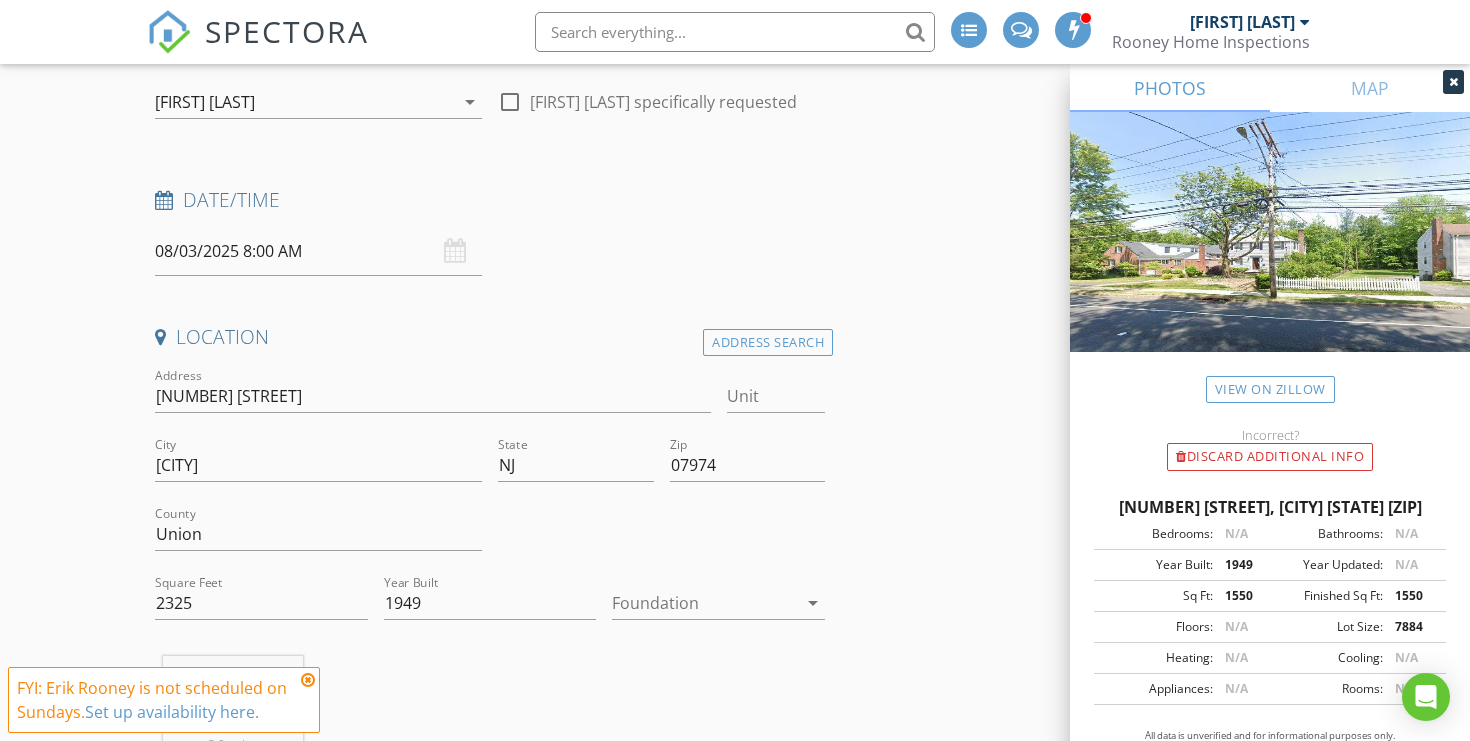 click at bounding box center [308, 680] 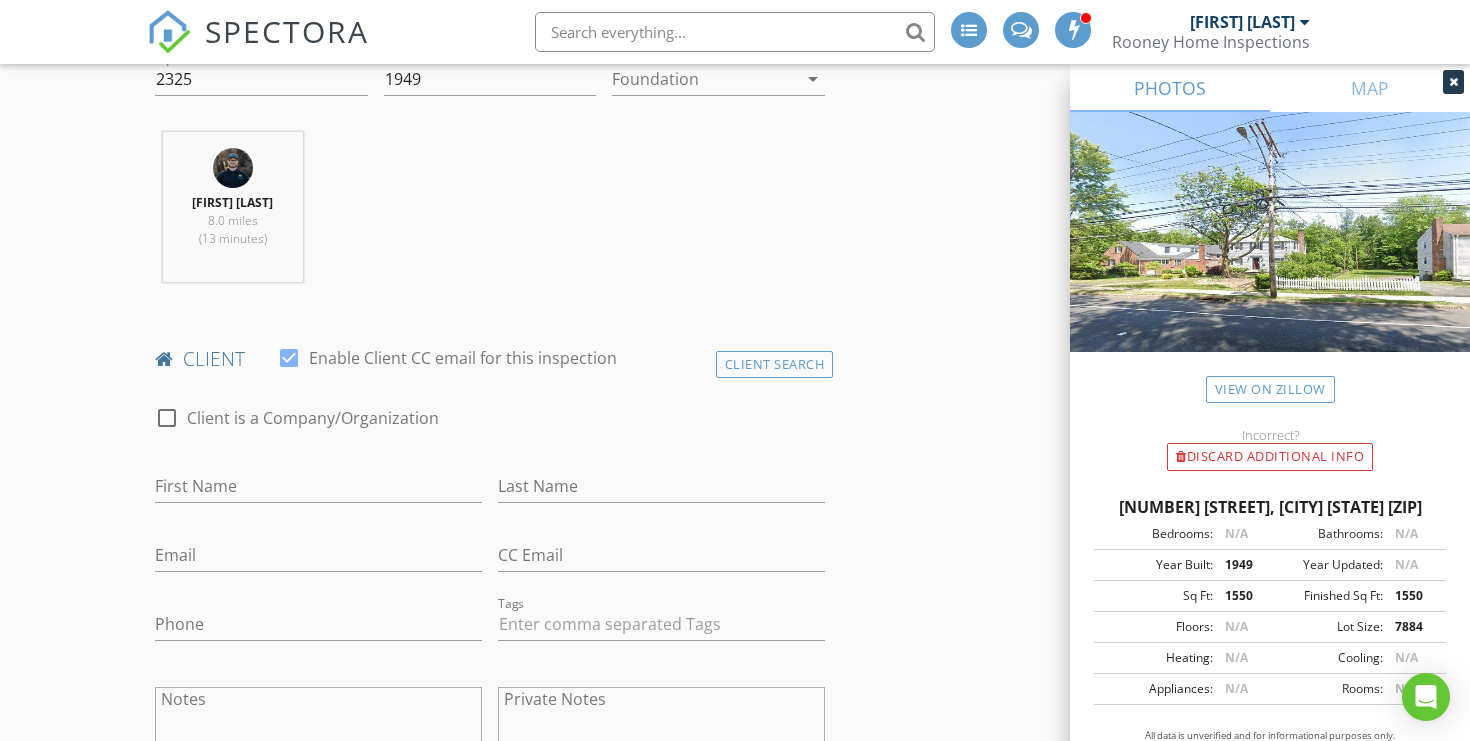 scroll, scrollTop: 769, scrollLeft: 0, axis: vertical 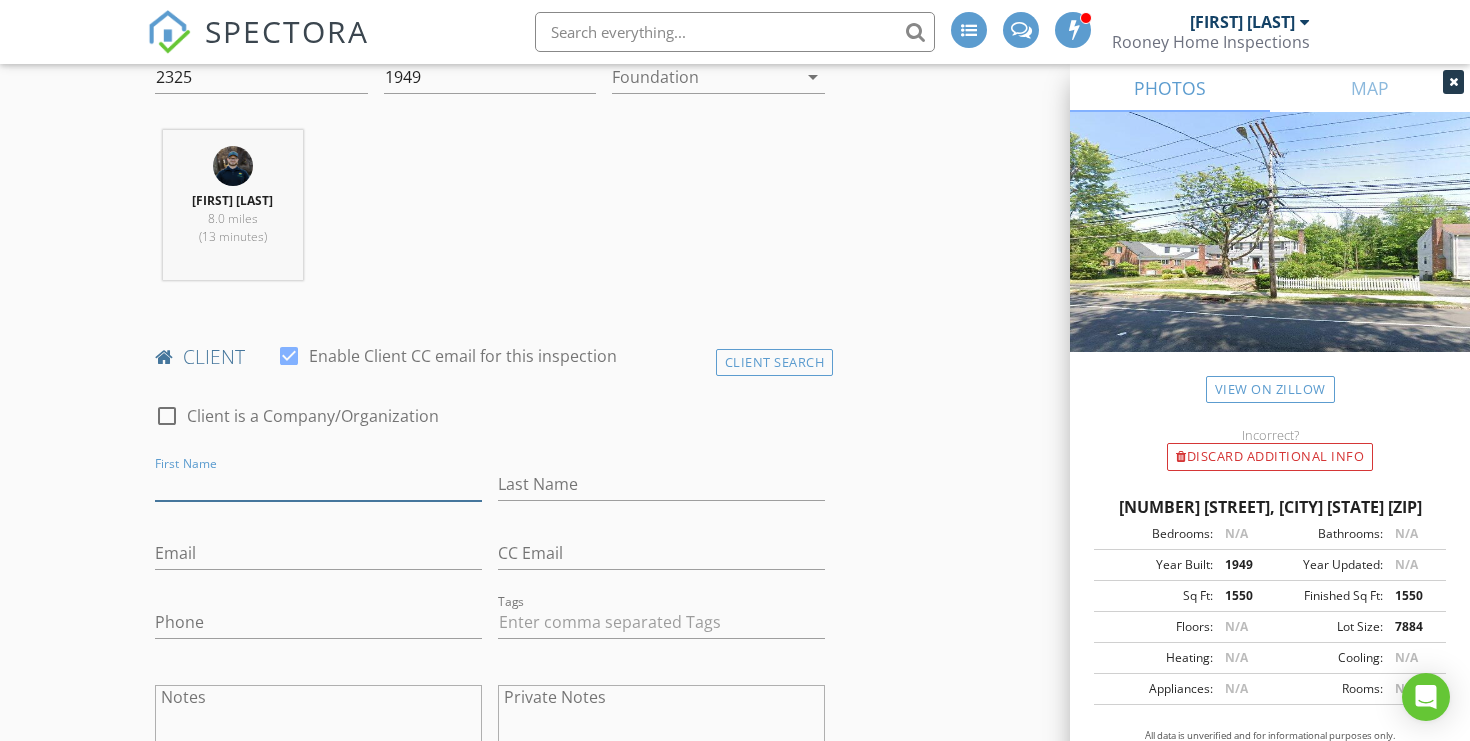click on "First Name" at bounding box center [318, 484] 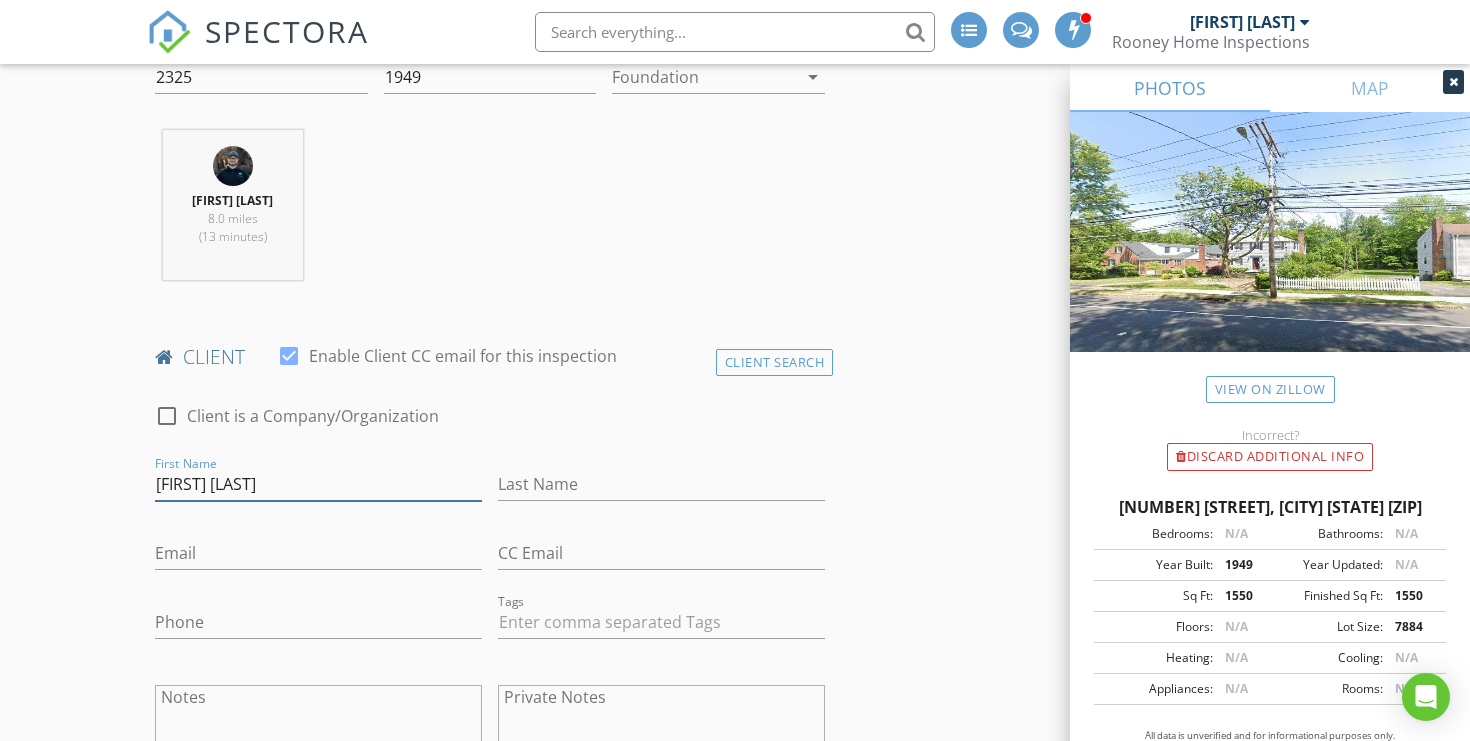click on "[FIRST] [LAST]" at bounding box center [318, 484] 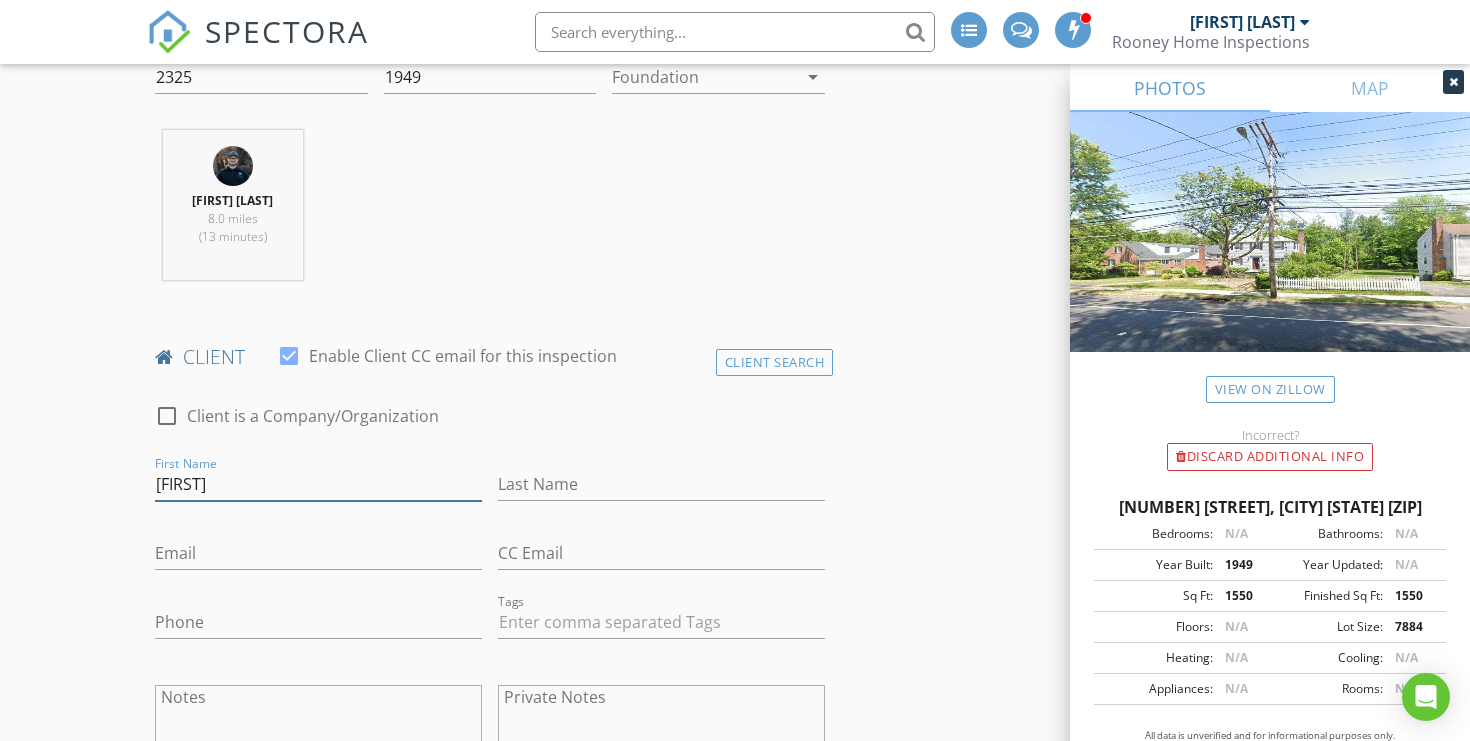 type on "[FIRST]" 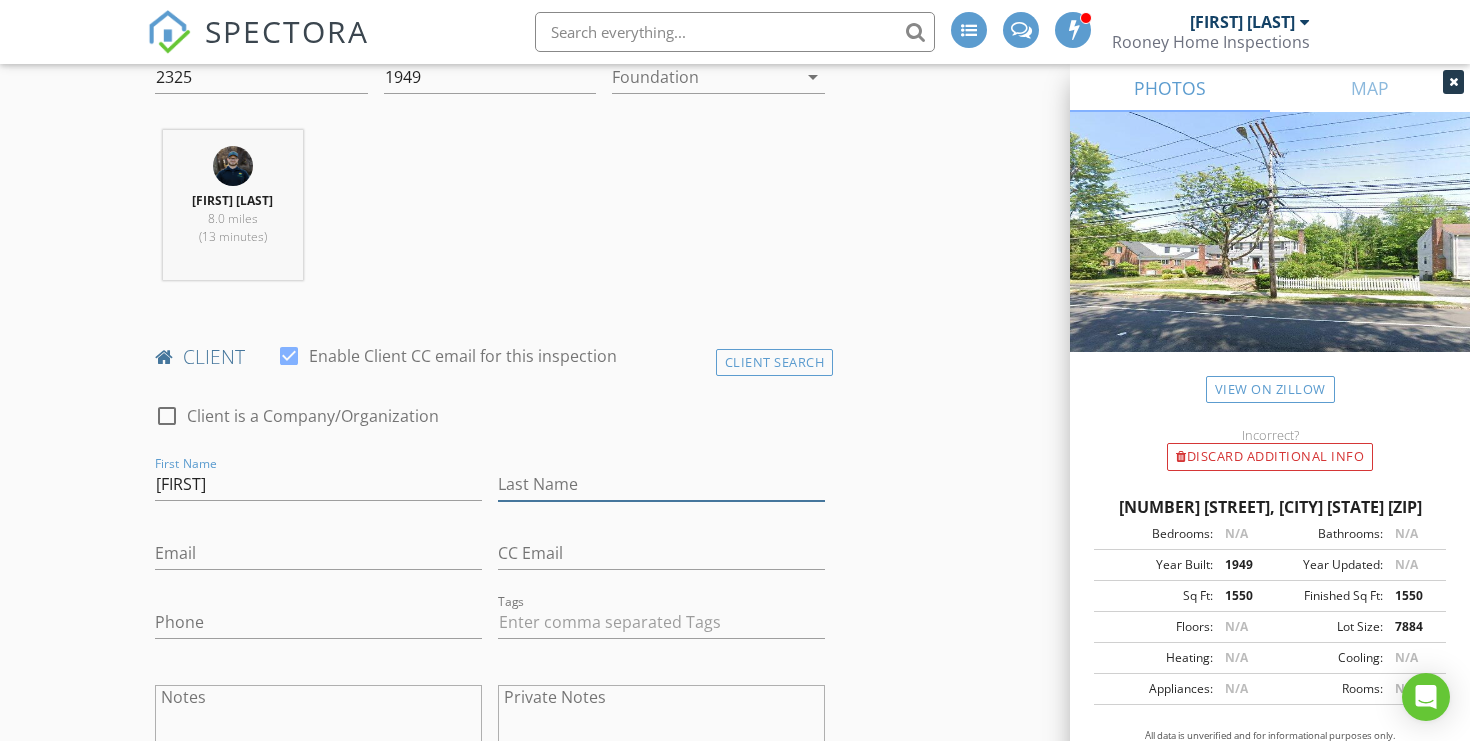 click on "Last Name" at bounding box center [661, 484] 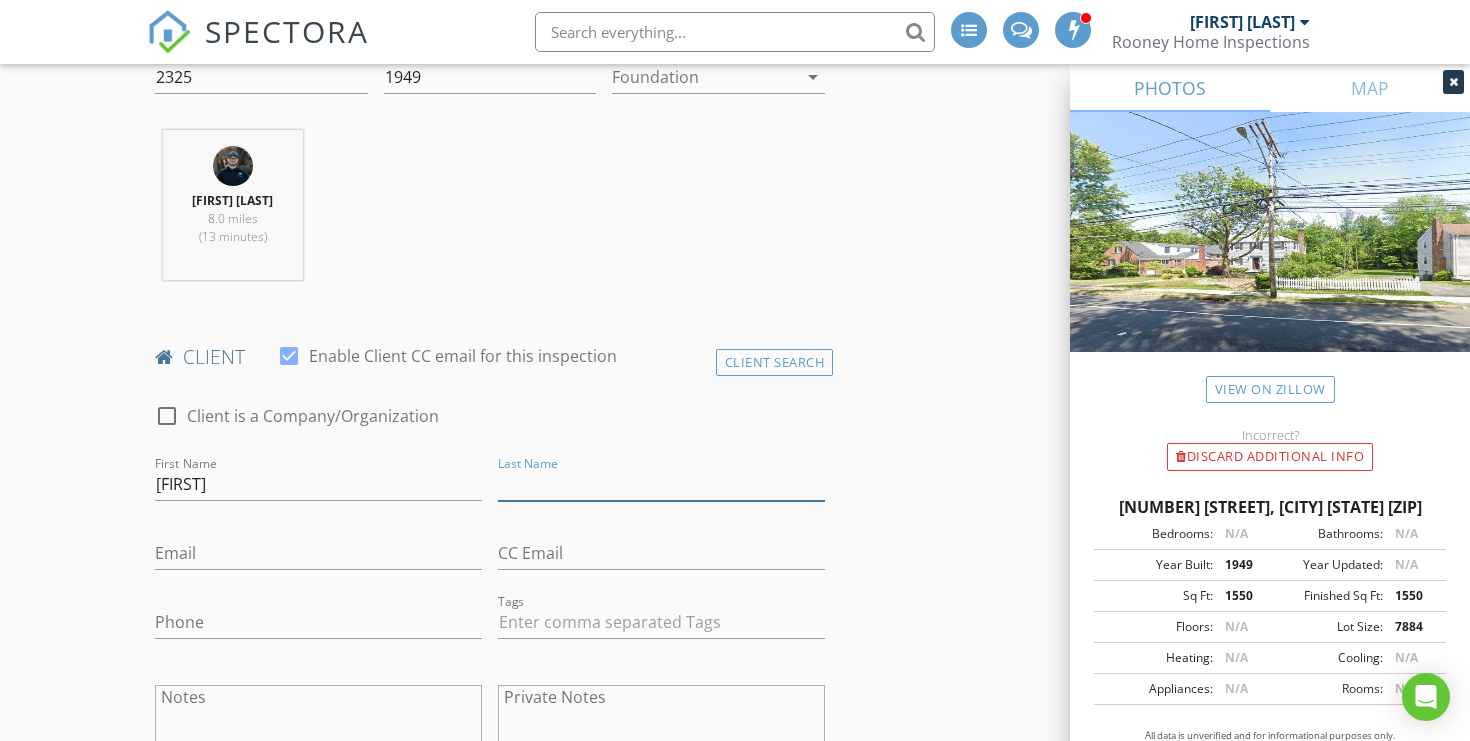 paste on "[LAST]" 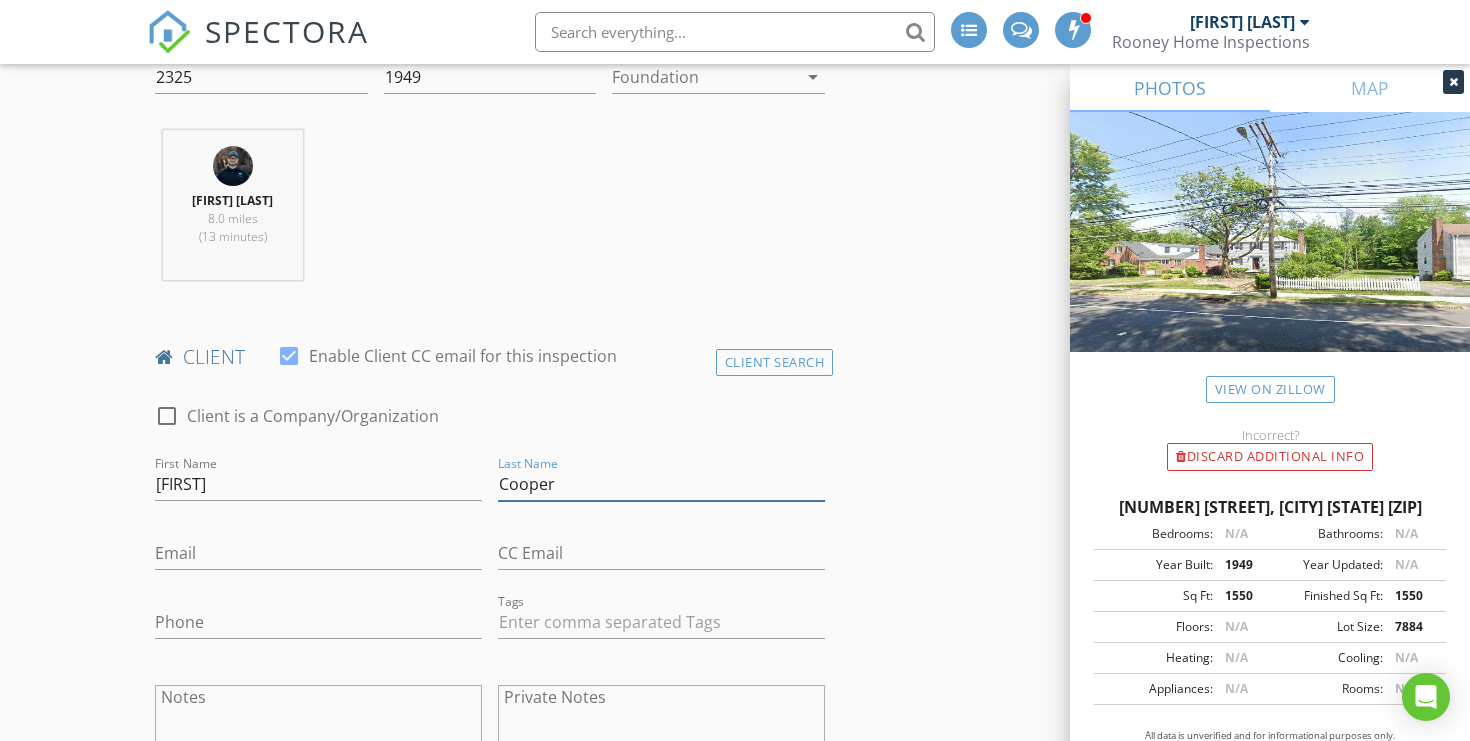 type on "Cooper" 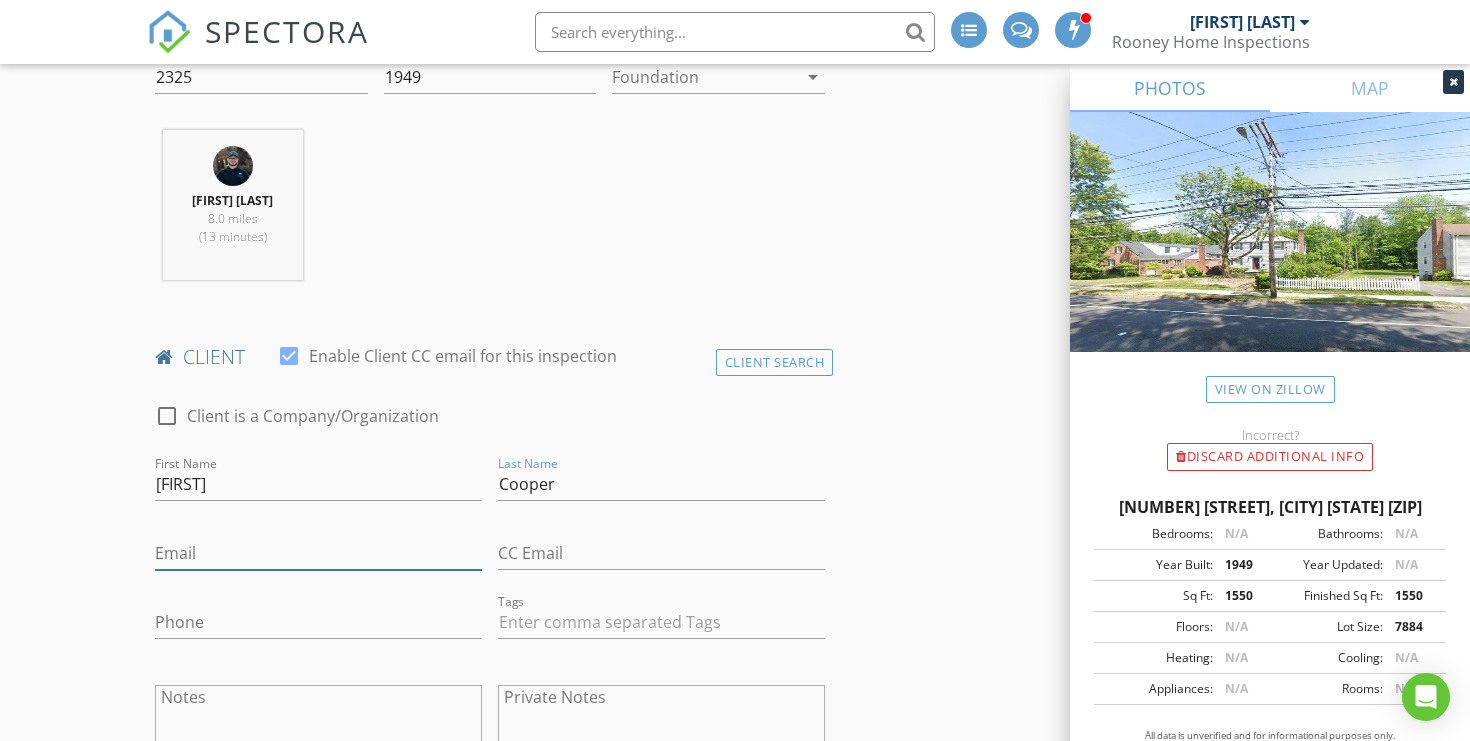 click on "Email" at bounding box center (318, 553) 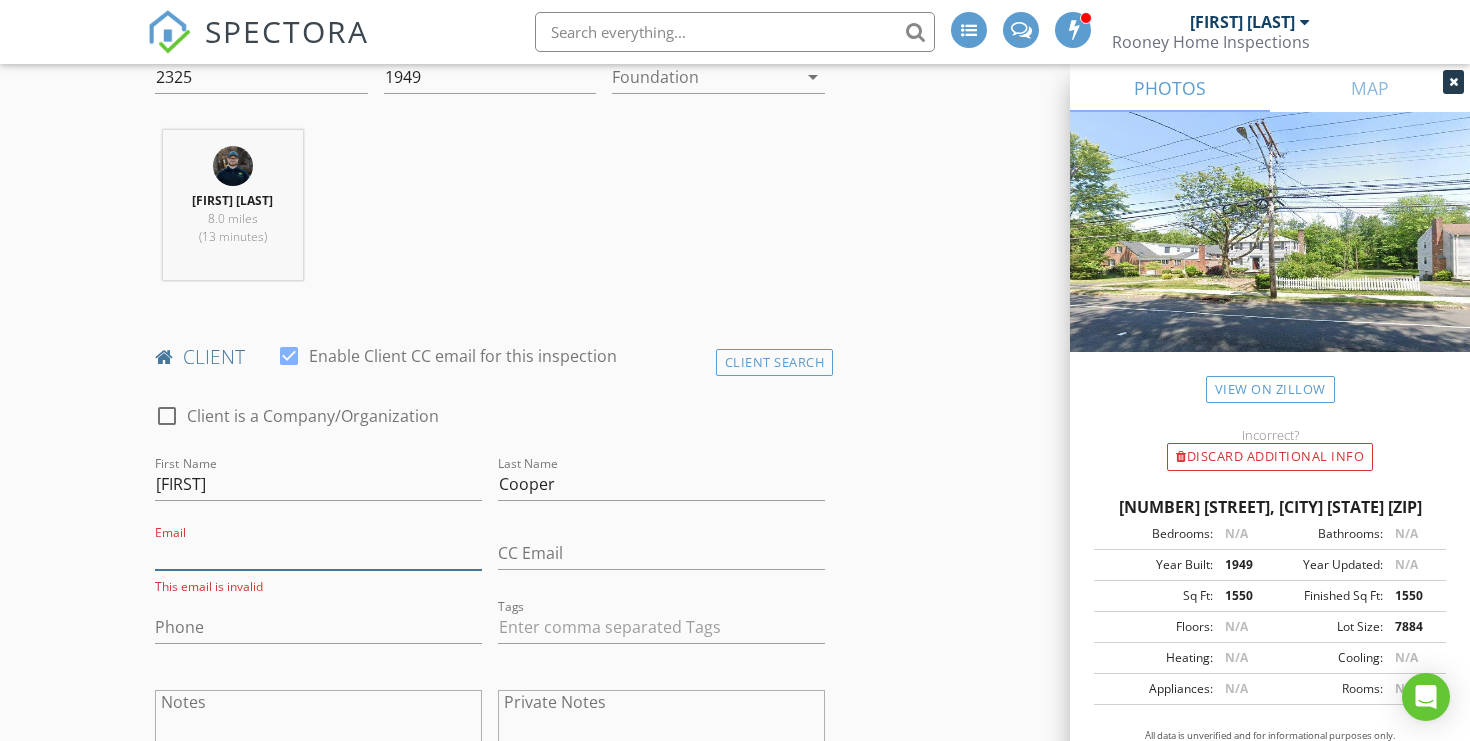 click on "Email" at bounding box center [318, 553] 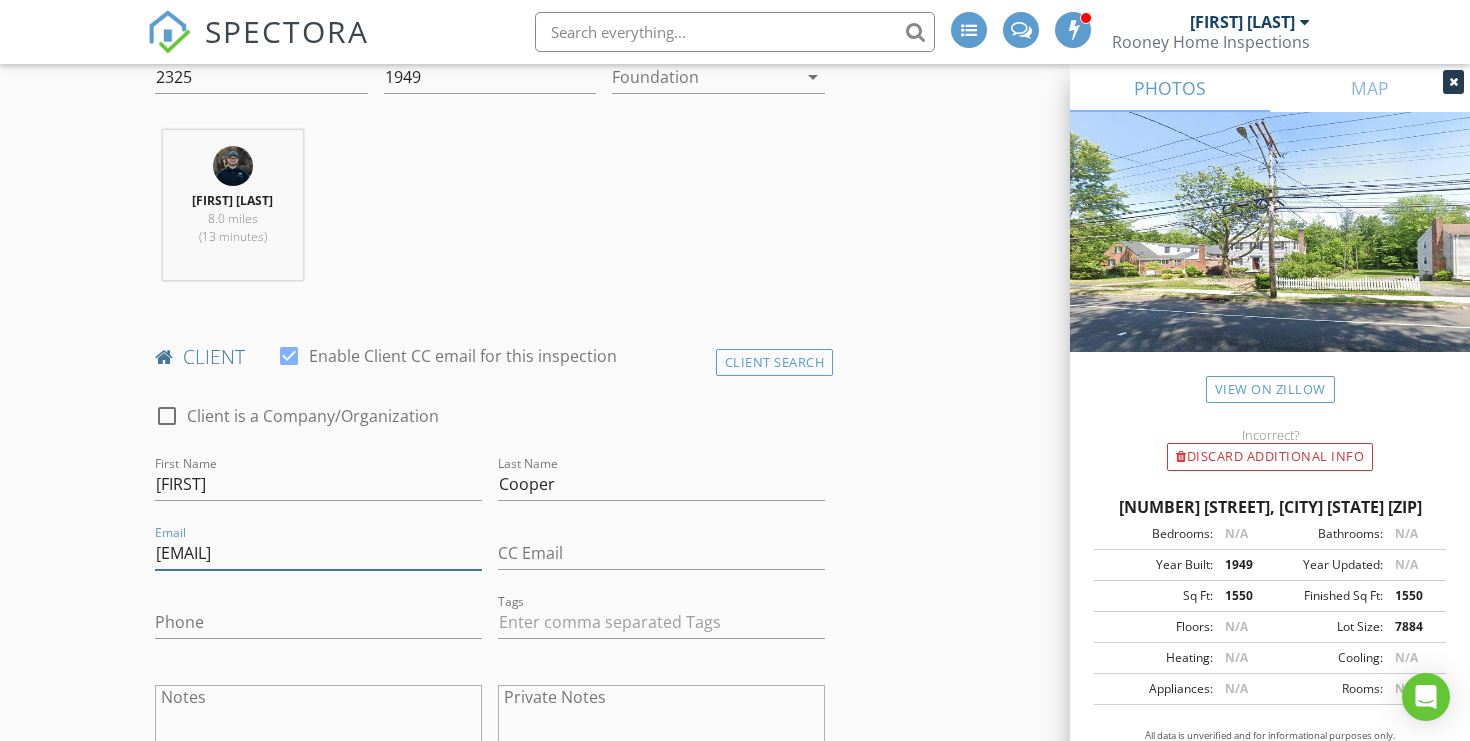 click on "[EMAIL]" at bounding box center (318, 553) 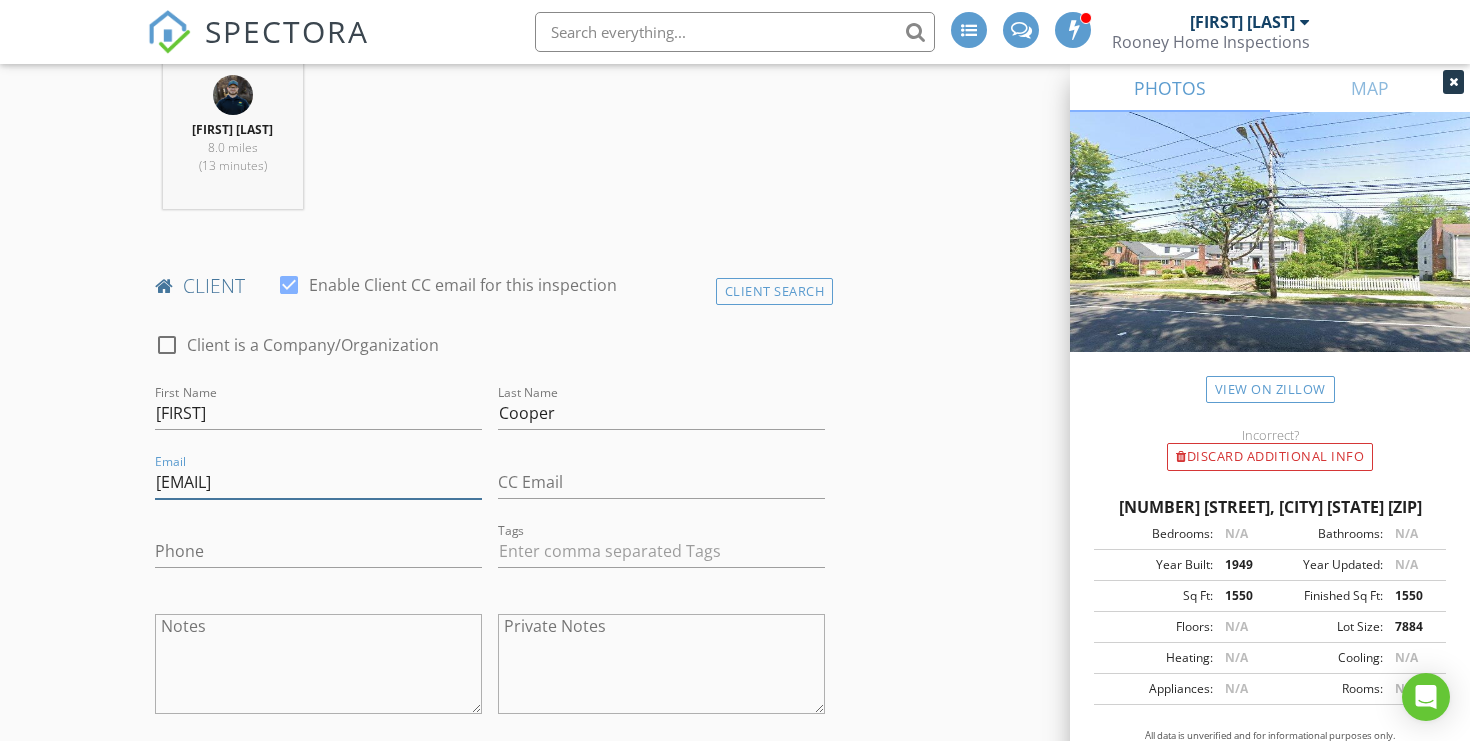 scroll, scrollTop: 854, scrollLeft: 0, axis: vertical 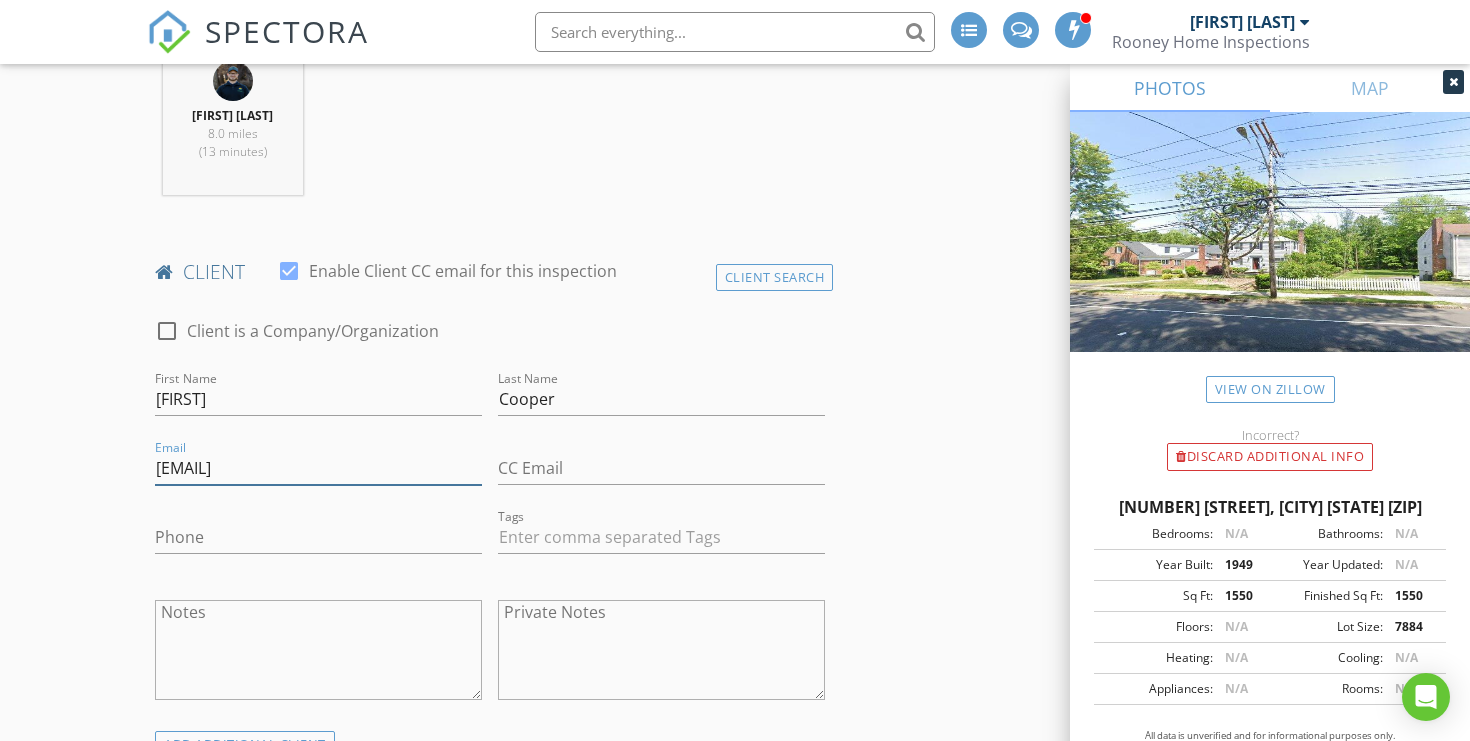 type on "[EMAIL]" 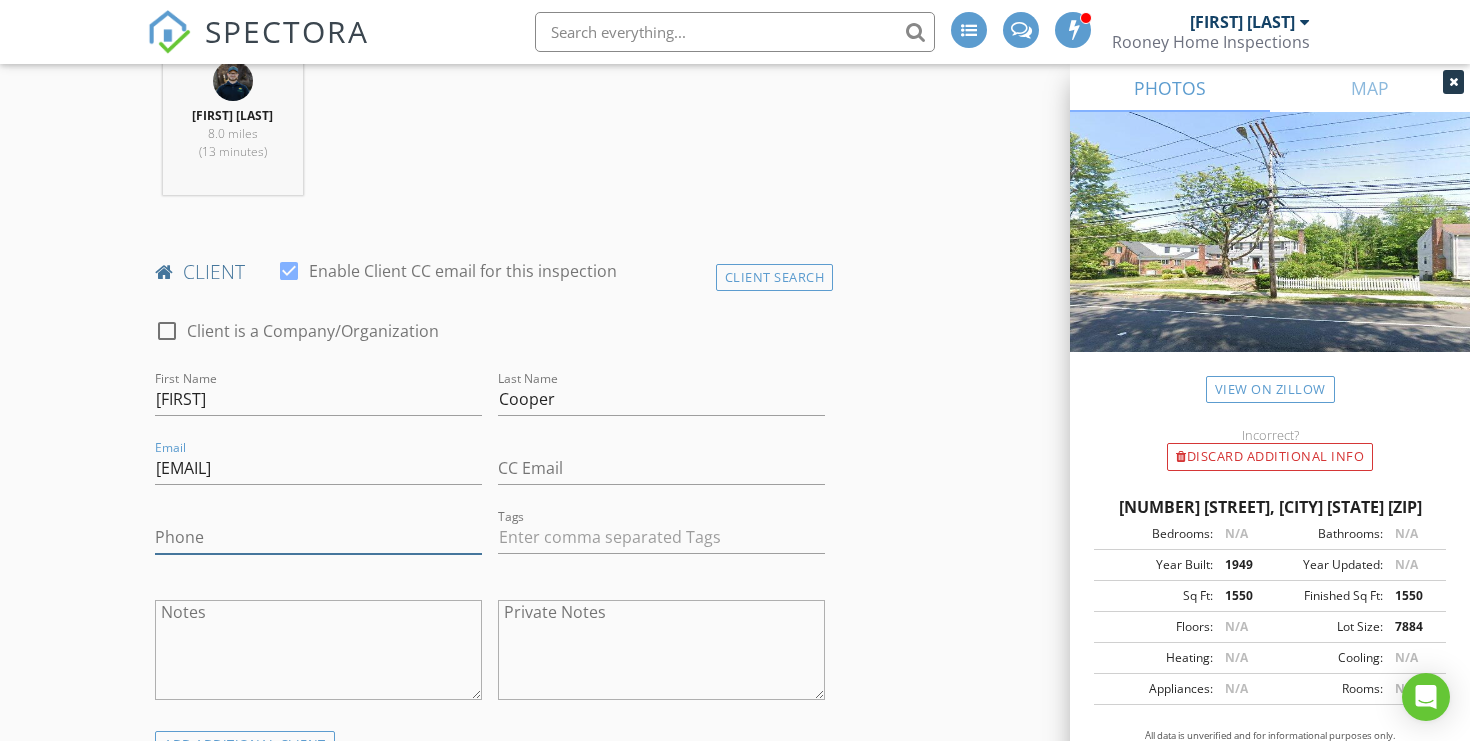click on "Phone" at bounding box center [318, 537] 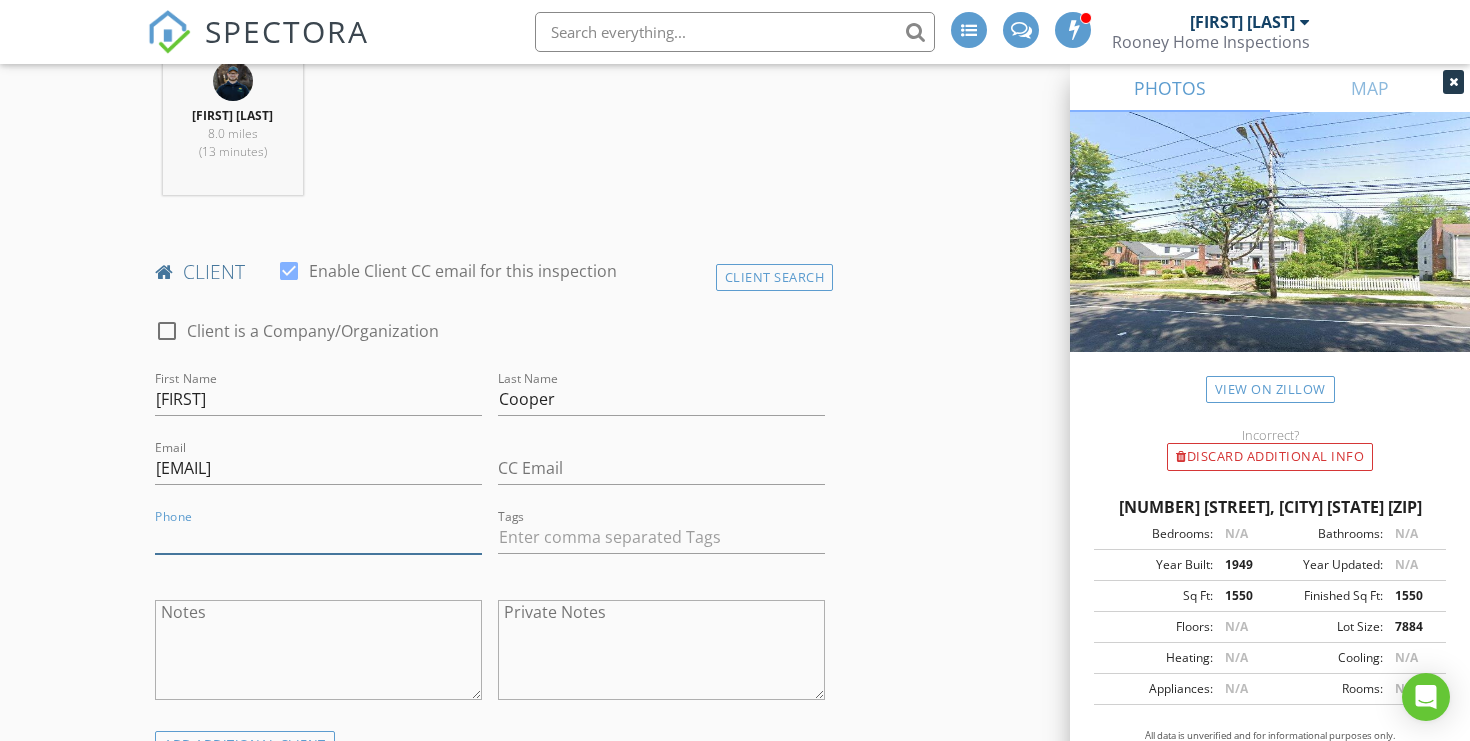 click on "Phone" at bounding box center [318, 537] 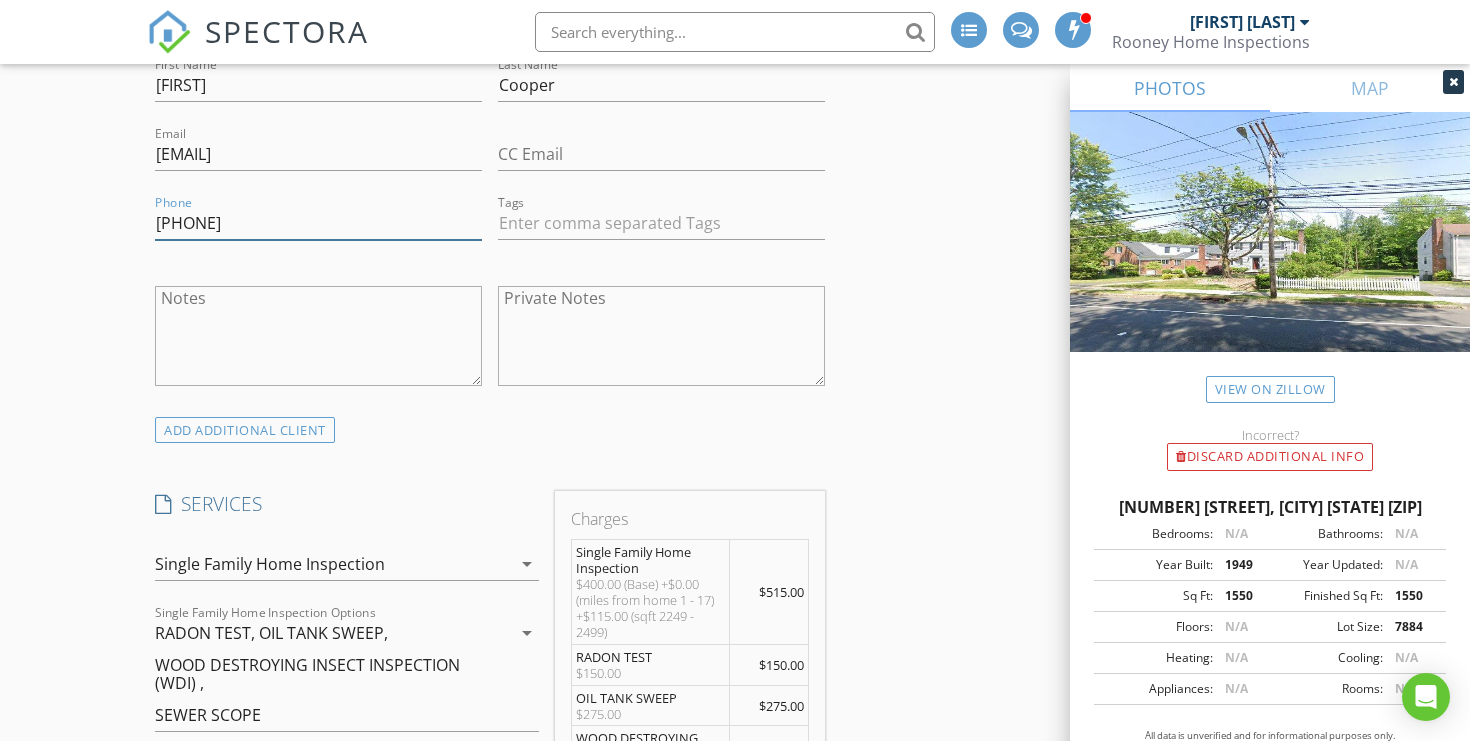 scroll, scrollTop: 1195, scrollLeft: 0, axis: vertical 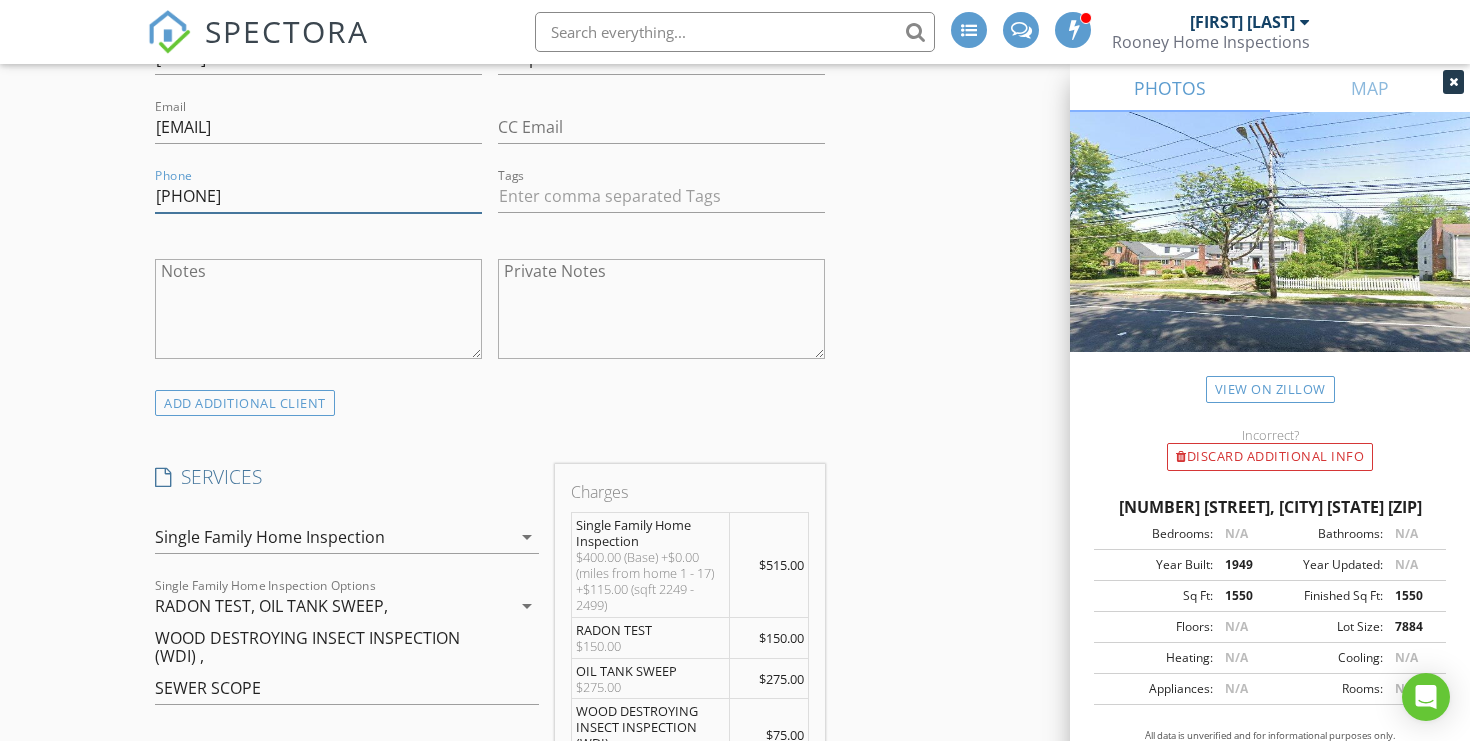 type on "[PHONE]" 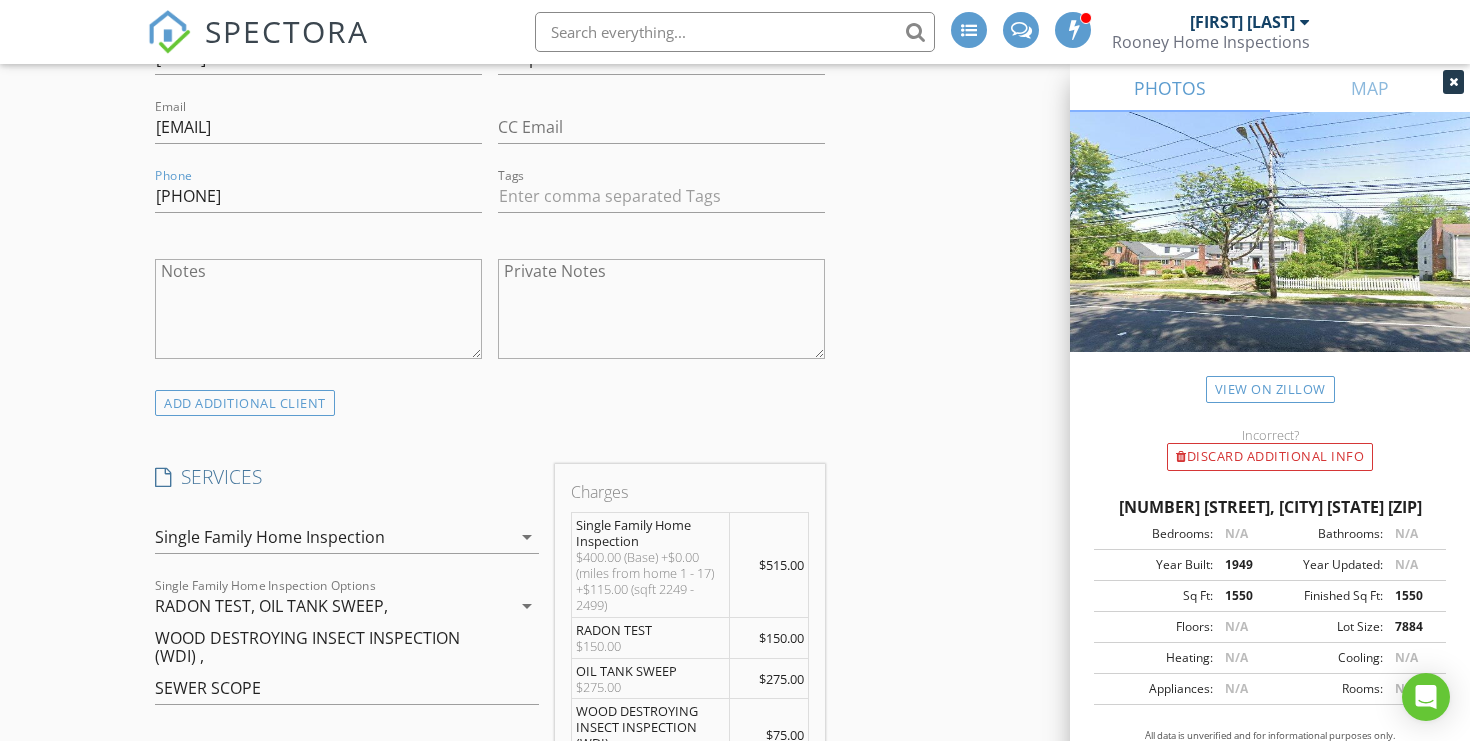 click on "Private Notes" at bounding box center (661, 309) 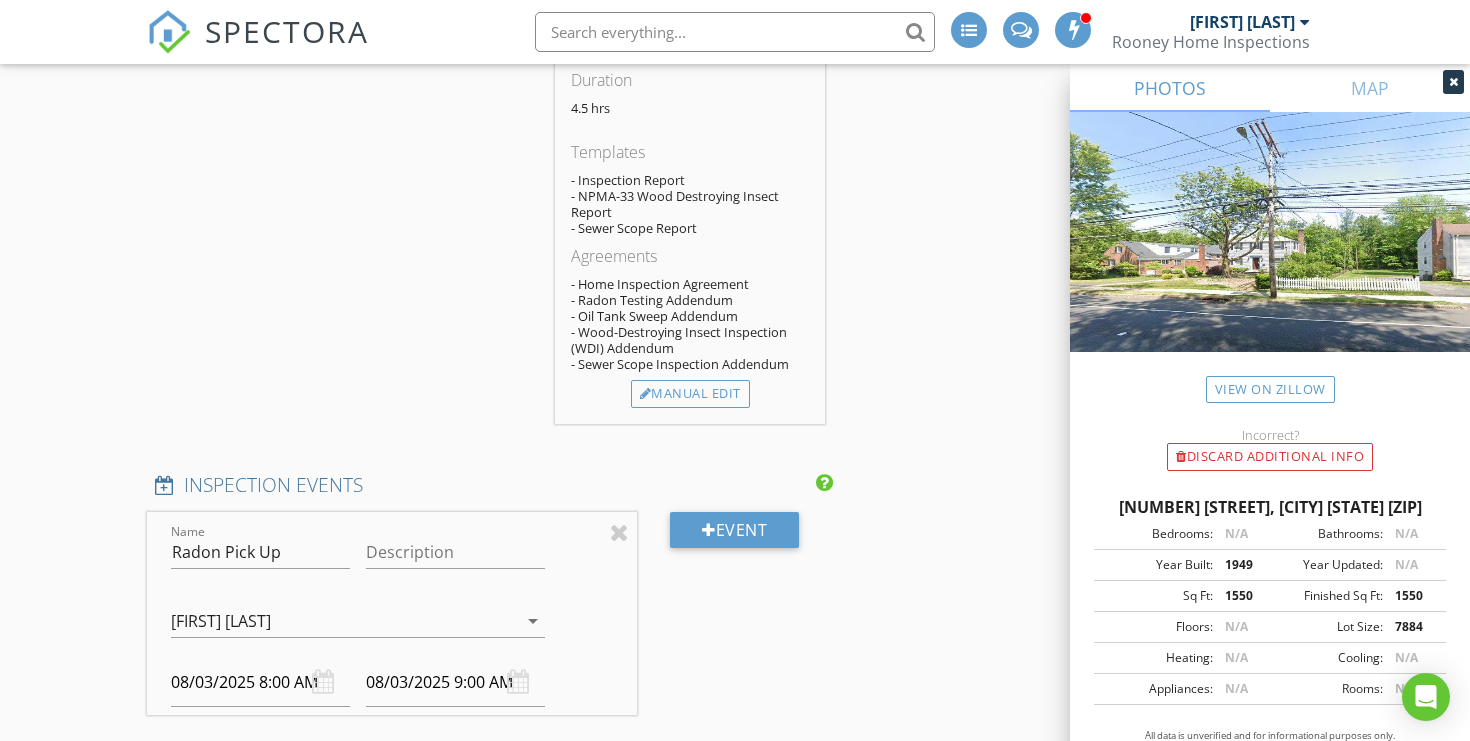scroll, scrollTop: 2051, scrollLeft: 0, axis: vertical 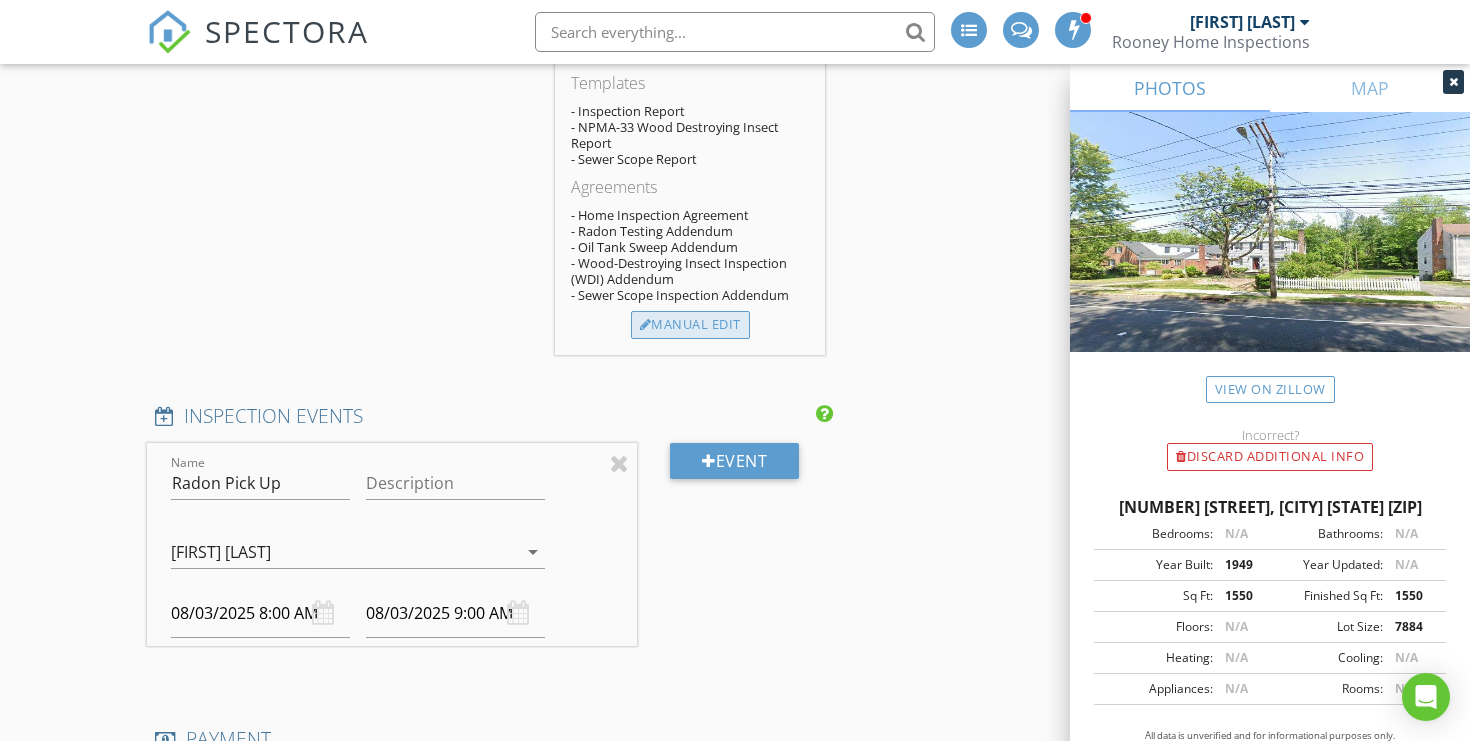 type on "WDI Free" 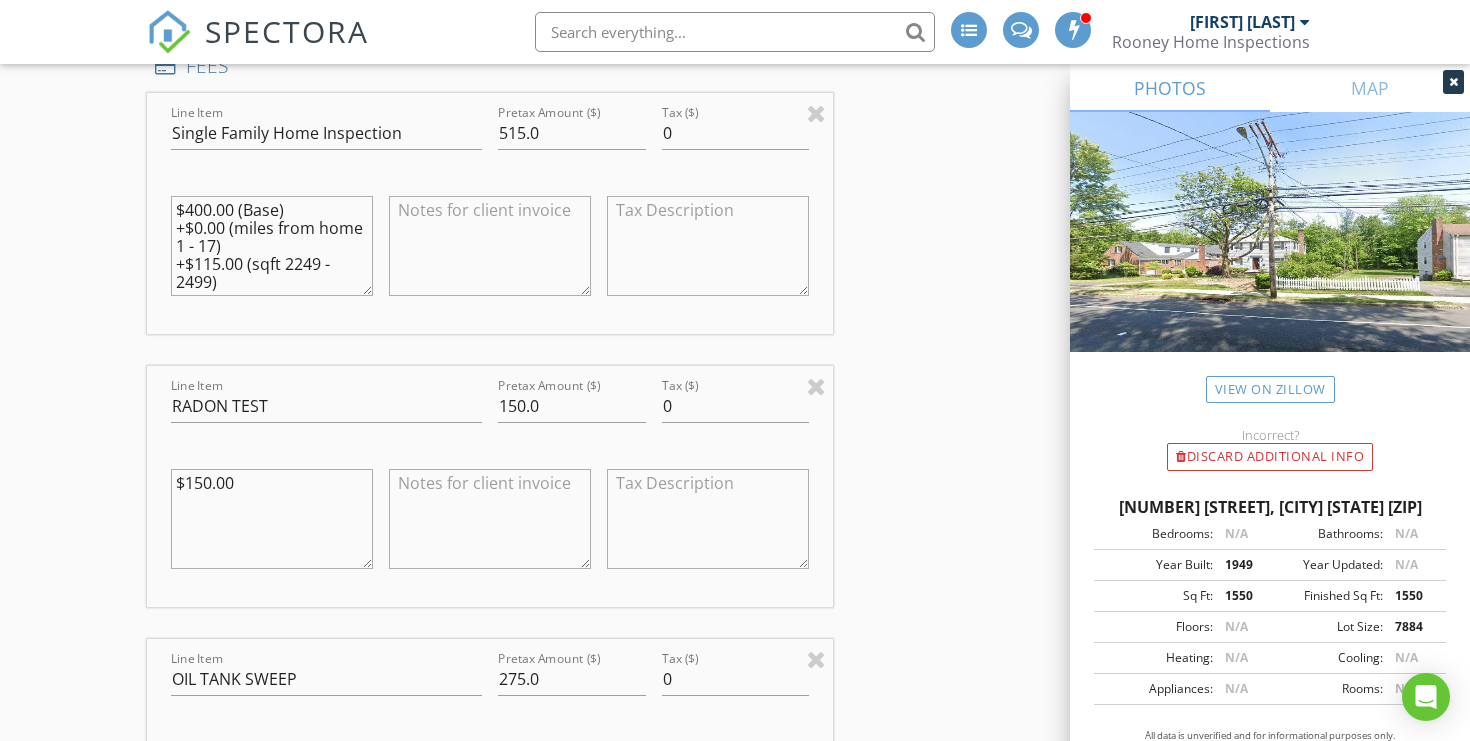 scroll, scrollTop: 1858, scrollLeft: 0, axis: vertical 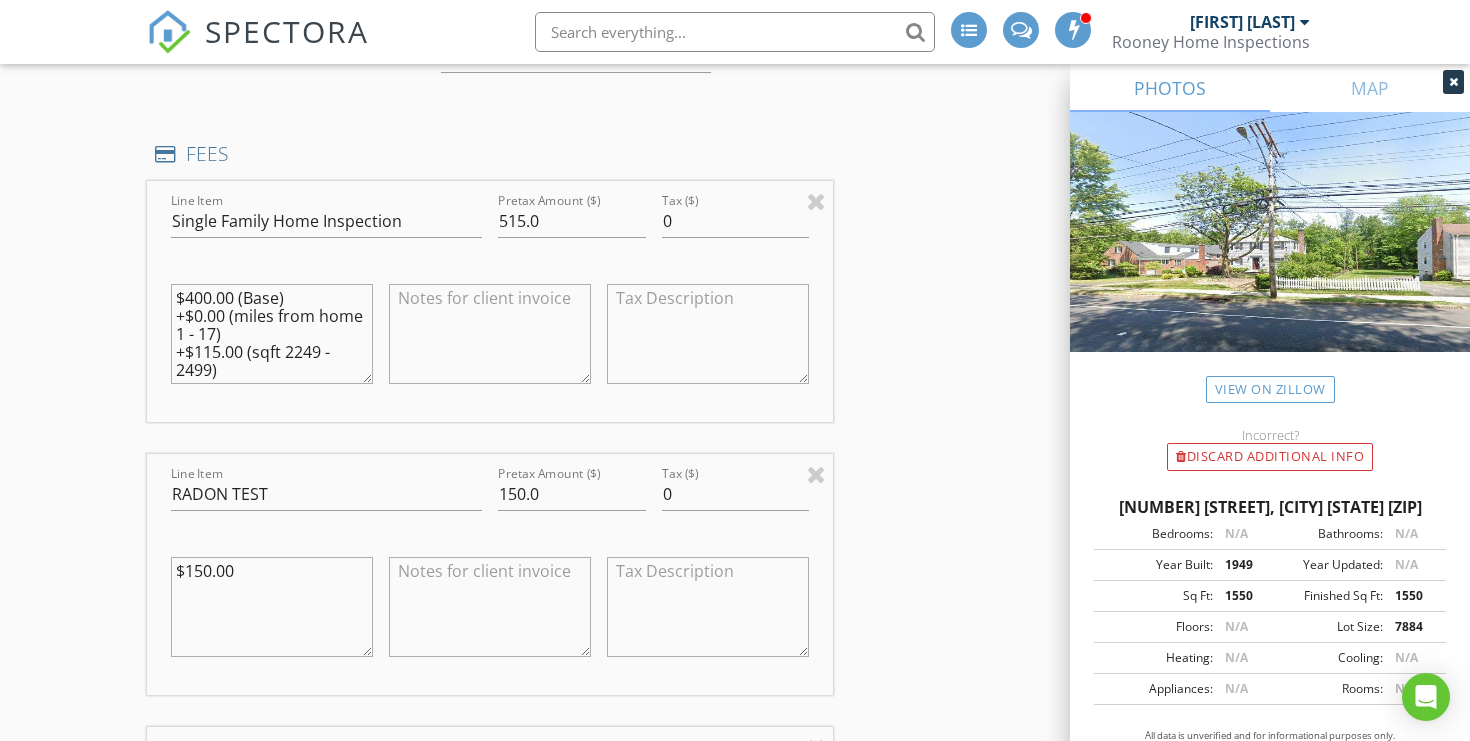 drag, startPoint x: 266, startPoint y: 343, endPoint x: 157, endPoint y: 267, distance: 132.87964 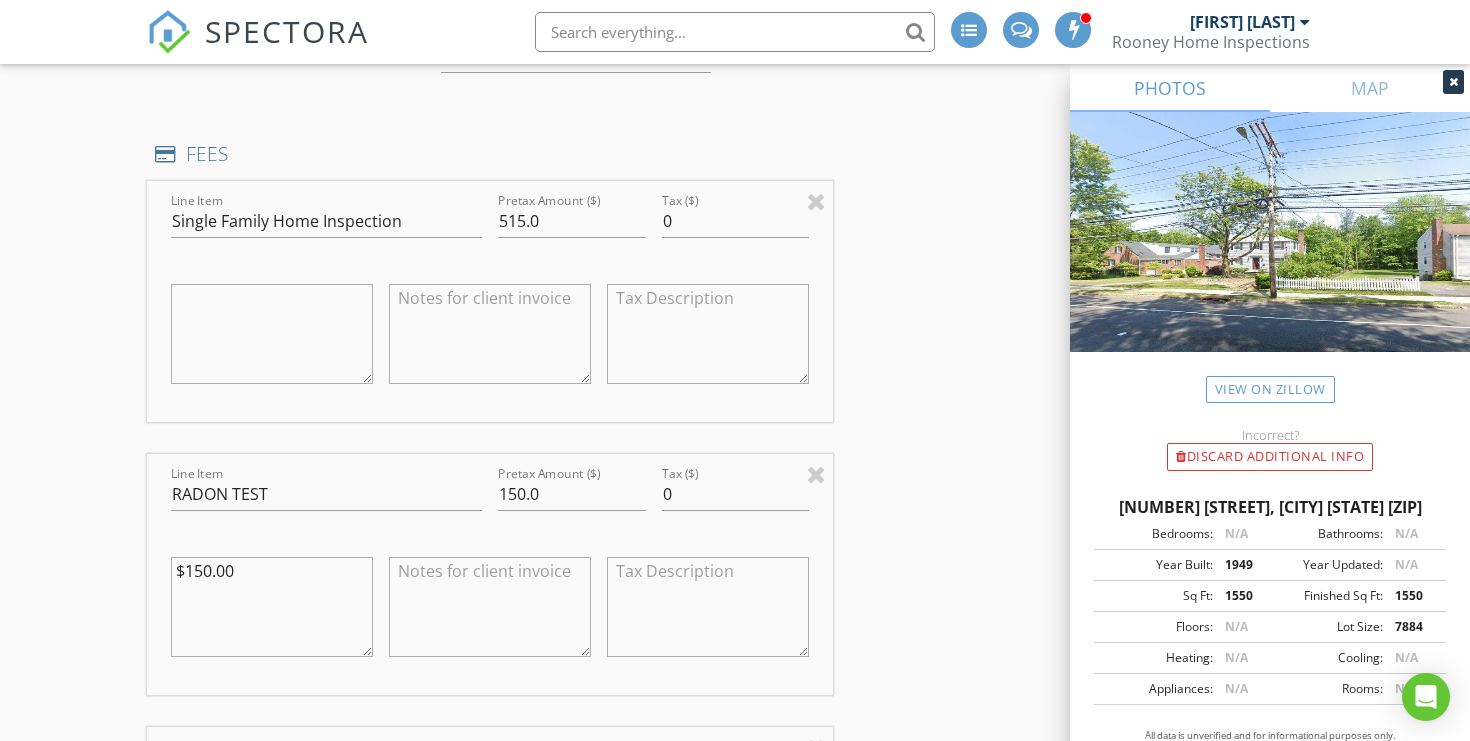 type 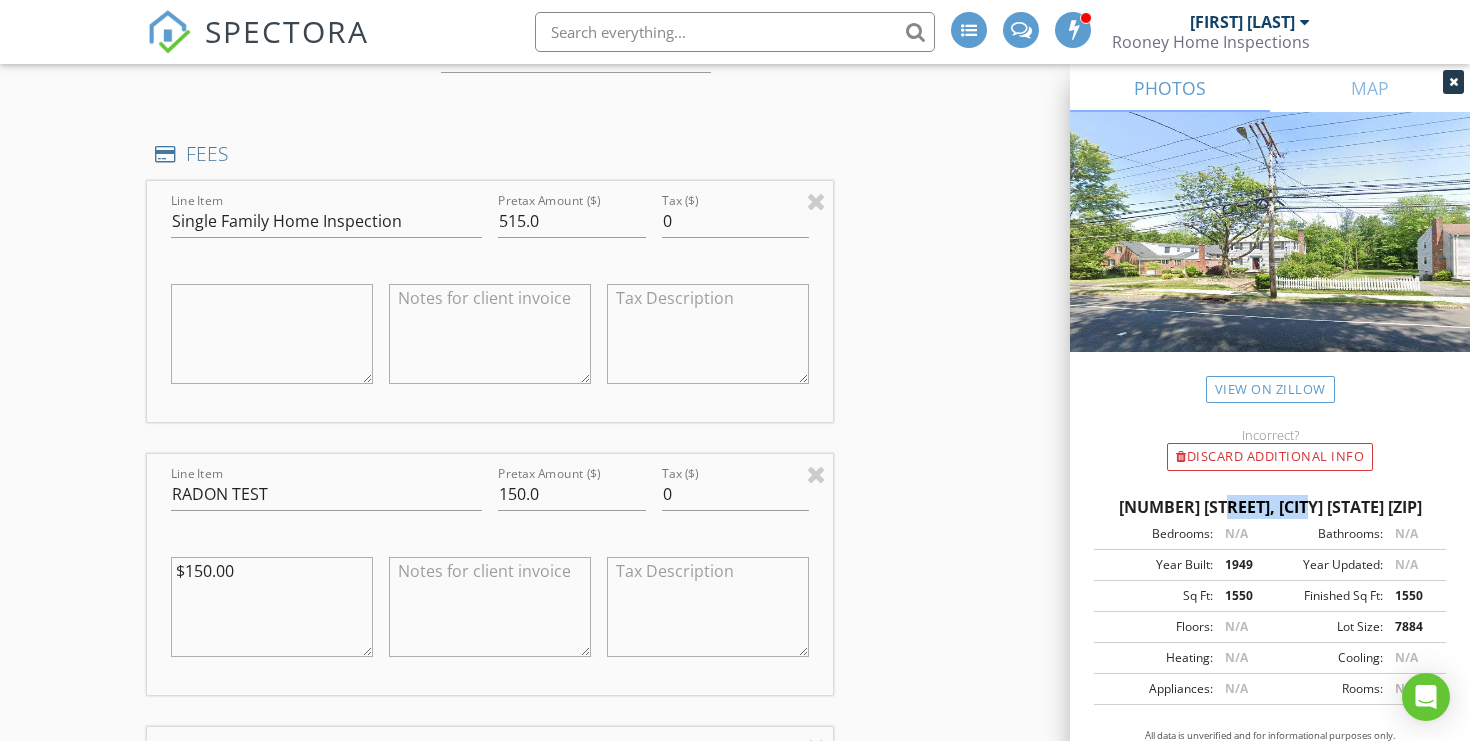 click on "[NUMBER] [STREET], [CITY] [STATE] [ZIP]" at bounding box center [1270, 507] 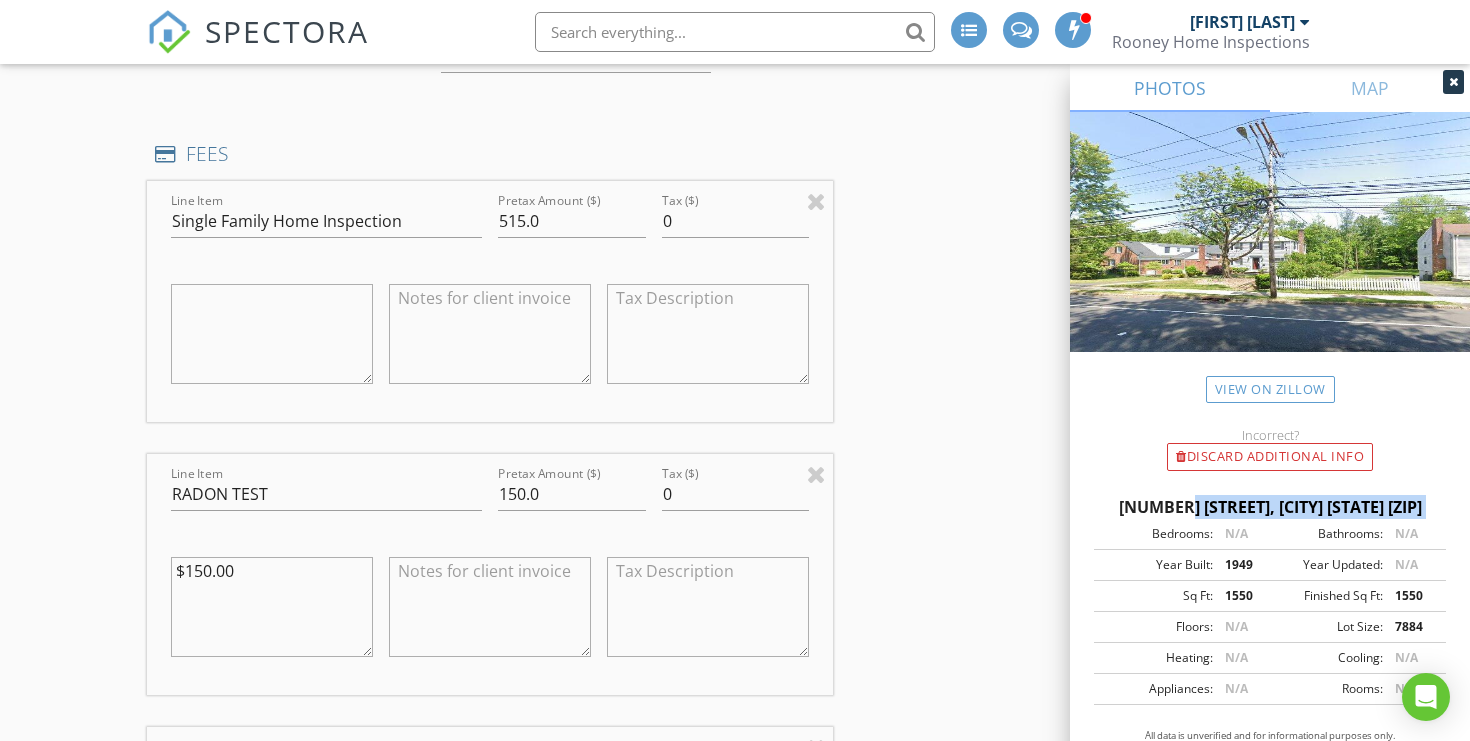click on "[NUMBER] [STREET], [CITY] [STATE] [ZIP]" at bounding box center (1270, 507) 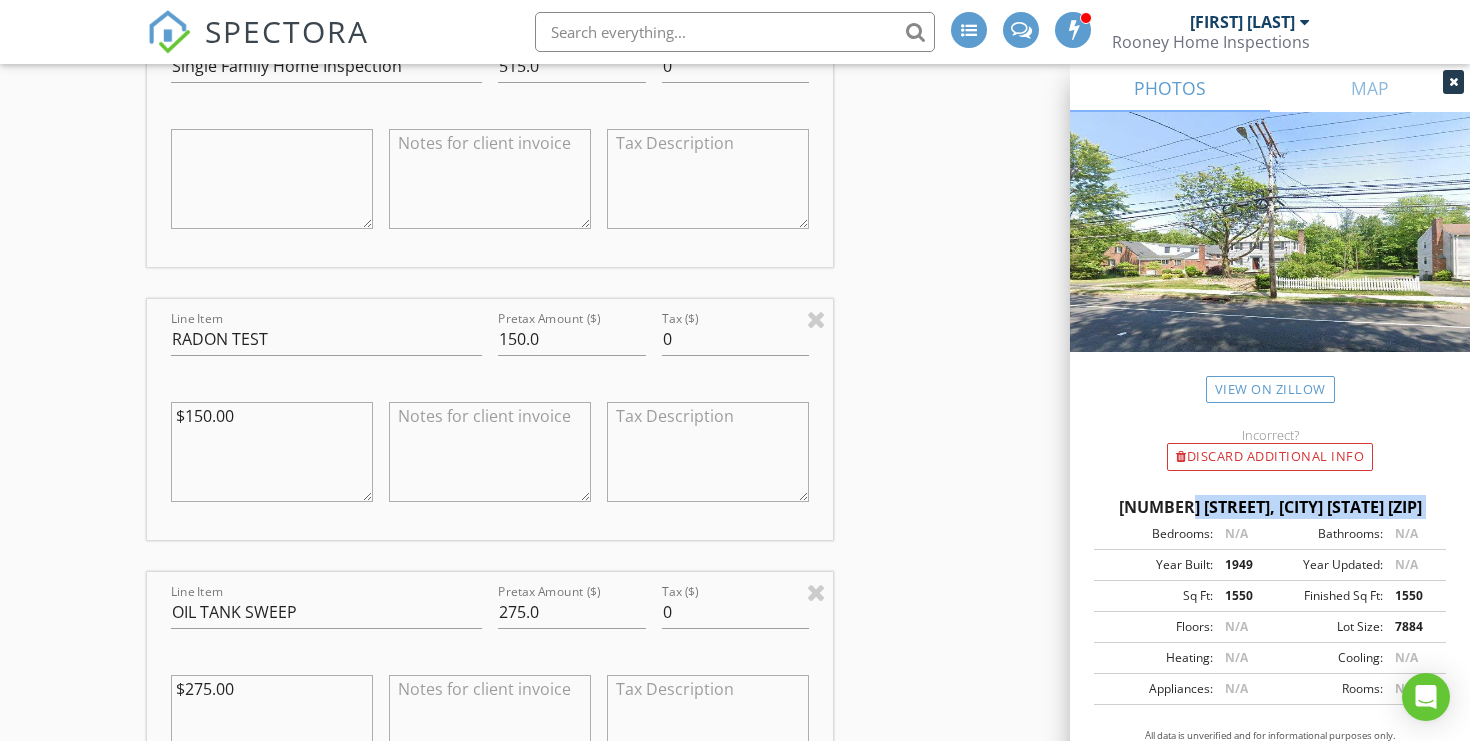 scroll, scrollTop: 2022, scrollLeft: 0, axis: vertical 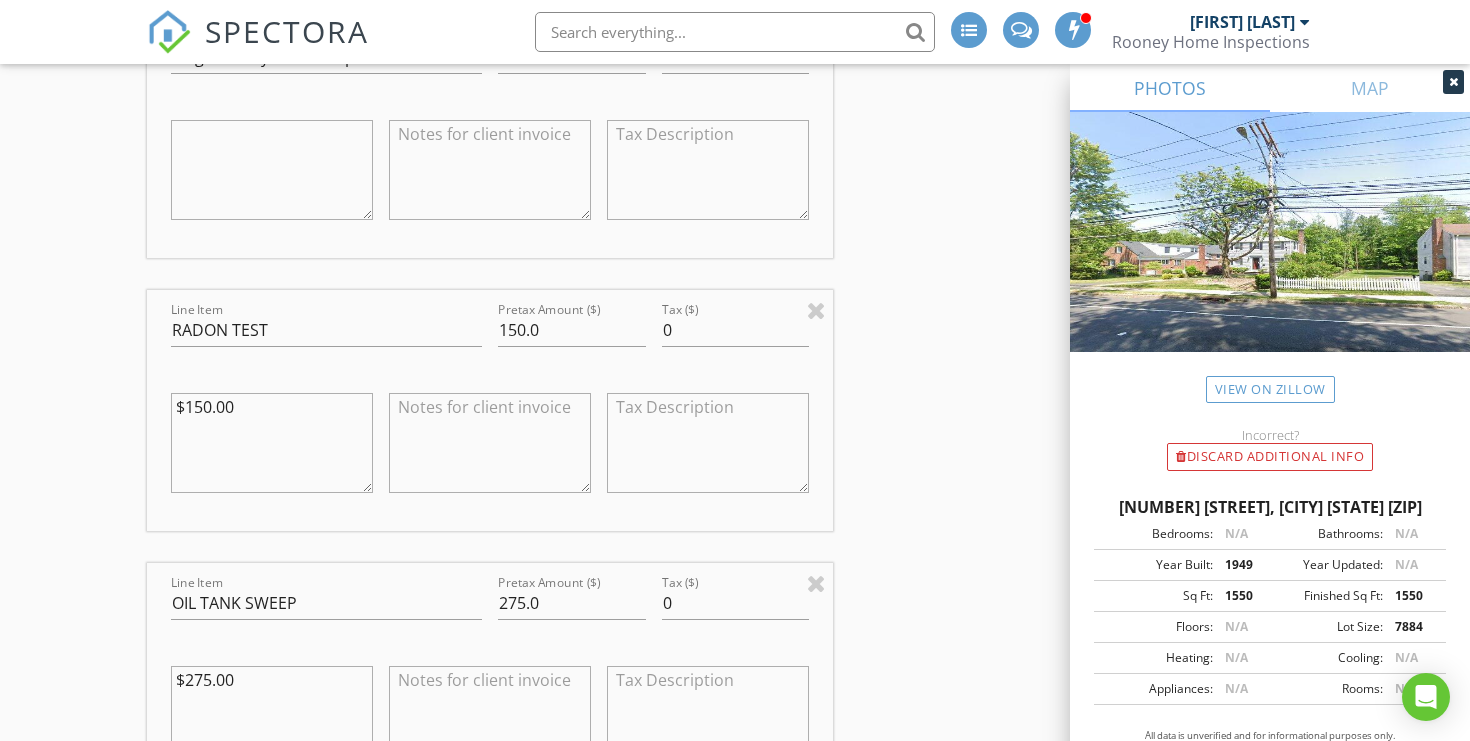 click on "$150.00" at bounding box center [272, 443] 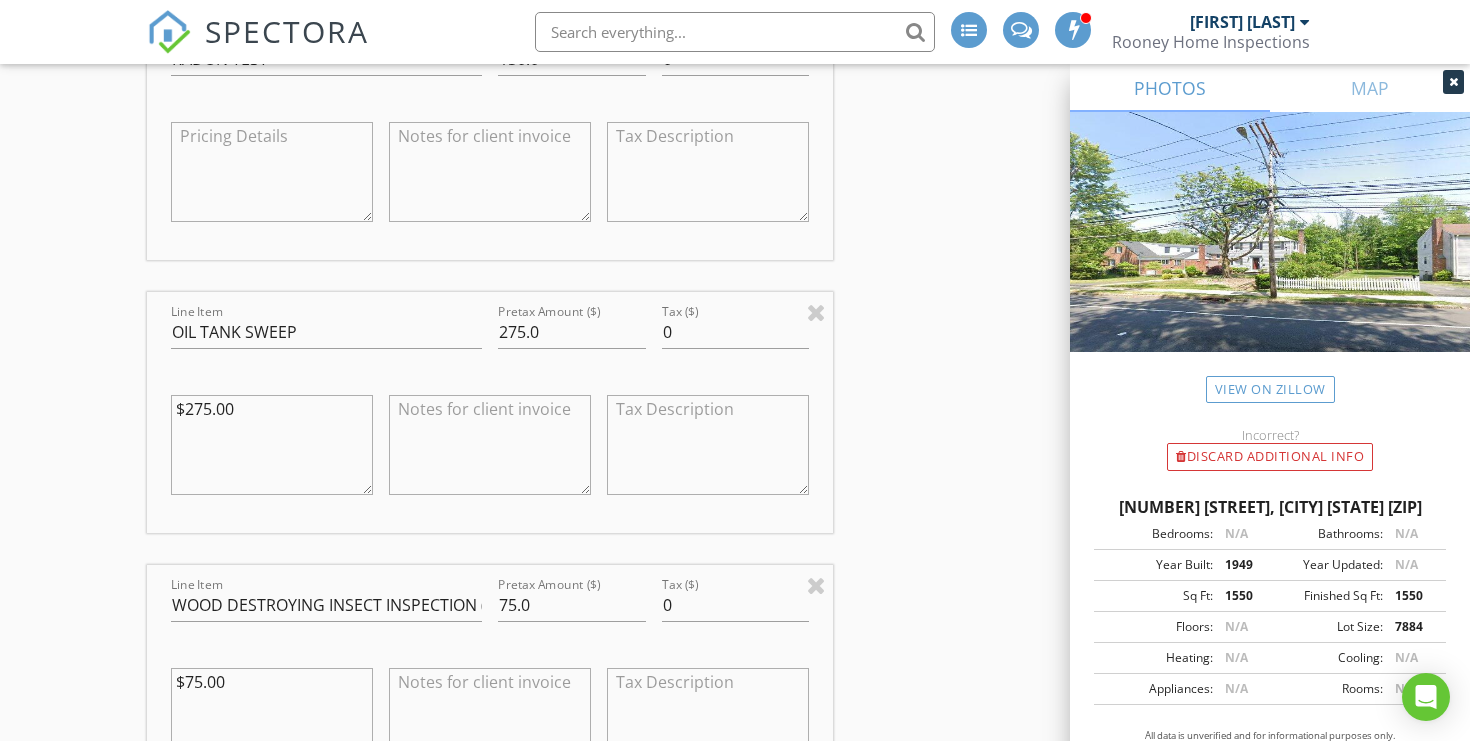 scroll, scrollTop: 2438, scrollLeft: 0, axis: vertical 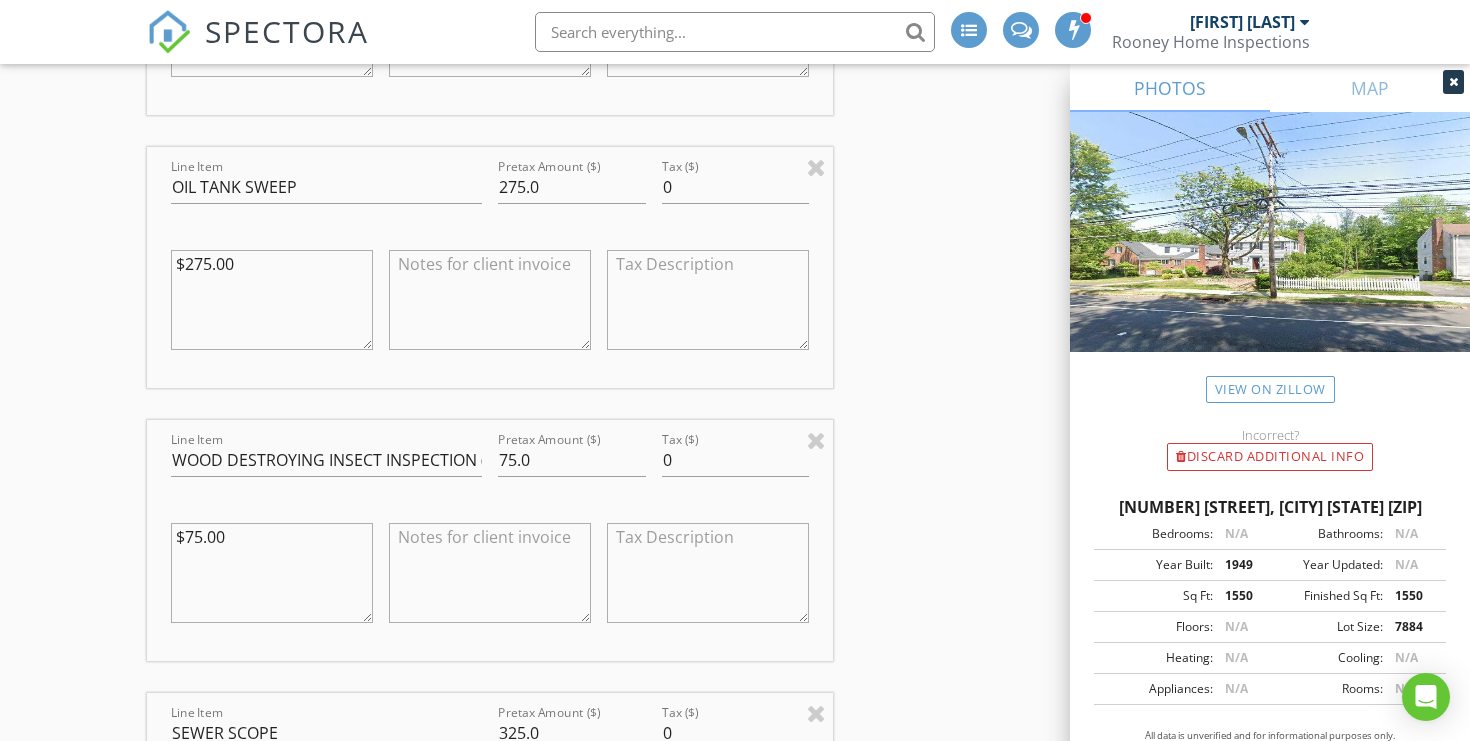 type 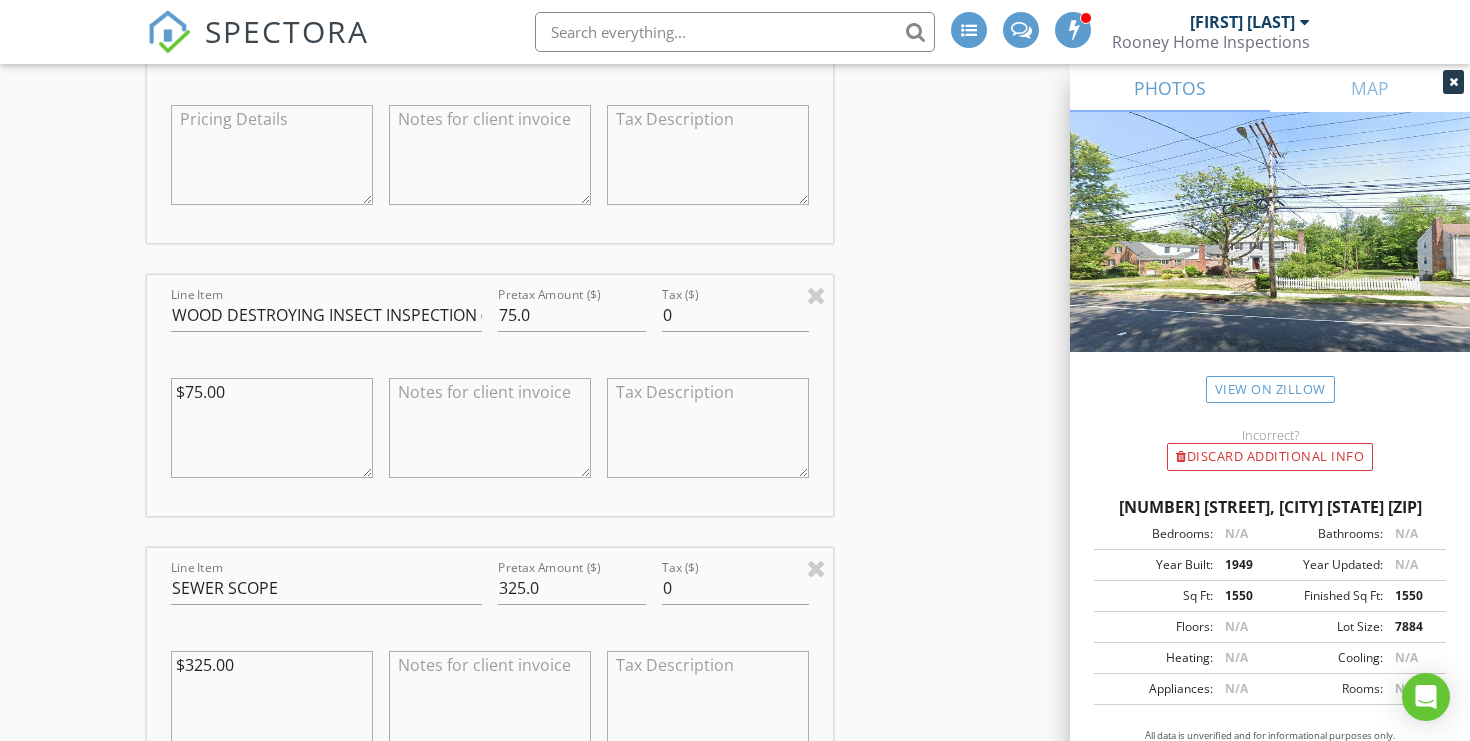 scroll, scrollTop: 2595, scrollLeft: 0, axis: vertical 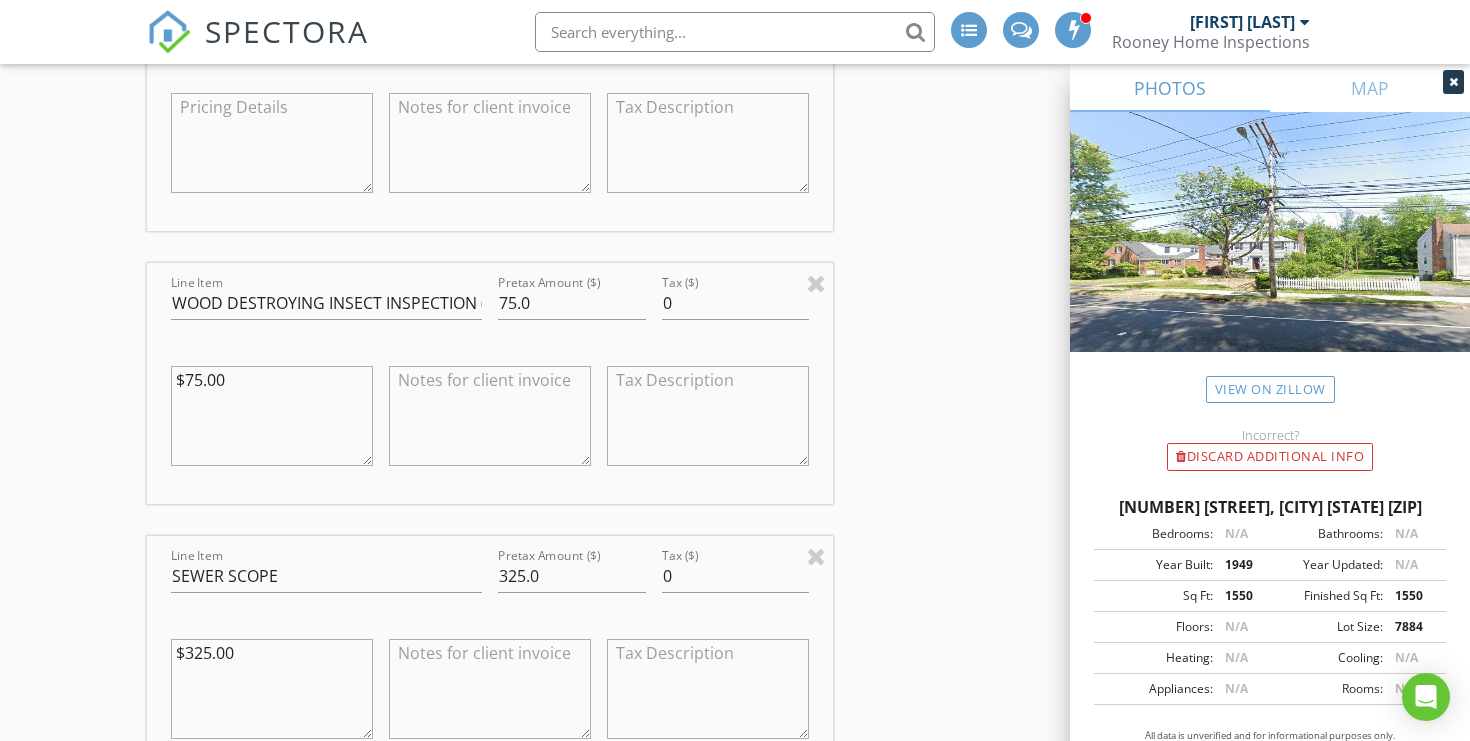type 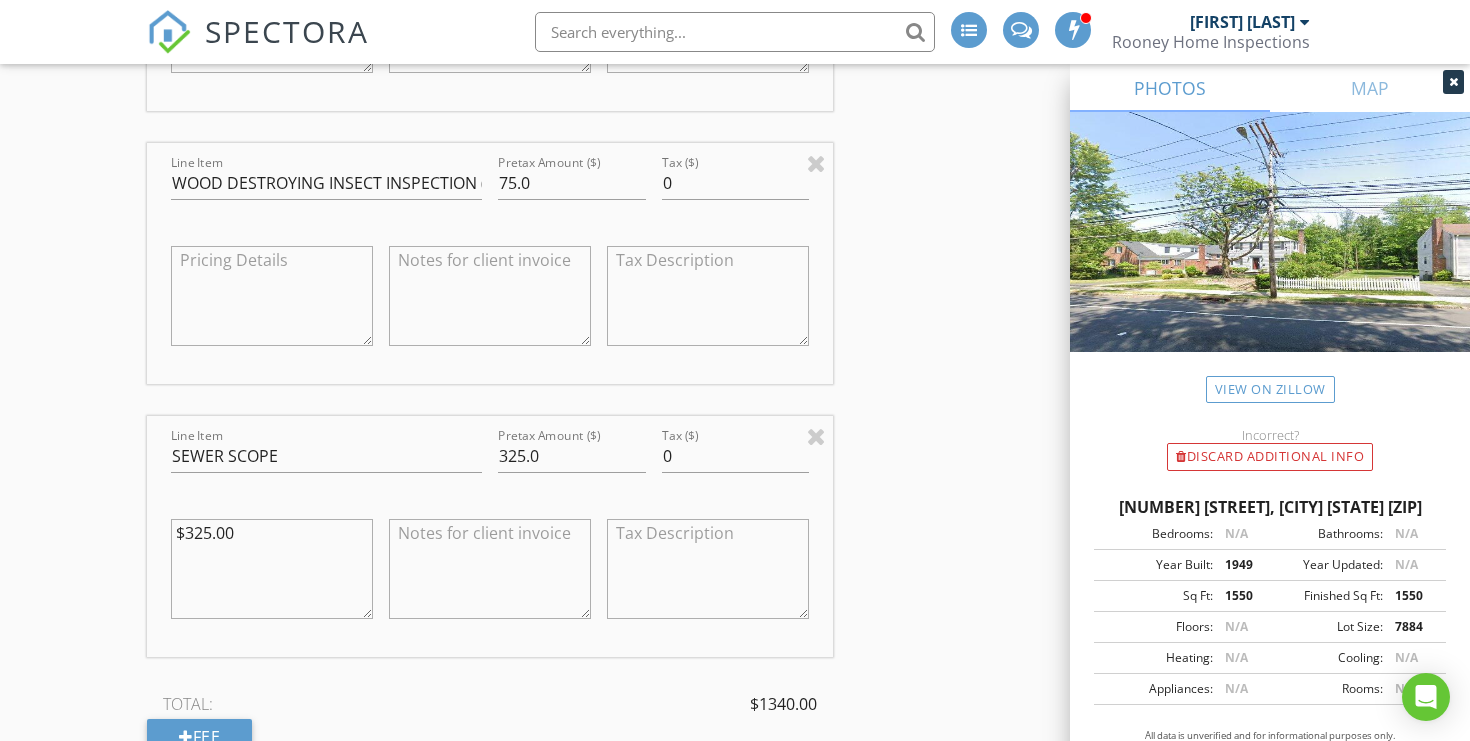 scroll, scrollTop: 2836, scrollLeft: 0, axis: vertical 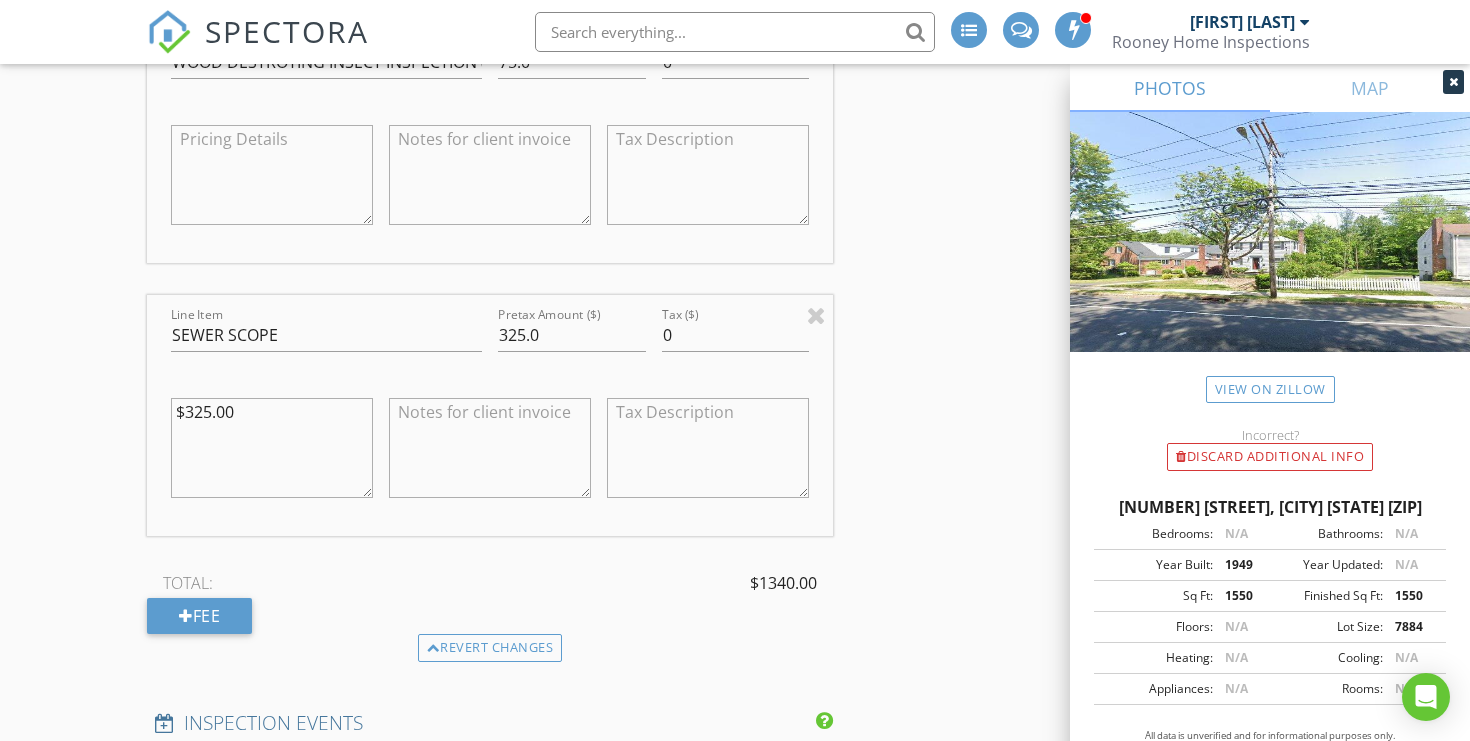 type 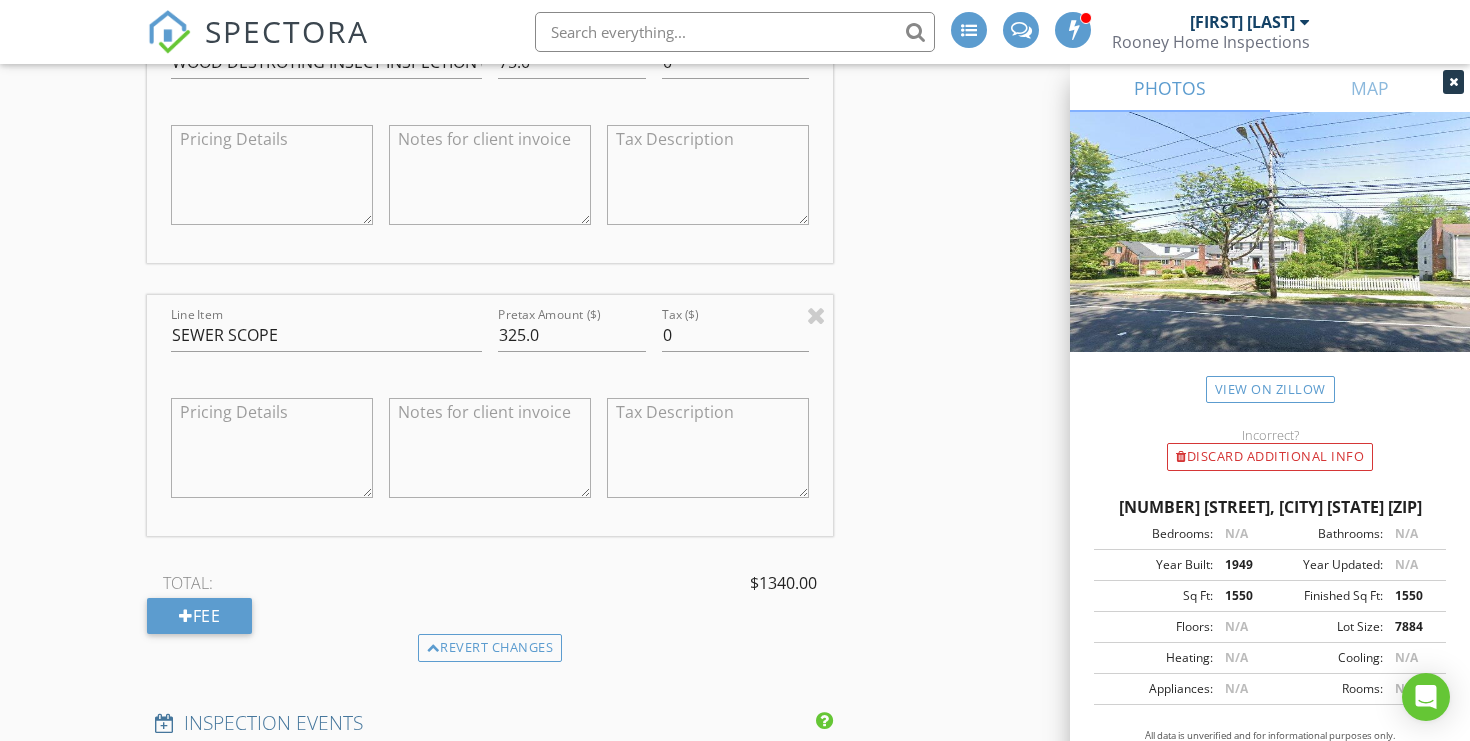 type 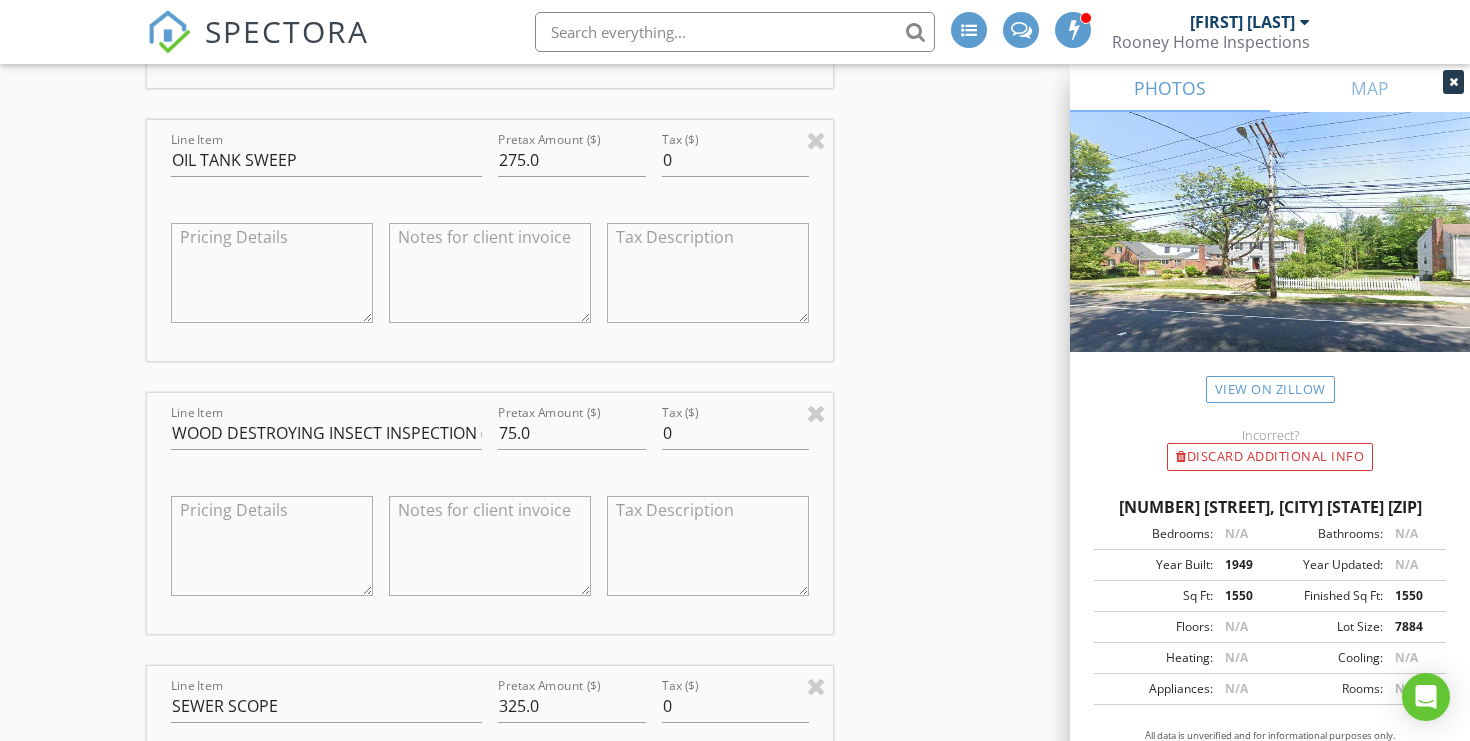 scroll, scrollTop: 2464, scrollLeft: 0, axis: vertical 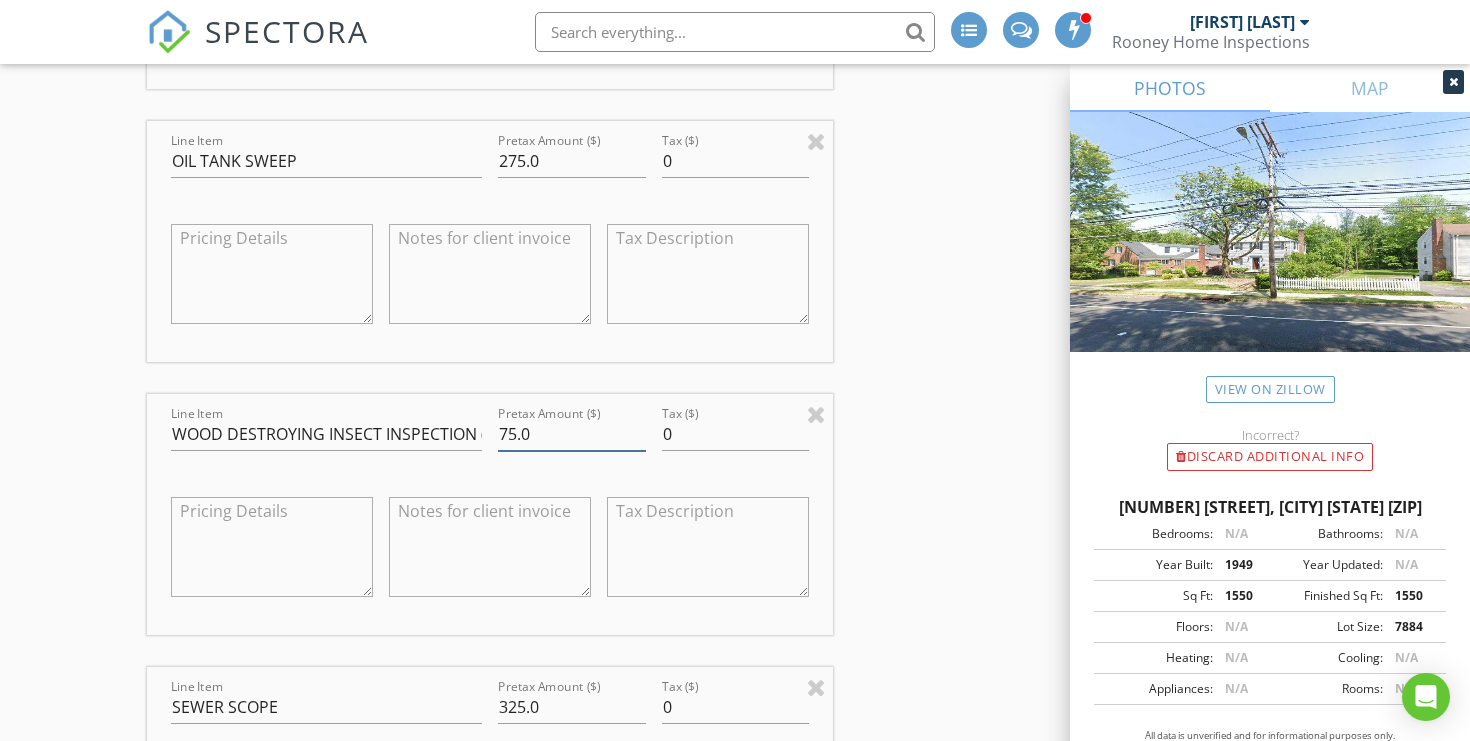 click on "75.0" at bounding box center [572, 434] 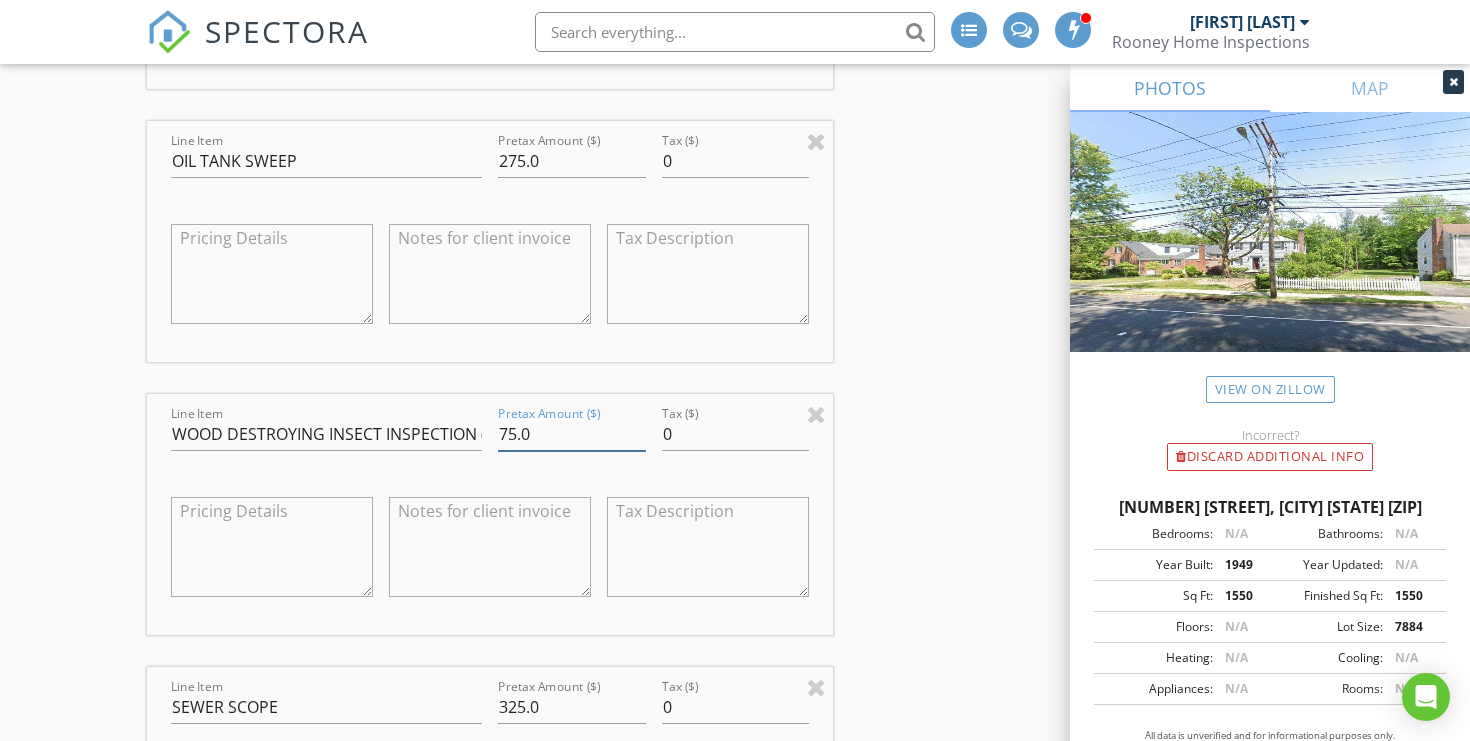 click on "75.0" at bounding box center [572, 434] 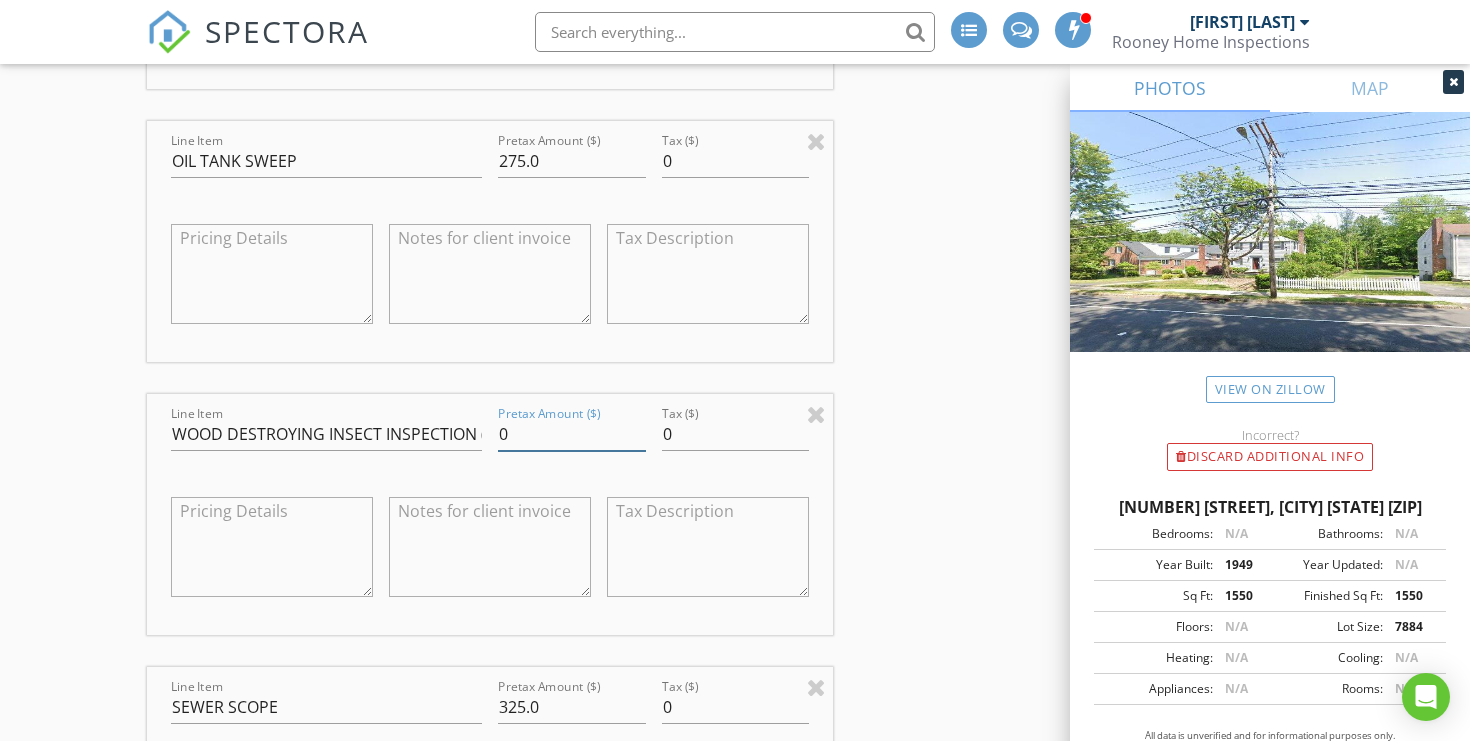 type on "0" 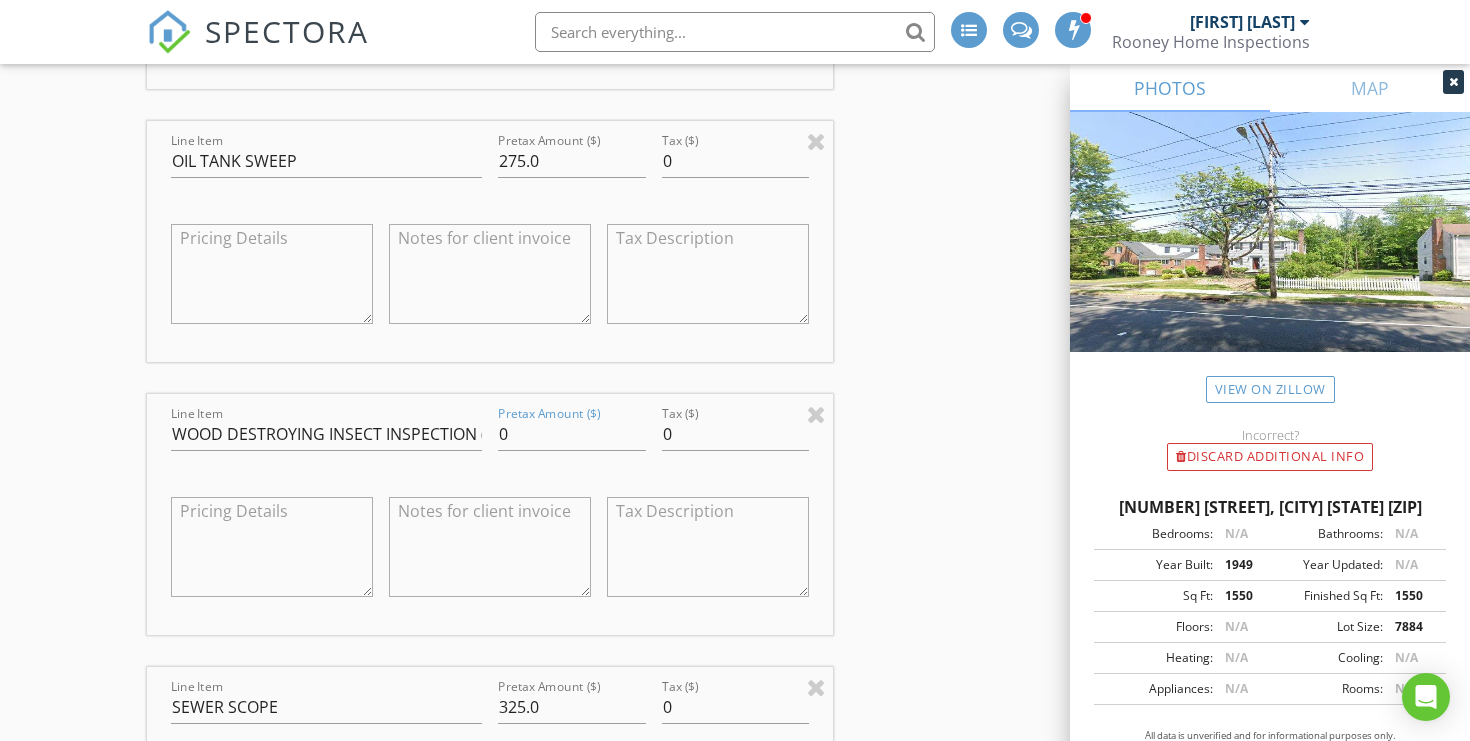 click at bounding box center (490, 547) 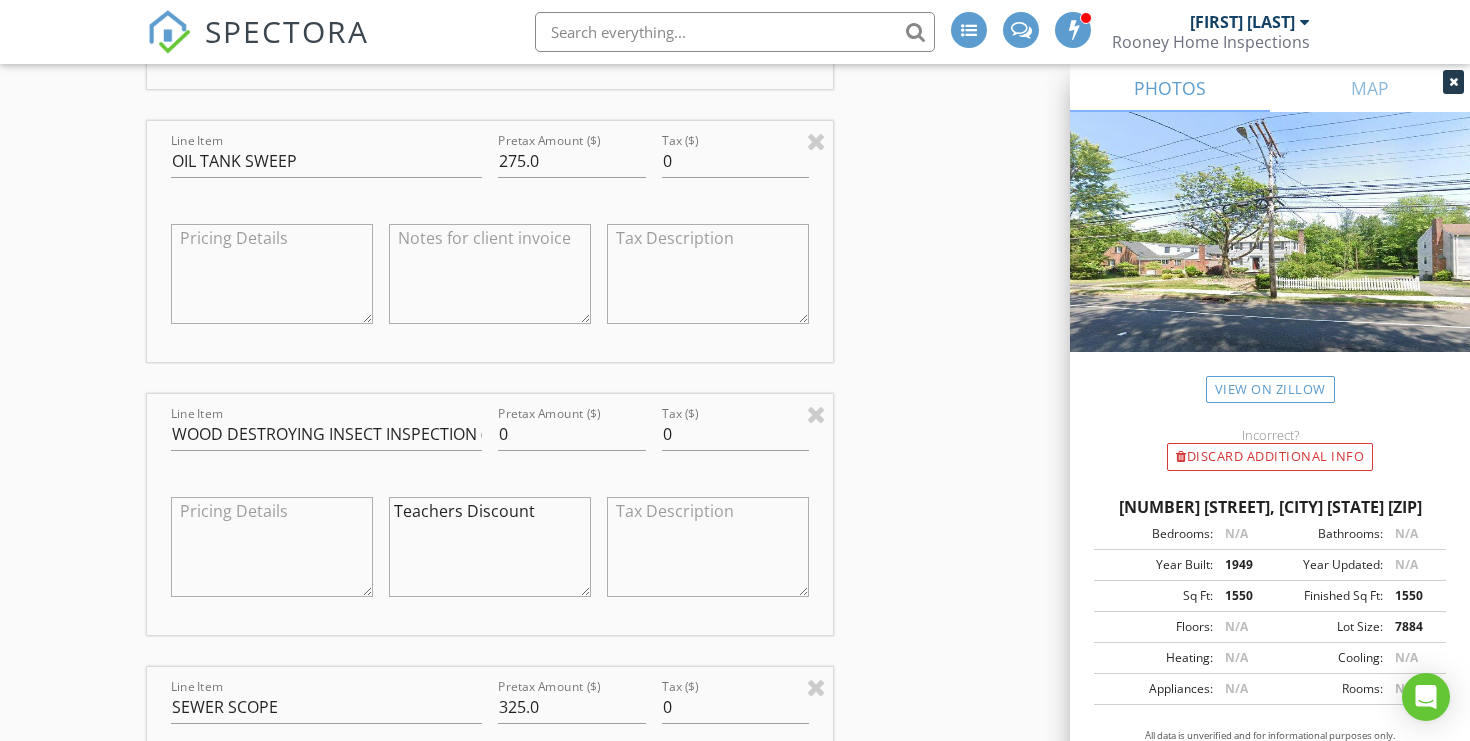 type on "Teachers Discount" 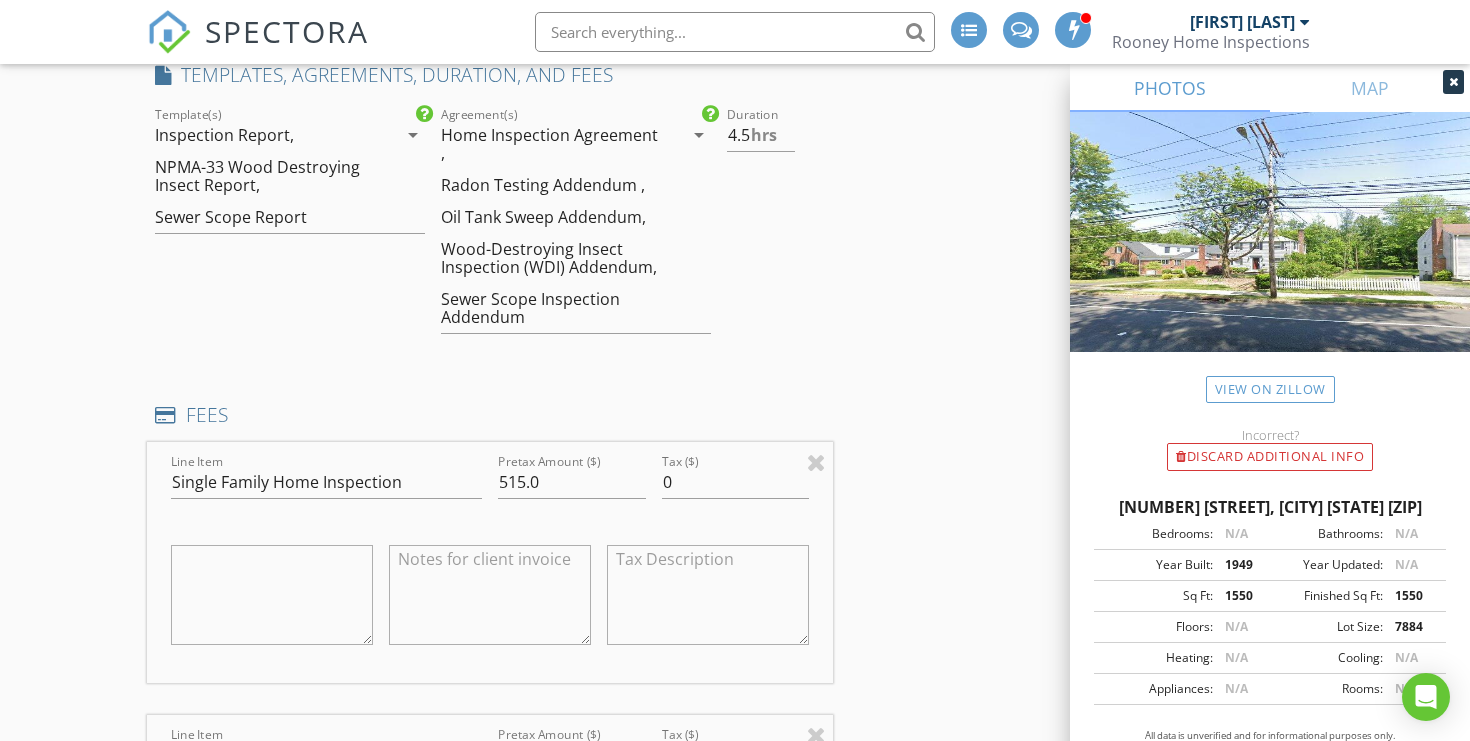 scroll, scrollTop: 1390, scrollLeft: 0, axis: vertical 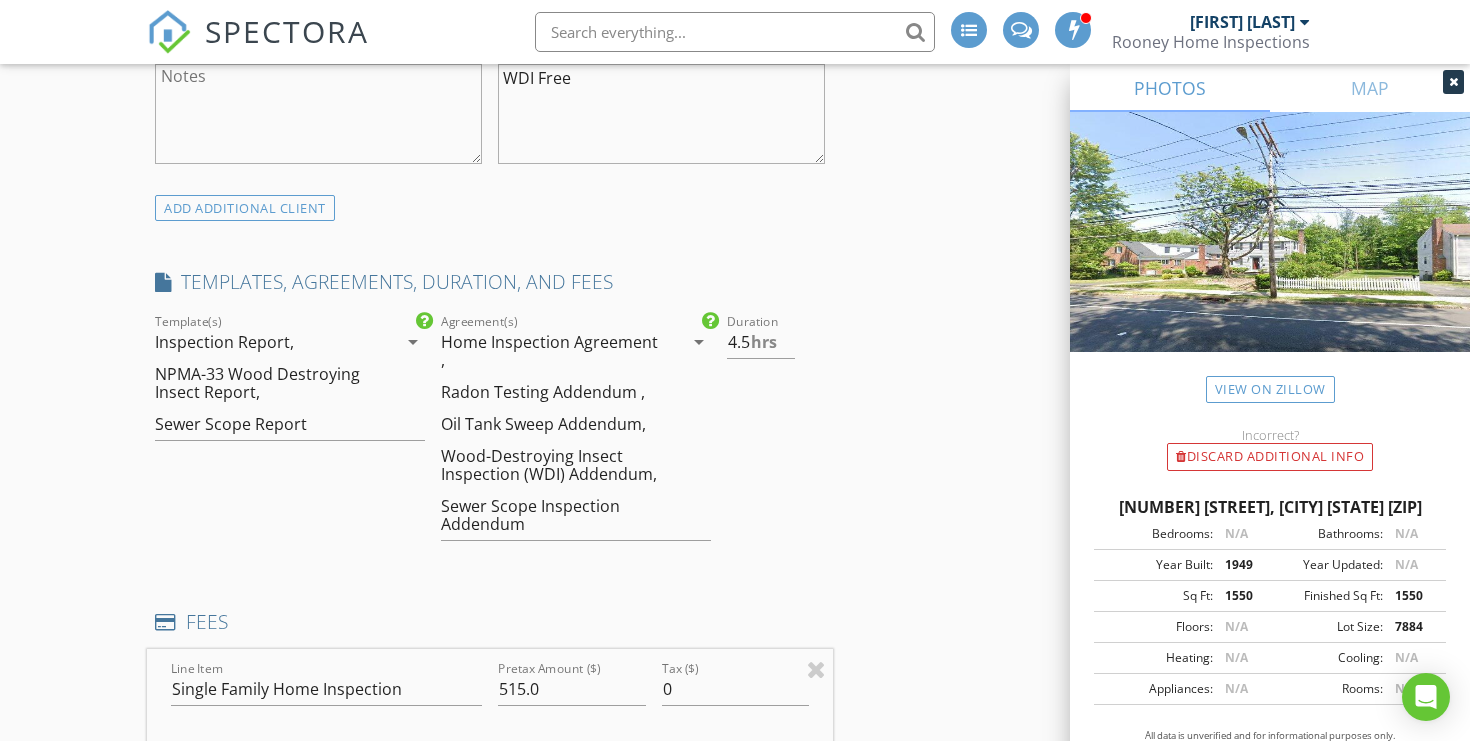 click on "arrow_drop_down" at bounding box center [413, 342] 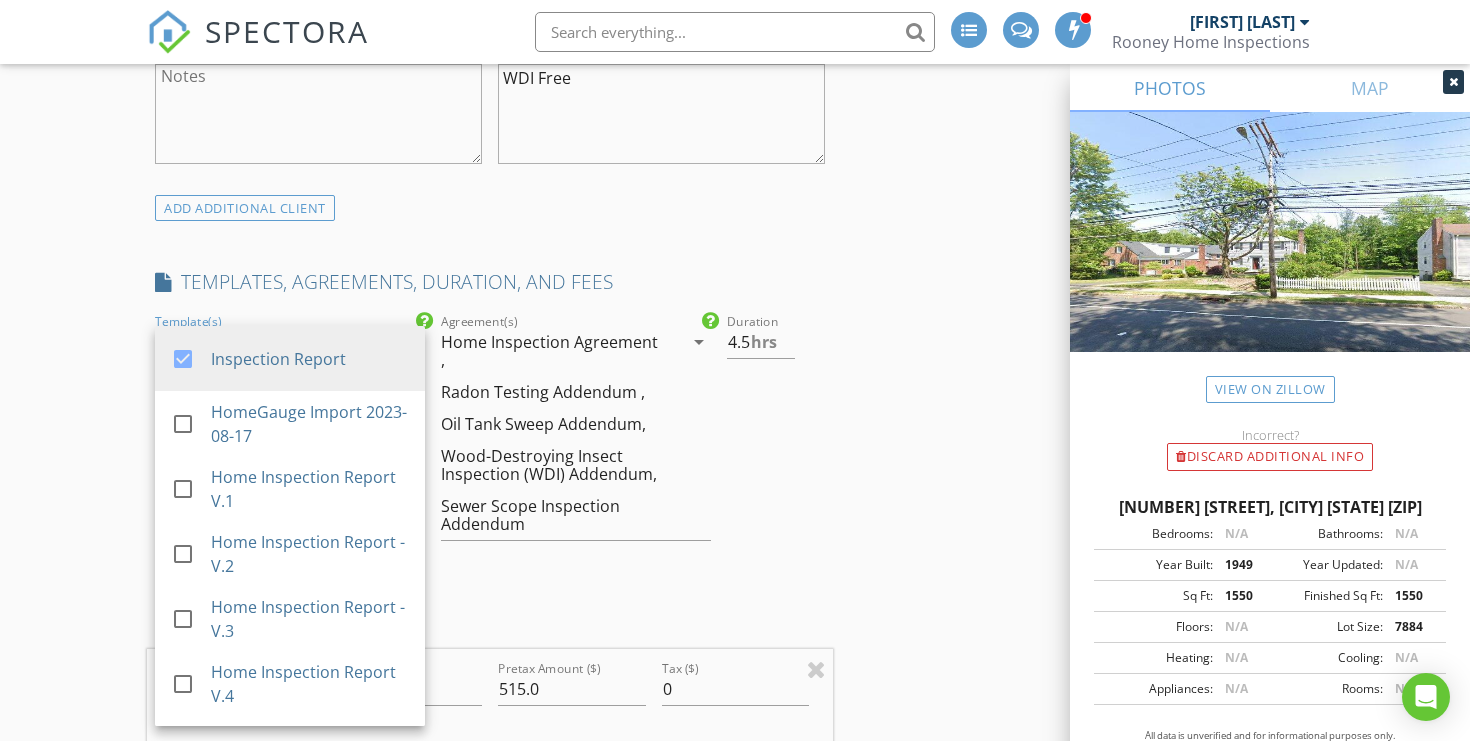 click on "INSPECTOR(S)
check_box   [FIRST] [LAST]   PRIMARY   [FIRST] [LAST] arrow_drop_down   check_box_outline_blank [FIRST] [LAST] specifically requested
Date/Time
08/03/2025 8:00 AM
Location
Address Search       Address [NUMBER] [STREET]   Unit   City [CITY]   State [STATE]   Zip [ZIP]   County [COUNTY]     Square Feet 2325   Year Built 1949   Foundation arrow_drop_down     [FIRST] [LAST]     8.0 miles     (13 minutes)
client
check_box Enable Client CC email for this inspection   Client Search     check_box_outline_blank Client is a Company/Organization     First Name [FIRST]   Last Name [LAST]   Email [EMAIL]   CC Email   Phone [PHONE]         Tags         Notes   Private Notes WDI Free
ADDITIONAL client
SERVICES
check_box   check_box_outline_blank" at bounding box center (735, 1498) 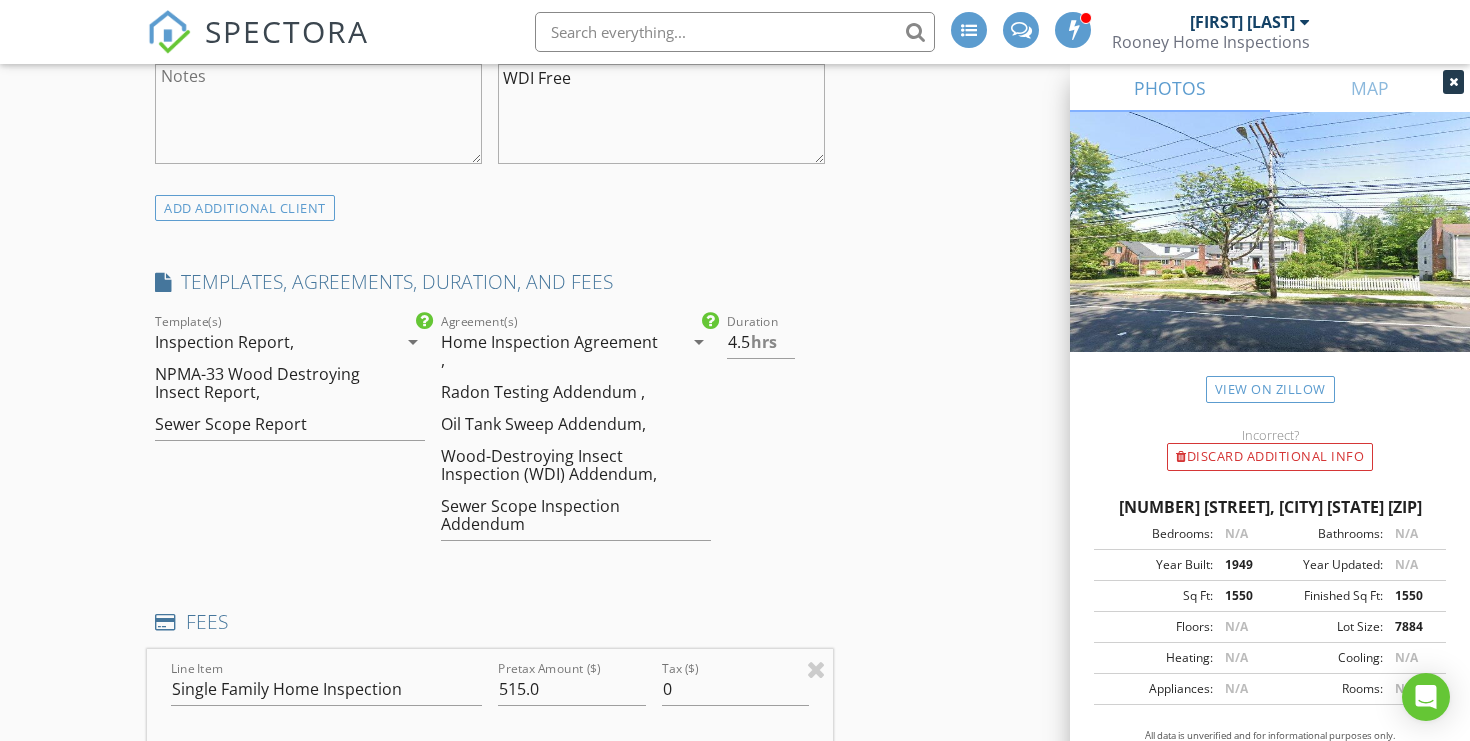 click on "arrow_drop_down" at bounding box center (413, 342) 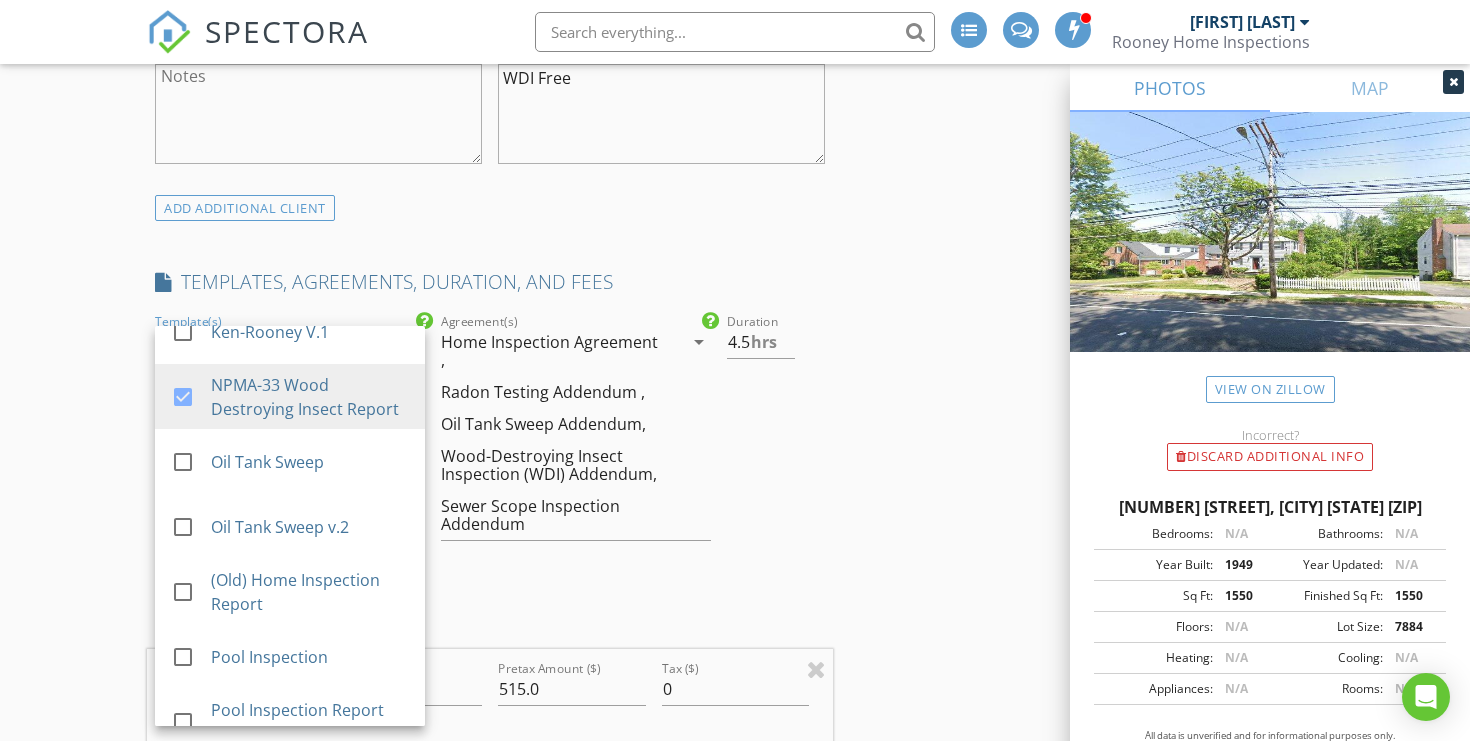 scroll, scrollTop: 1089, scrollLeft: 0, axis: vertical 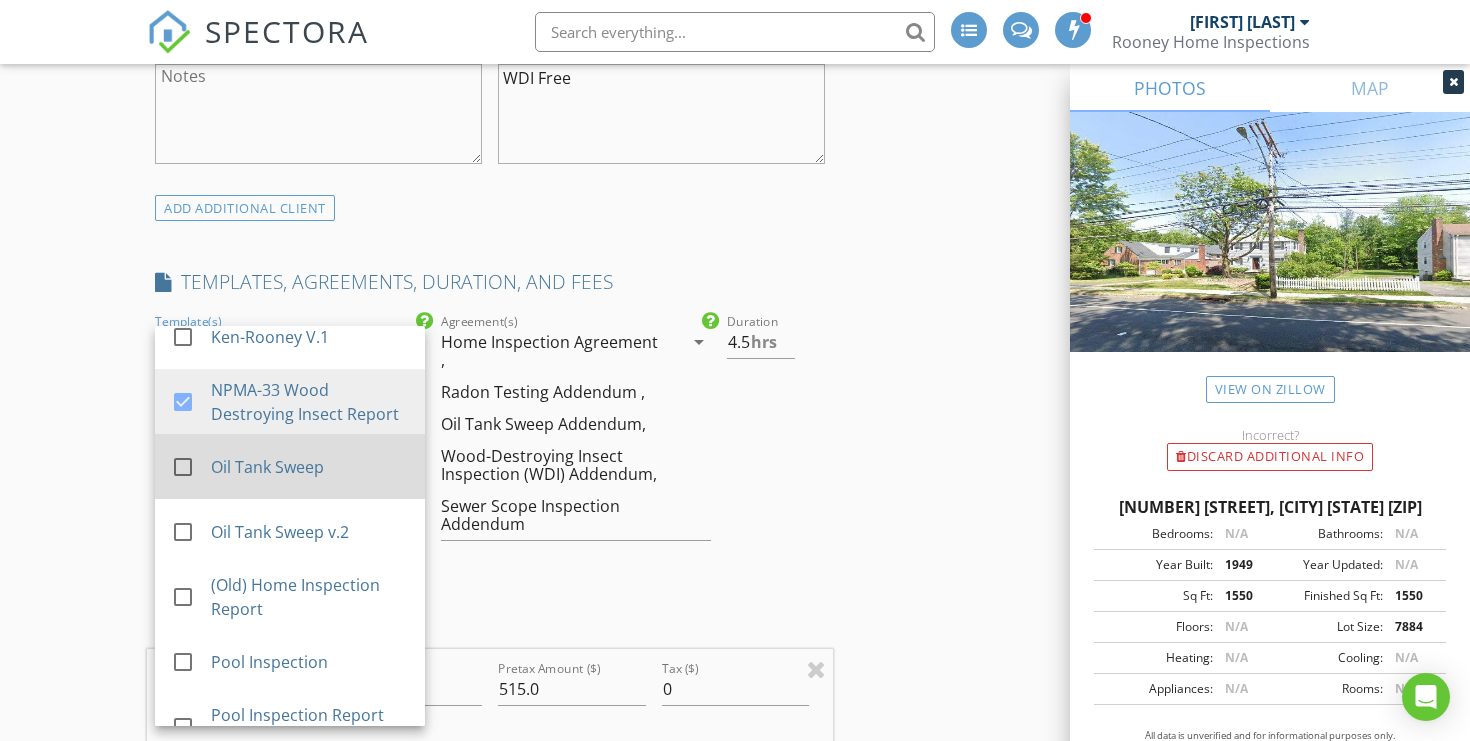click at bounding box center (183, 467) 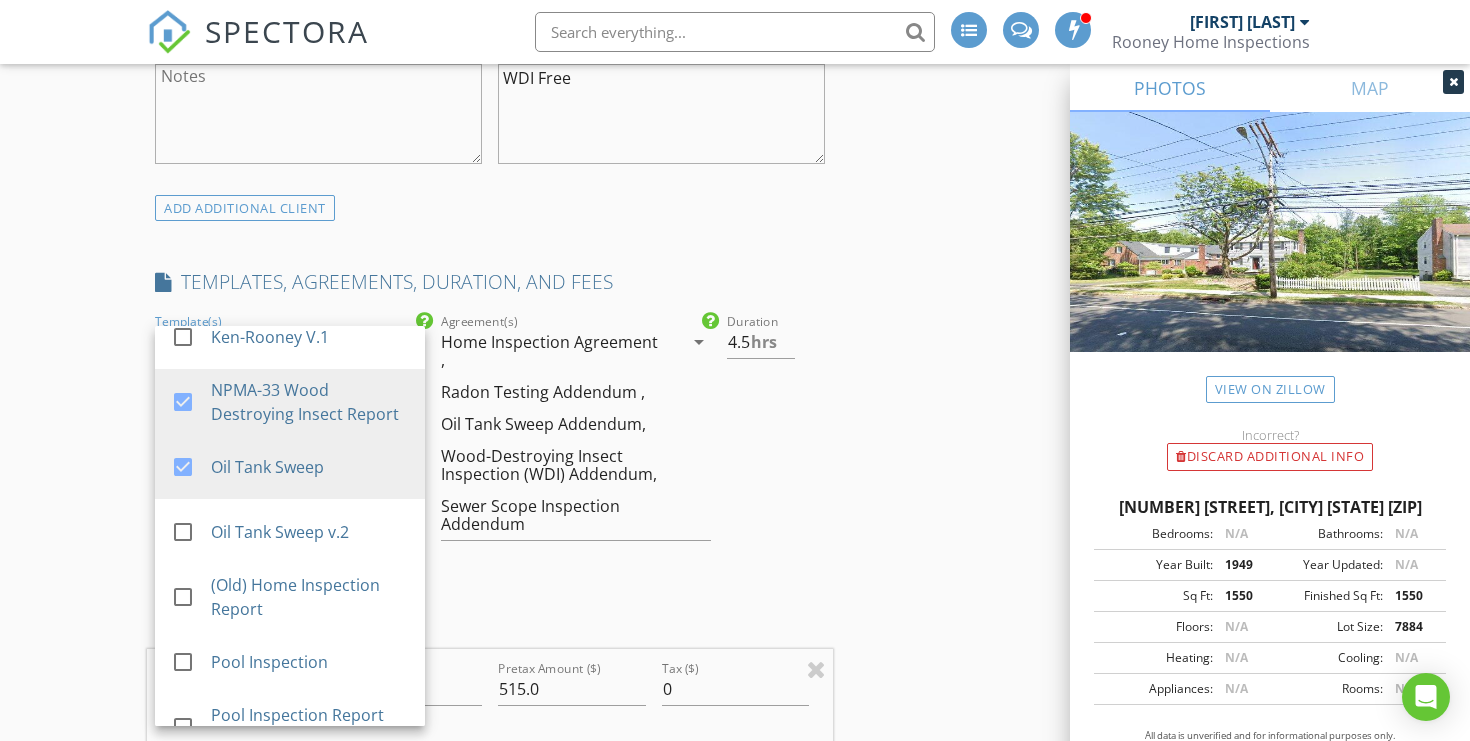 click on "INSPECTOR(S)
check_box   [FIRST] [LAST]   PRIMARY   [FIRST] [LAST] arrow_drop_down   check_box_outline_blank [FIRST] [LAST] specifically requested
Date/Time
08/03/2025 8:00 AM
Location
Address Search       Address [NUMBER] [STREET]   Unit   City [CITY]   State [STATE]   Zip [ZIP]   County [COUNTY]     Square Feet 2325   Year Built 1949   Foundation arrow_drop_down     [FIRST] [LAST]     8.0 miles     (13 minutes)
client
check_box Enable Client CC email for this inspection   Client Search     check_box_outline_blank Client is a Company/Organization     First Name [FIRST]   Last Name [LAST]   Email [EMAIL]   CC Email   Phone [PHONE]         Tags         Notes   Private Notes WDI Free
ADDITIONAL client
SERVICES
check_box   check_box_outline_blank" at bounding box center (735, 1498) 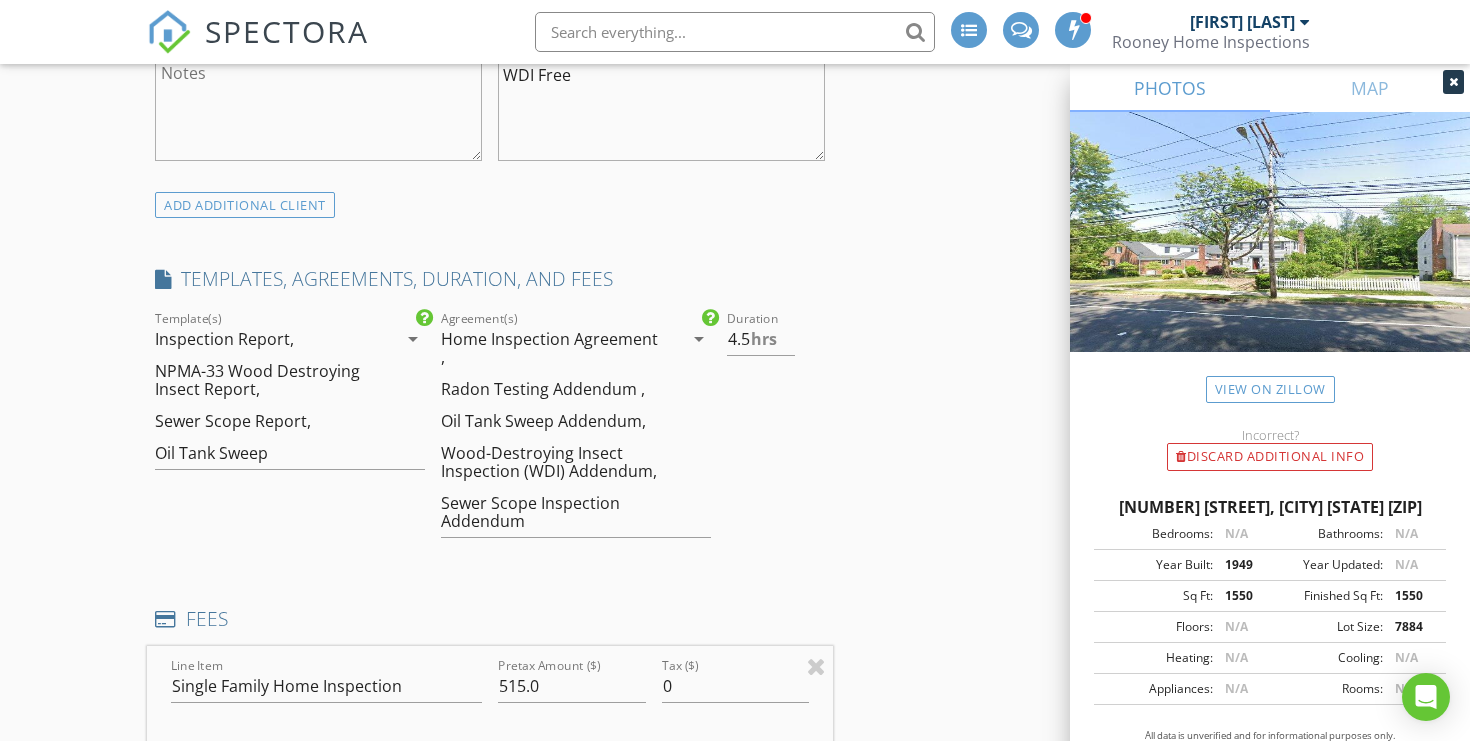 scroll, scrollTop: 1380, scrollLeft: 0, axis: vertical 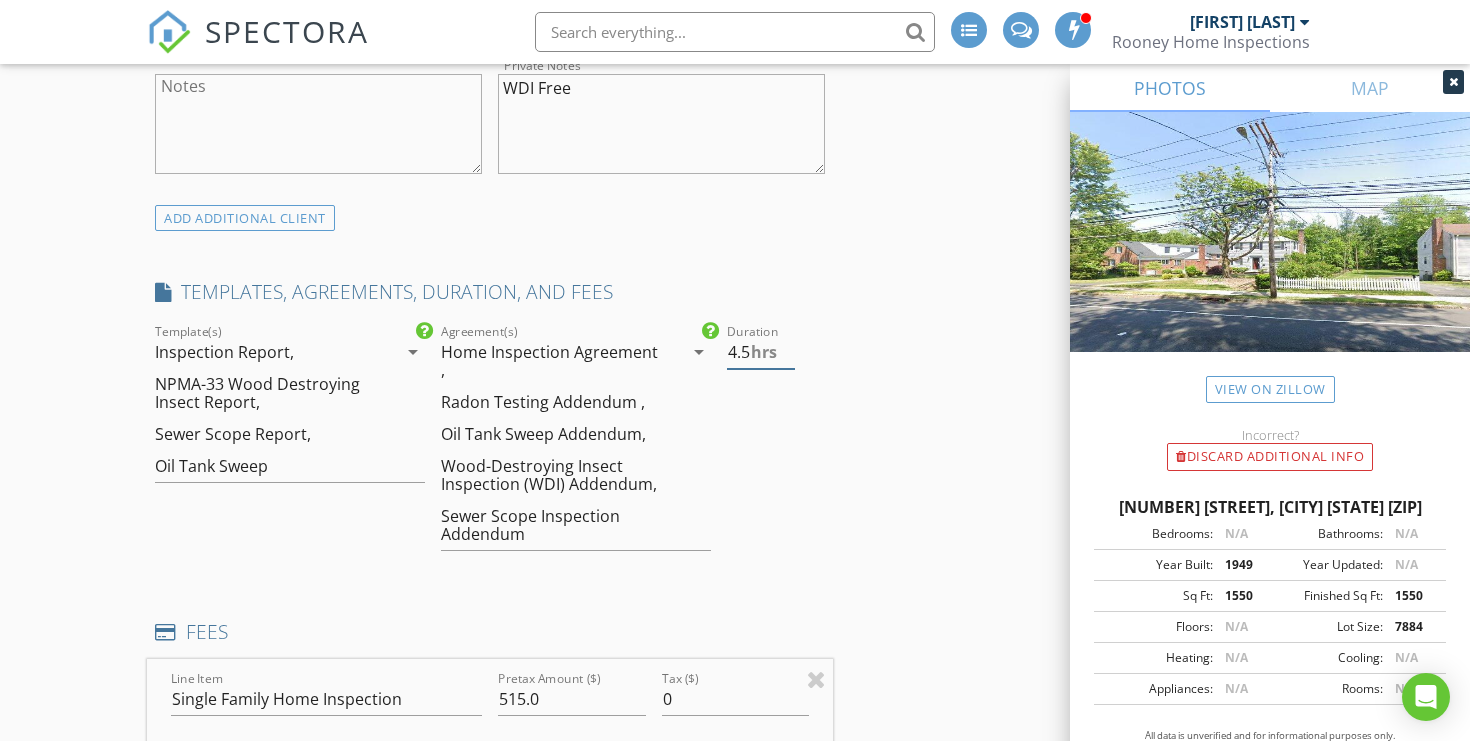 click on "4.5" at bounding box center [761, 352] 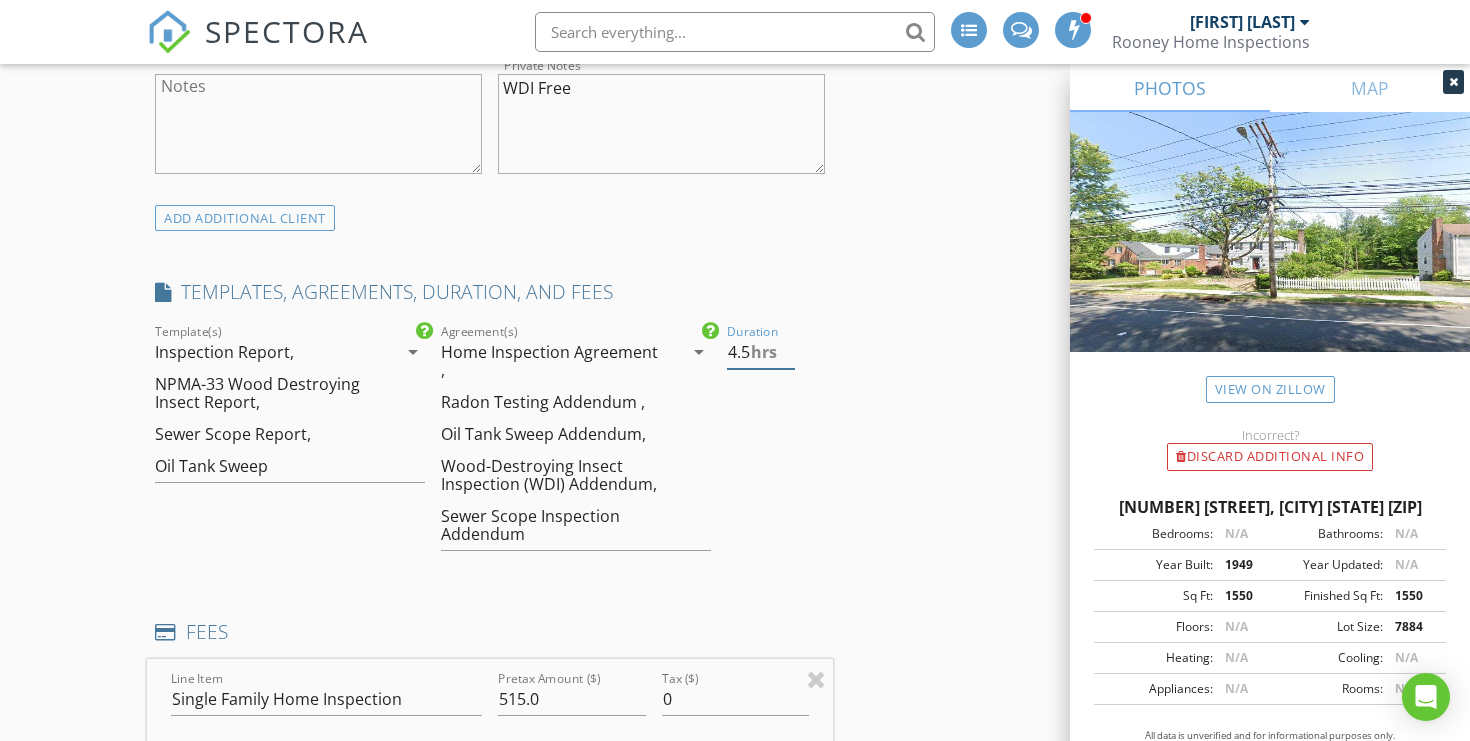 click on "4.5" at bounding box center [761, 352] 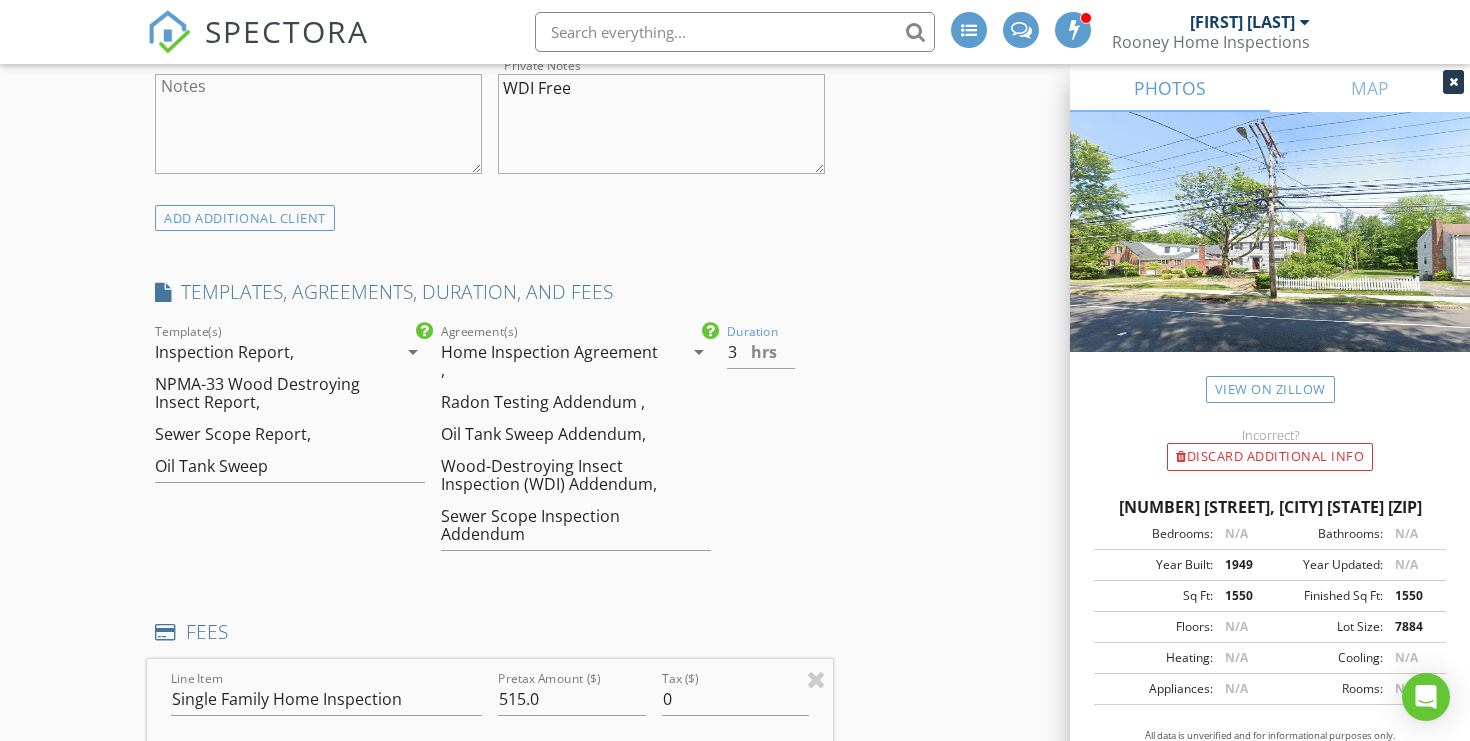 click on "INSPECTOR(S)
check_box   [FIRST] [LAST]   PRIMARY   [FIRST] [LAST] arrow_drop_down   check_box_outline_blank [FIRST] [LAST] specifically requested
Date/Time
08/03/2025 8:00 AM
Location
Address Search       Address [NUMBER] [STREET]   Unit   City [CITY]   State [STATE]   Zip [ZIP]   County [COUNTY]     Square Feet 2325   Year Built 1949   Foundation arrow_drop_down     [FIRST] [LAST]     8.0 miles     (13 minutes)
client
check_box Enable Client CC email for this inspection   Client Search     check_box_outline_blank Client is a Company/Organization     First Name [FIRST]   Last Name [LAST]   Email [EMAIL]   CC Email   Phone [PHONE]         Tags         Notes   Private Notes WDI Free
ADDITIONAL client
SERVICES
check_box   Single Family Home Inspection" at bounding box center [735, 1543] 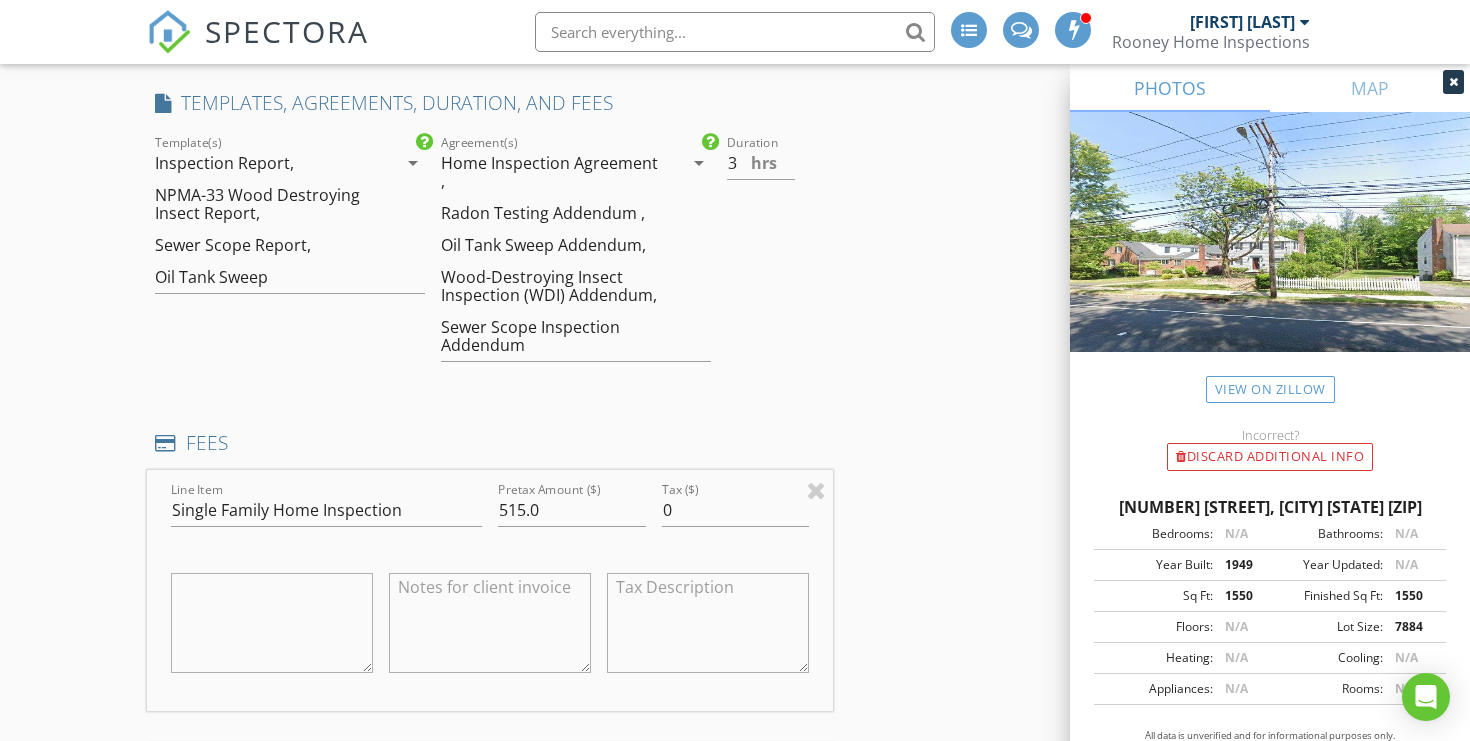 scroll, scrollTop: 1570, scrollLeft: 0, axis: vertical 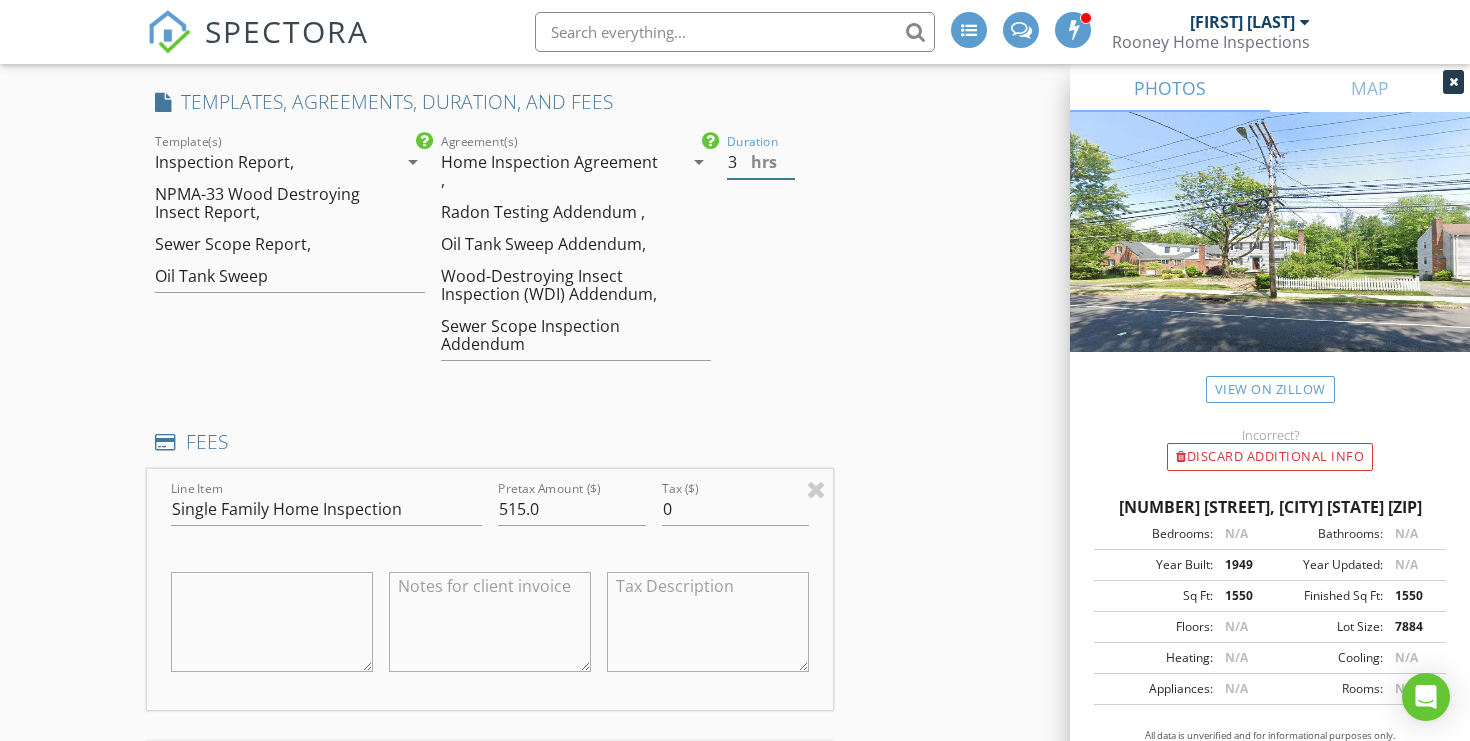 click on "3" at bounding box center [761, 162] 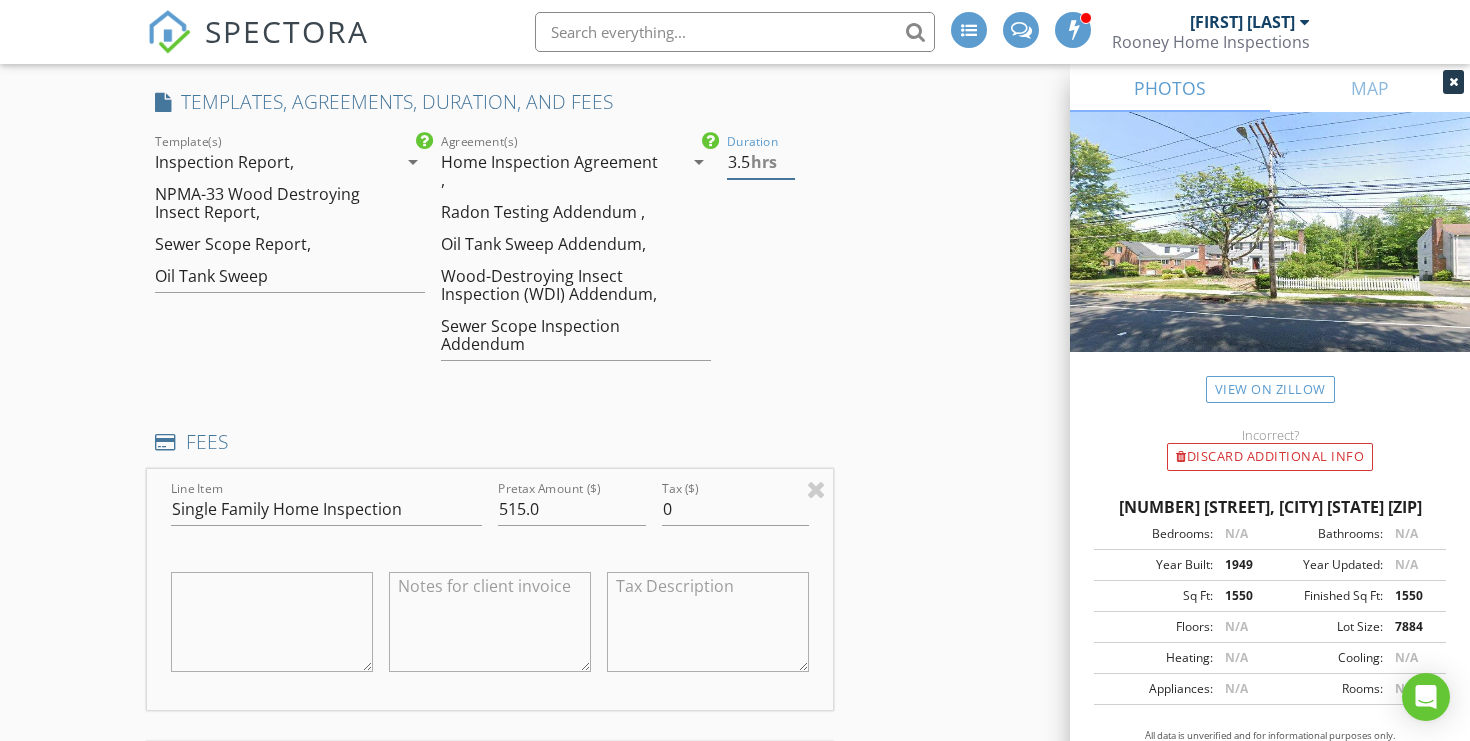 type on "3.5" 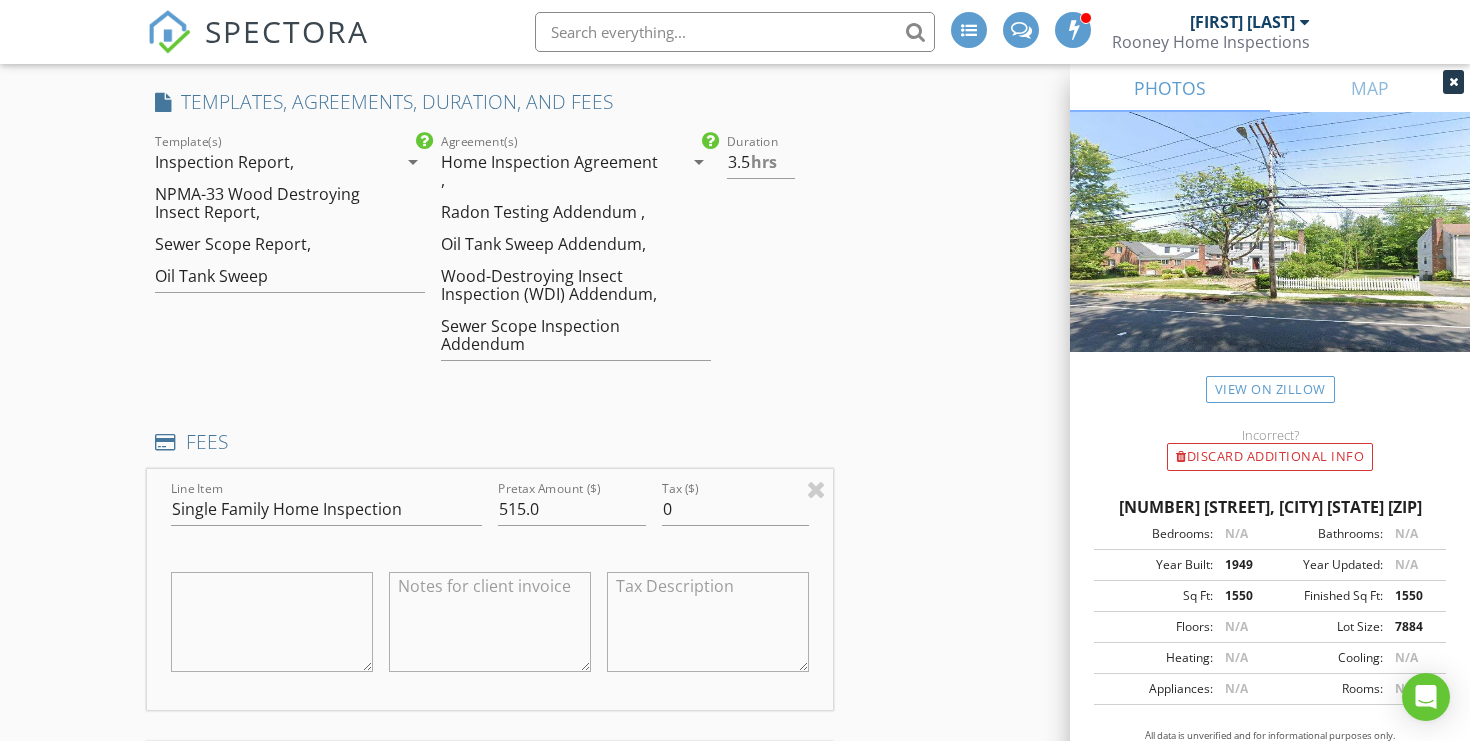 click on "INSPECTOR(S)
check_box   [FIRST] [LAST]   PRIMARY   [FIRST] [LAST] arrow_drop_down   check_box_outline_blank [FIRST] [LAST] specifically requested
Date/Time
08/03/2025 8:00 AM
Location
Address Search       Address [NUMBER] [STREET]   Unit   City [CITY]   State [STATE]   Zip [ZIP]   County [COUNTY]     Square Feet 2325   Year Built 1949   Foundation arrow_drop_down     [FIRST] [LAST]     8.0 miles     (13 minutes)
client
check_box Enable Client CC email for this inspection   Client Search     check_box_outline_blank Client is a Company/Organization     First Name [FIRST]   Last Name [LAST]   Email [EMAIL]   CC Email   Phone [PHONE]         Tags         Notes   Private Notes WDI Free
ADDITIONAL client
SERVICES
check_box   Single Family Home Inspection" at bounding box center (735, 1353) 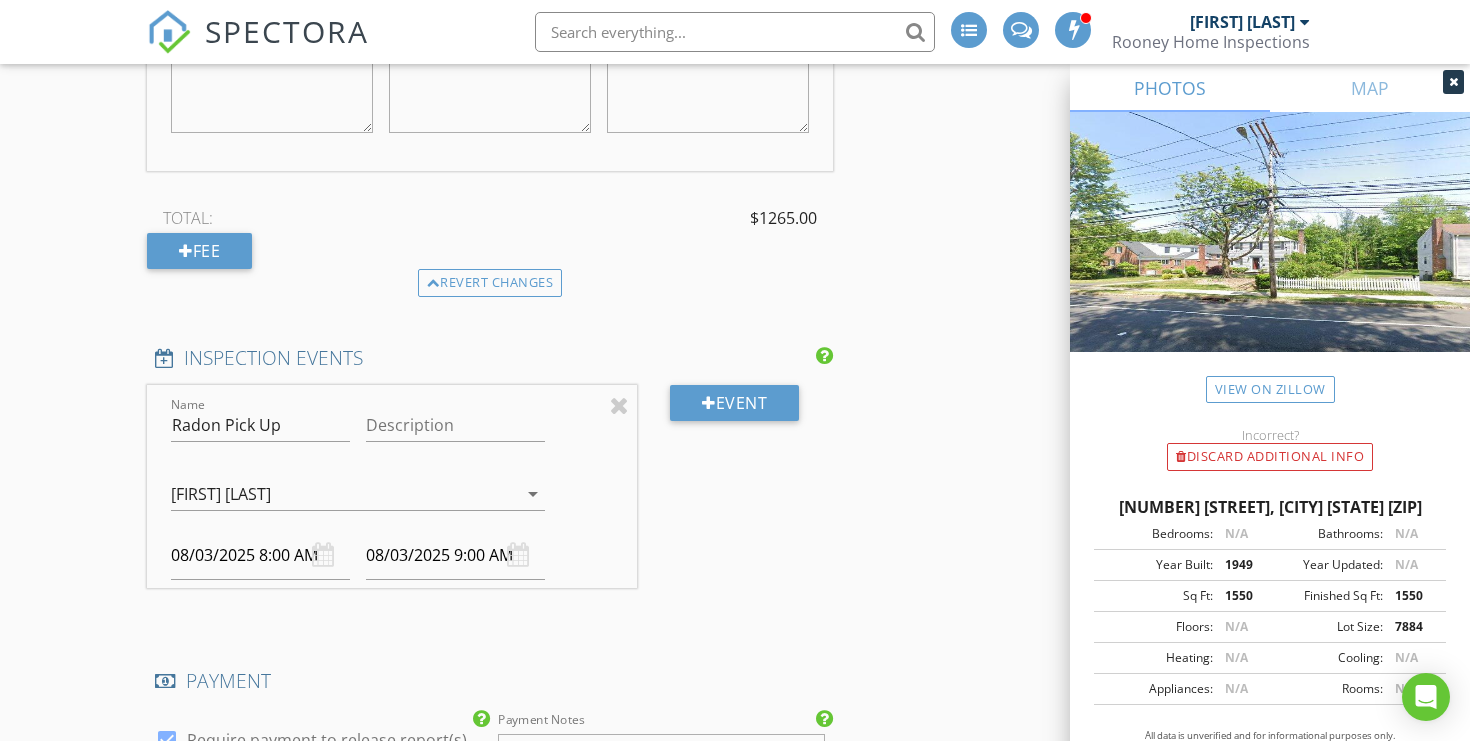 scroll, scrollTop: 3207, scrollLeft: 0, axis: vertical 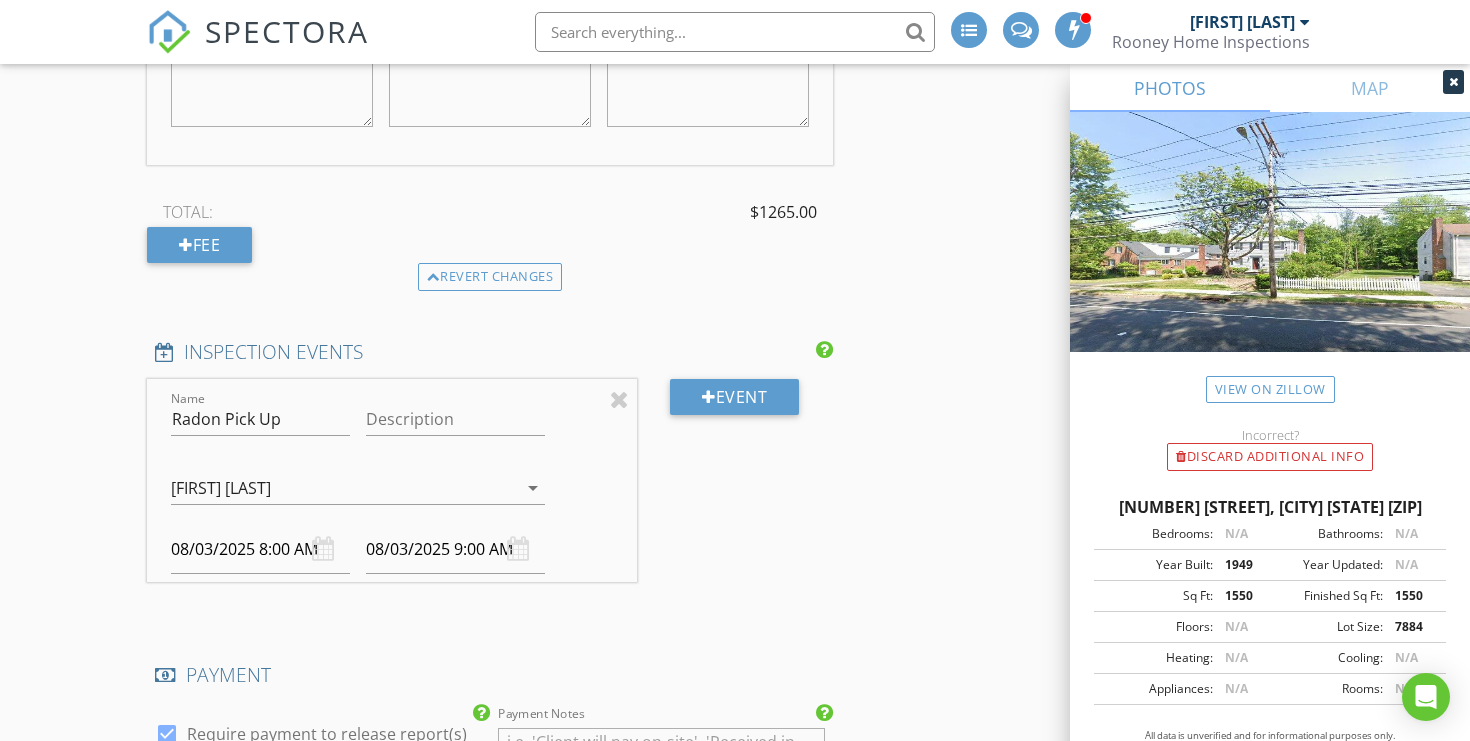click on "08/03/2025 8:00 AM" at bounding box center (260, 549) 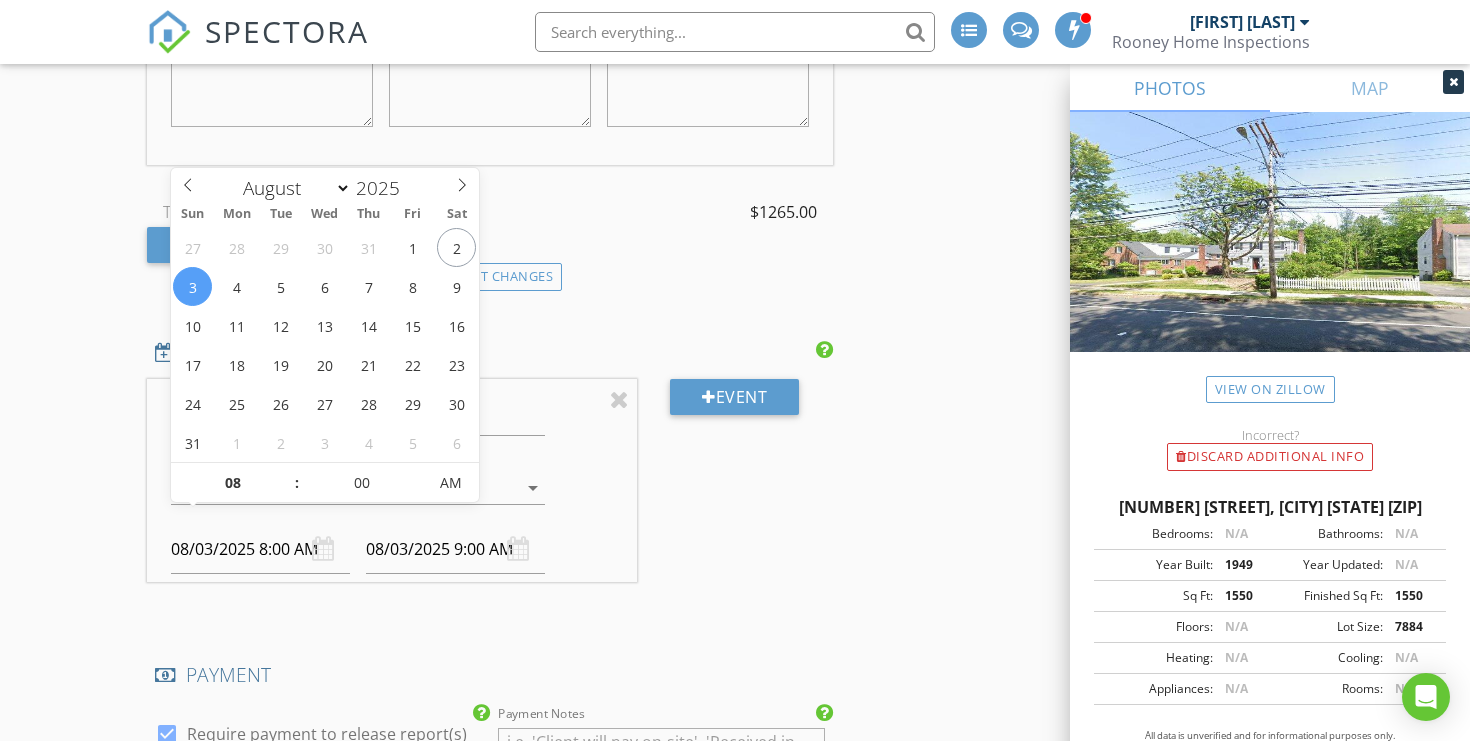 click on "08/03/2025 8:00 AM" at bounding box center [260, 549] 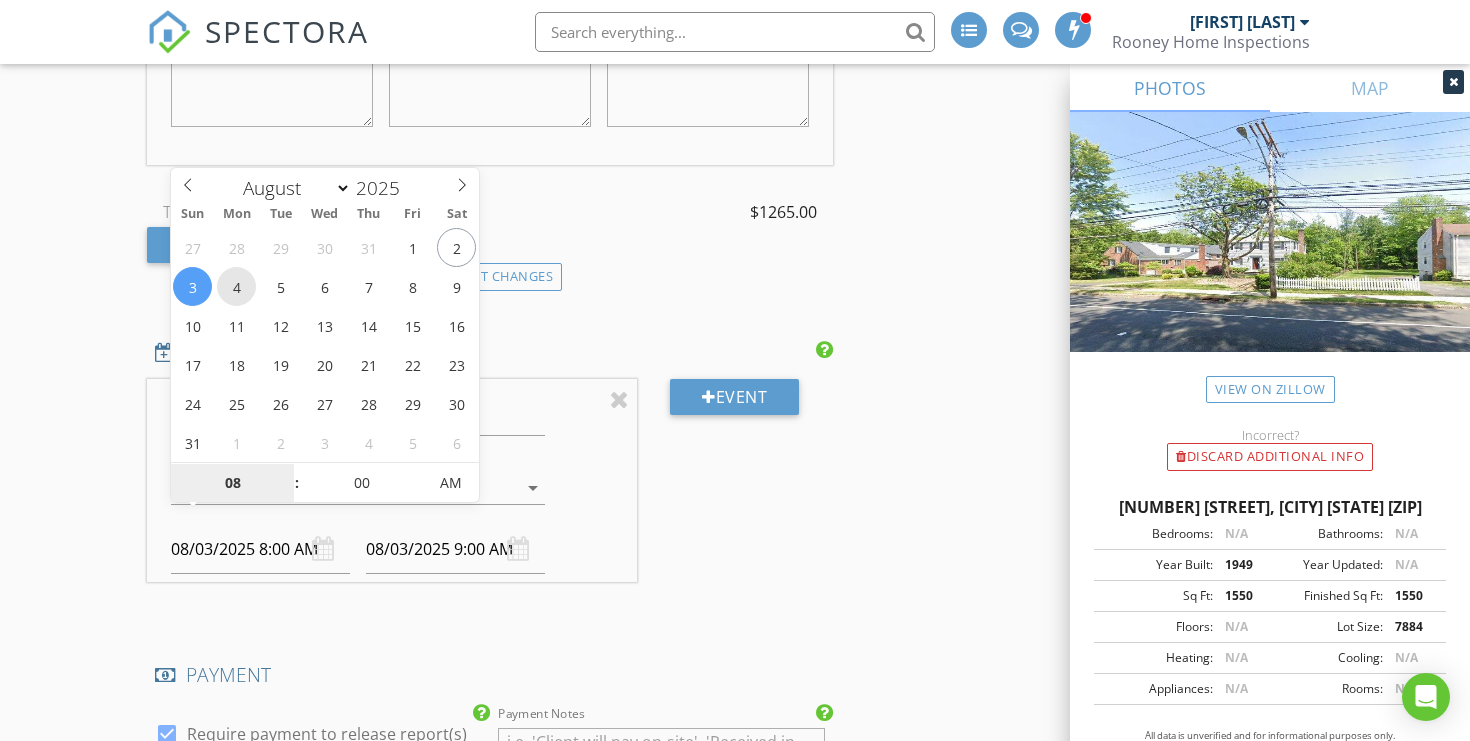 type on "08/04/2025 8:00 AM" 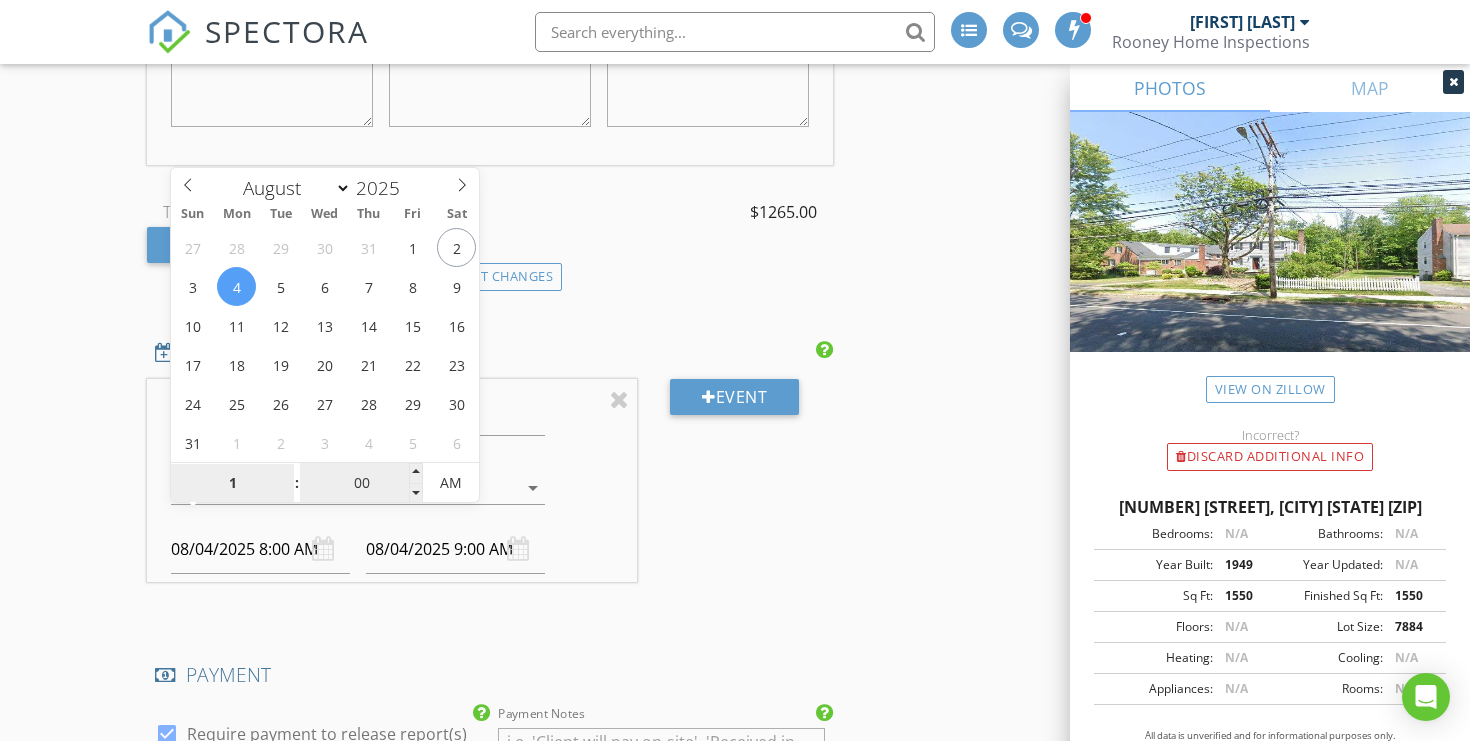 type on "10" 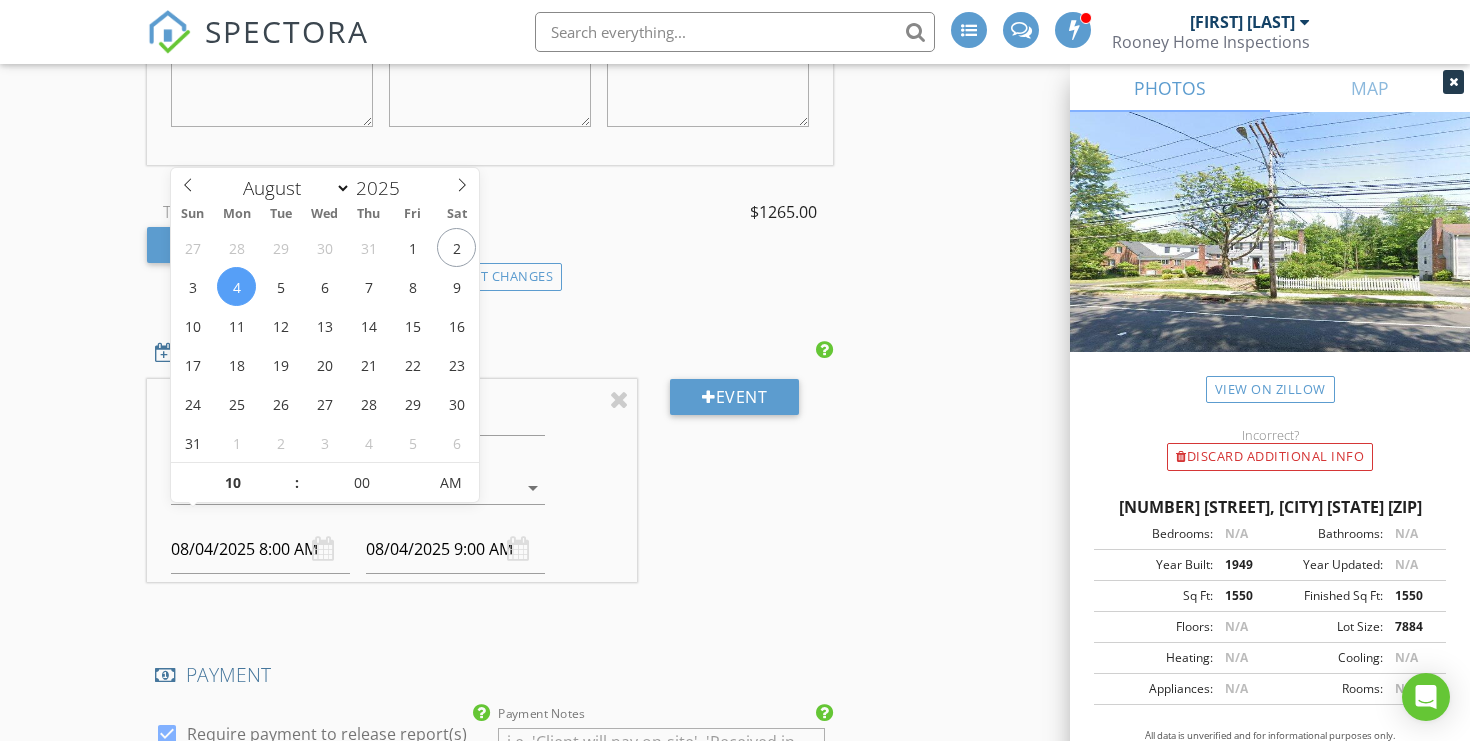 type on "08/04/2025 10:00 AM" 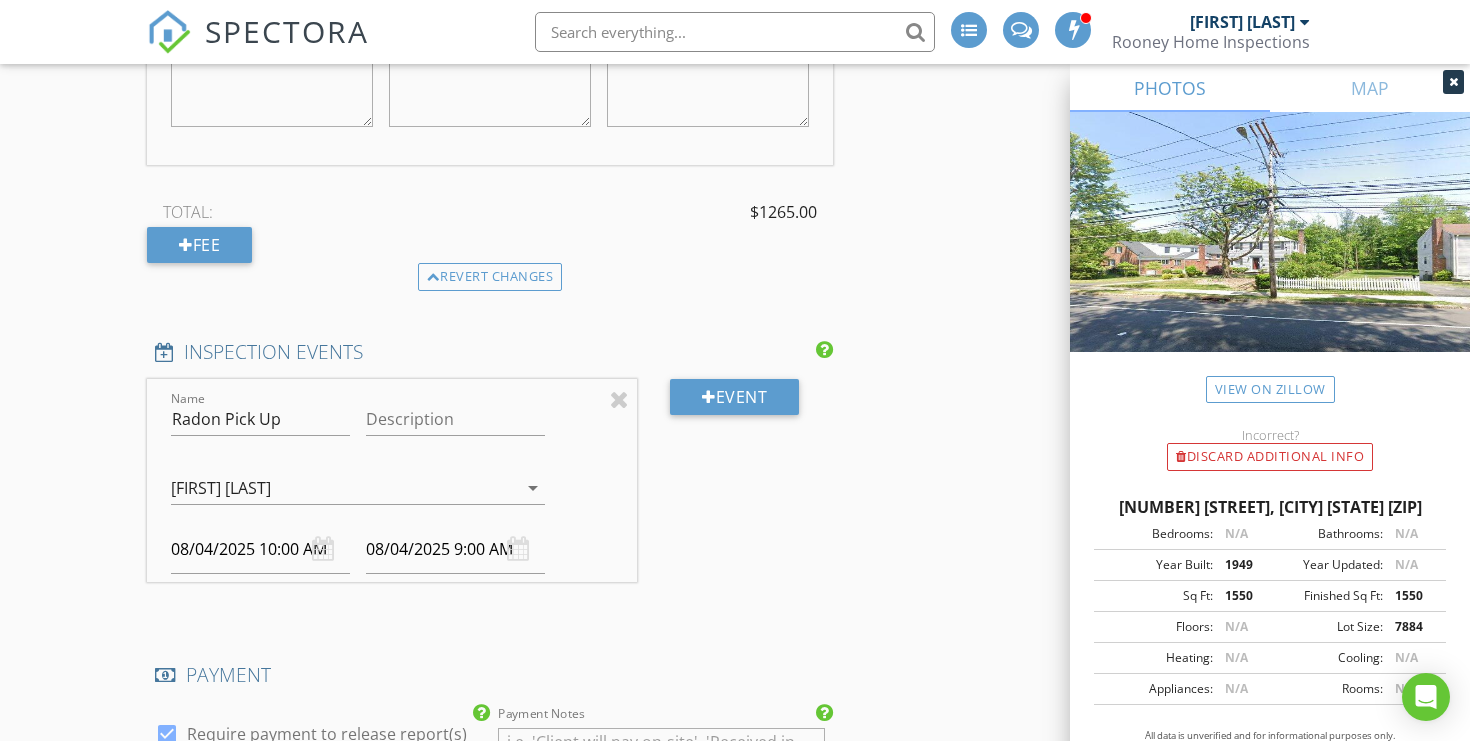 click on "Event" at bounding box center [735, 496] 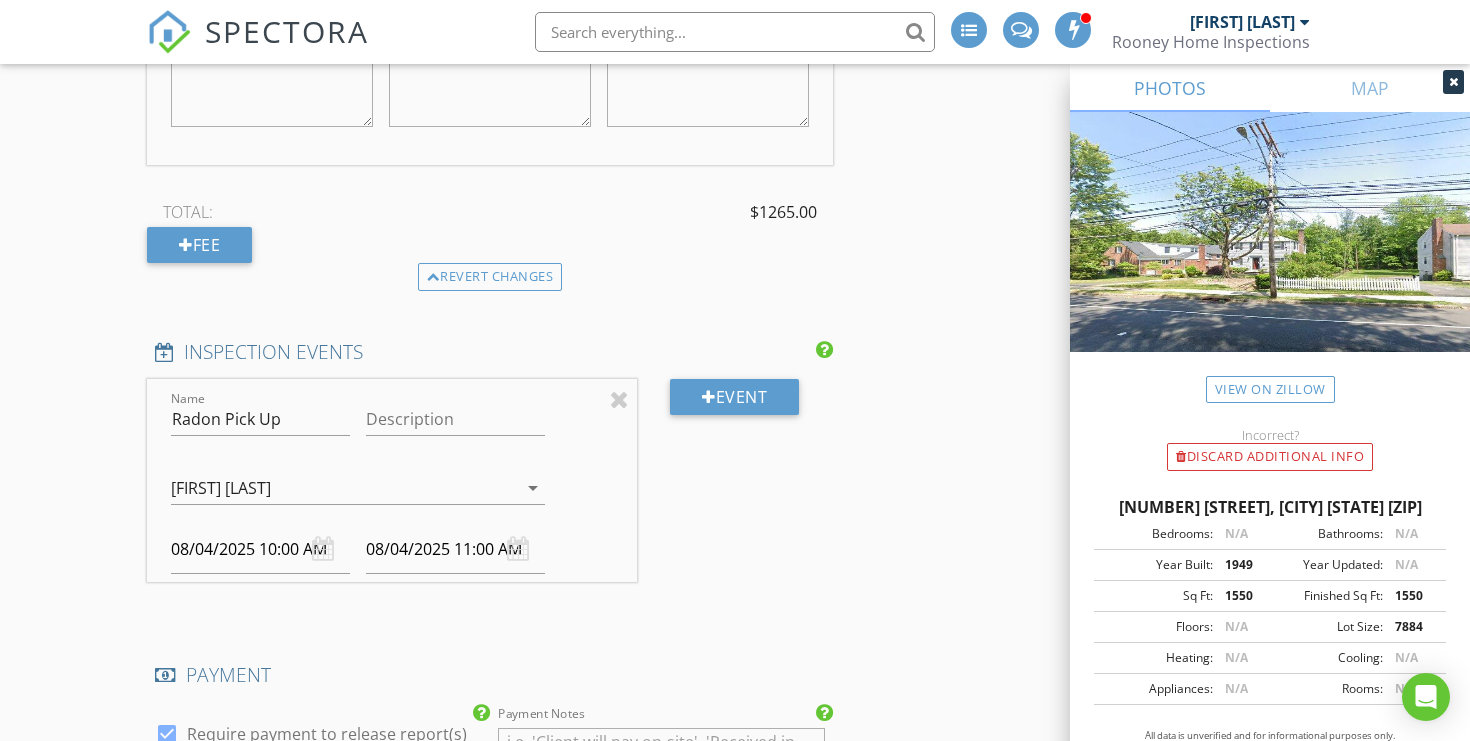 click on "08/04/2025 11:00 AM" at bounding box center (455, 549) 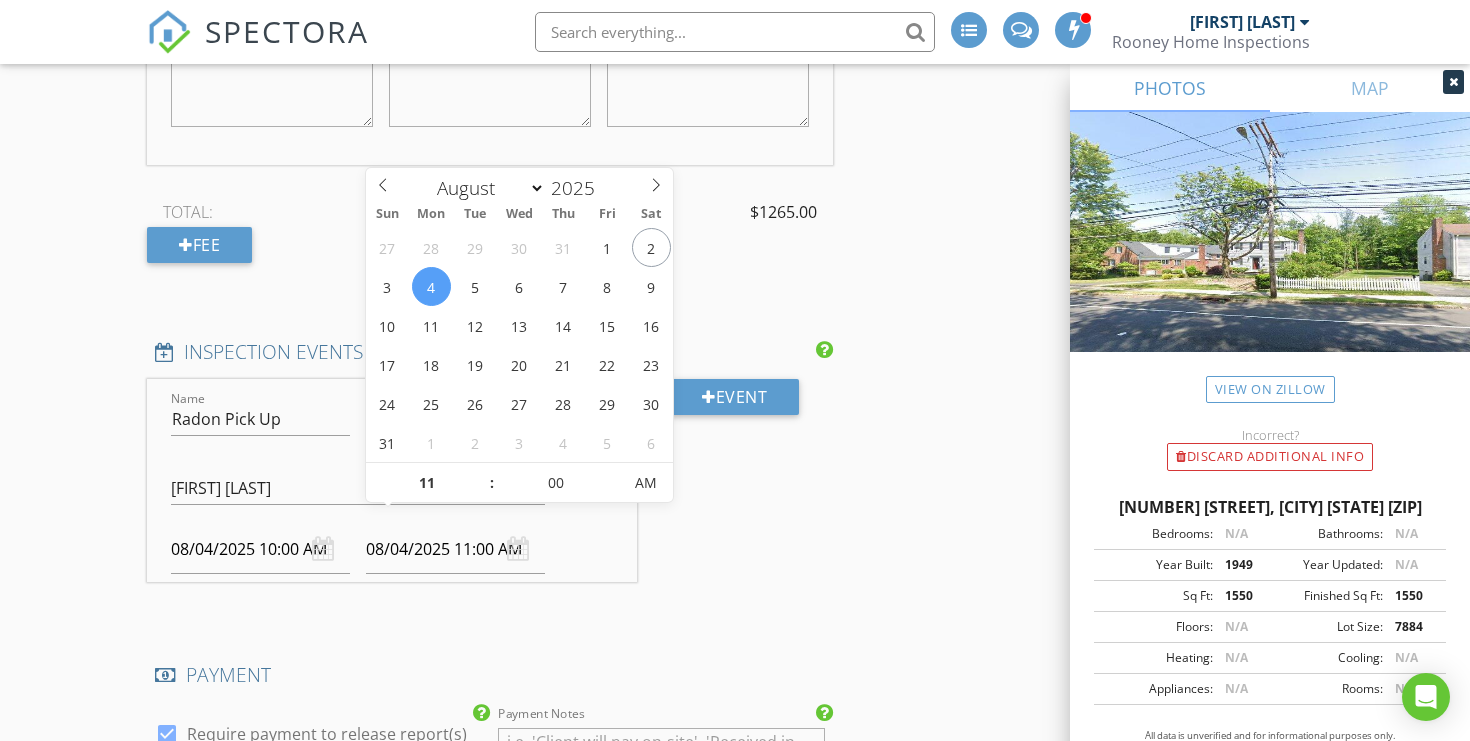 click on "08/04/2025 11:00 AM" at bounding box center (455, 549) 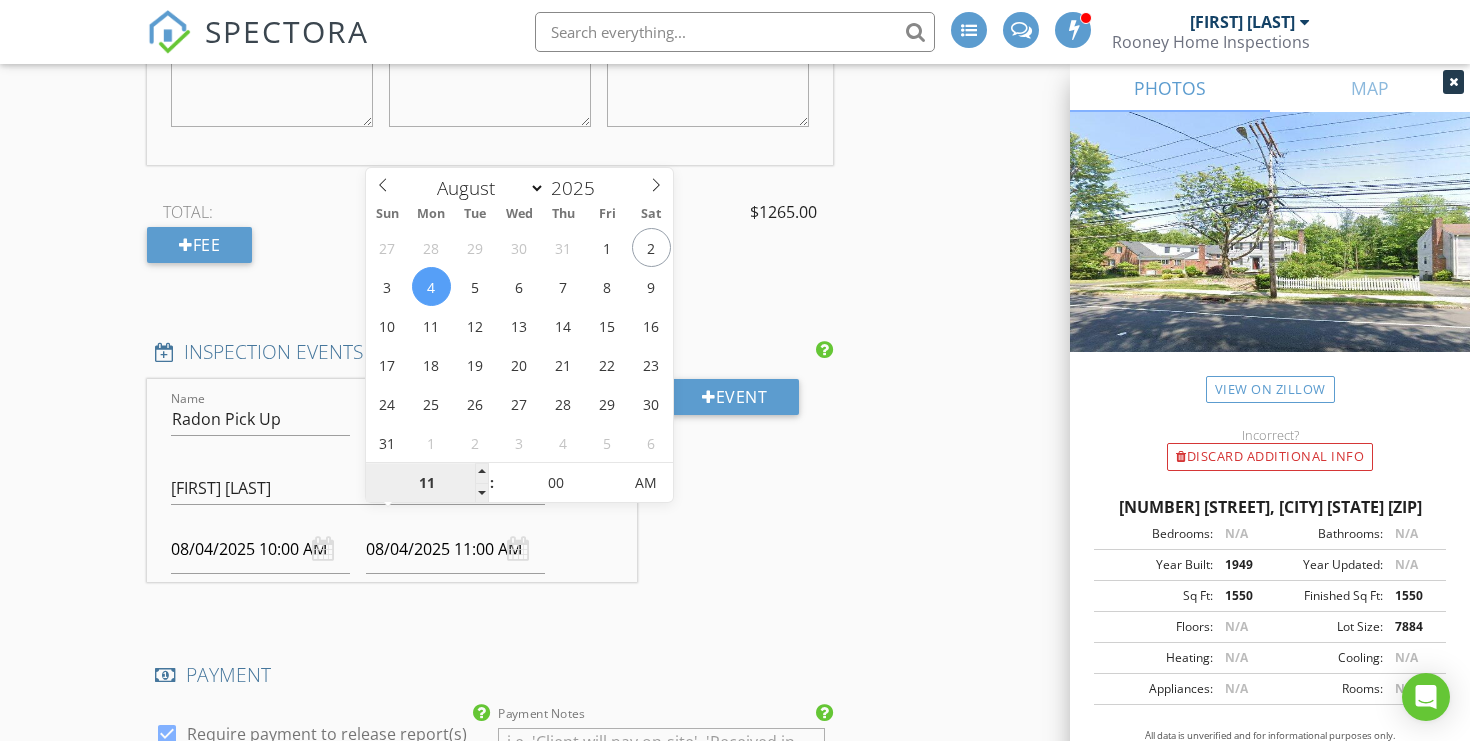 click on "11" at bounding box center [427, 484] 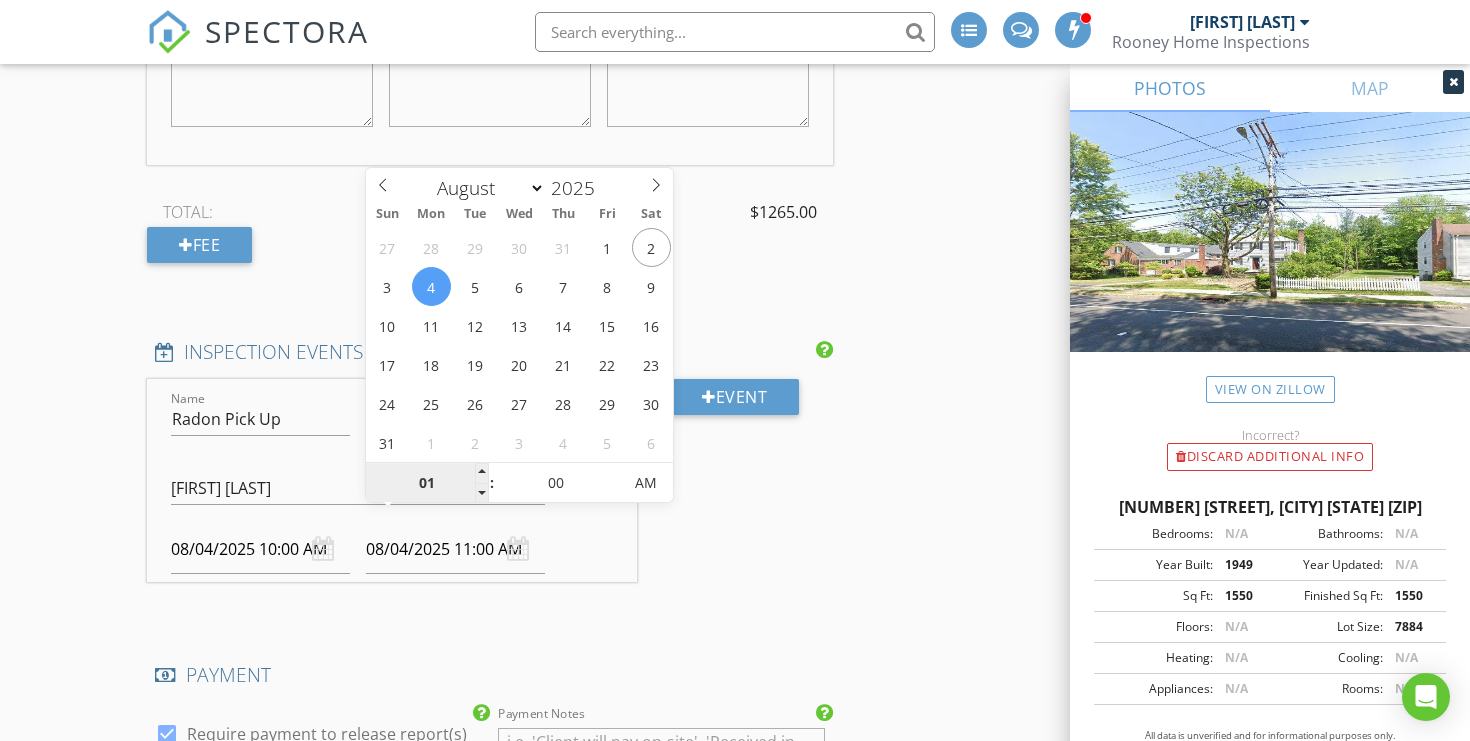 type on "01" 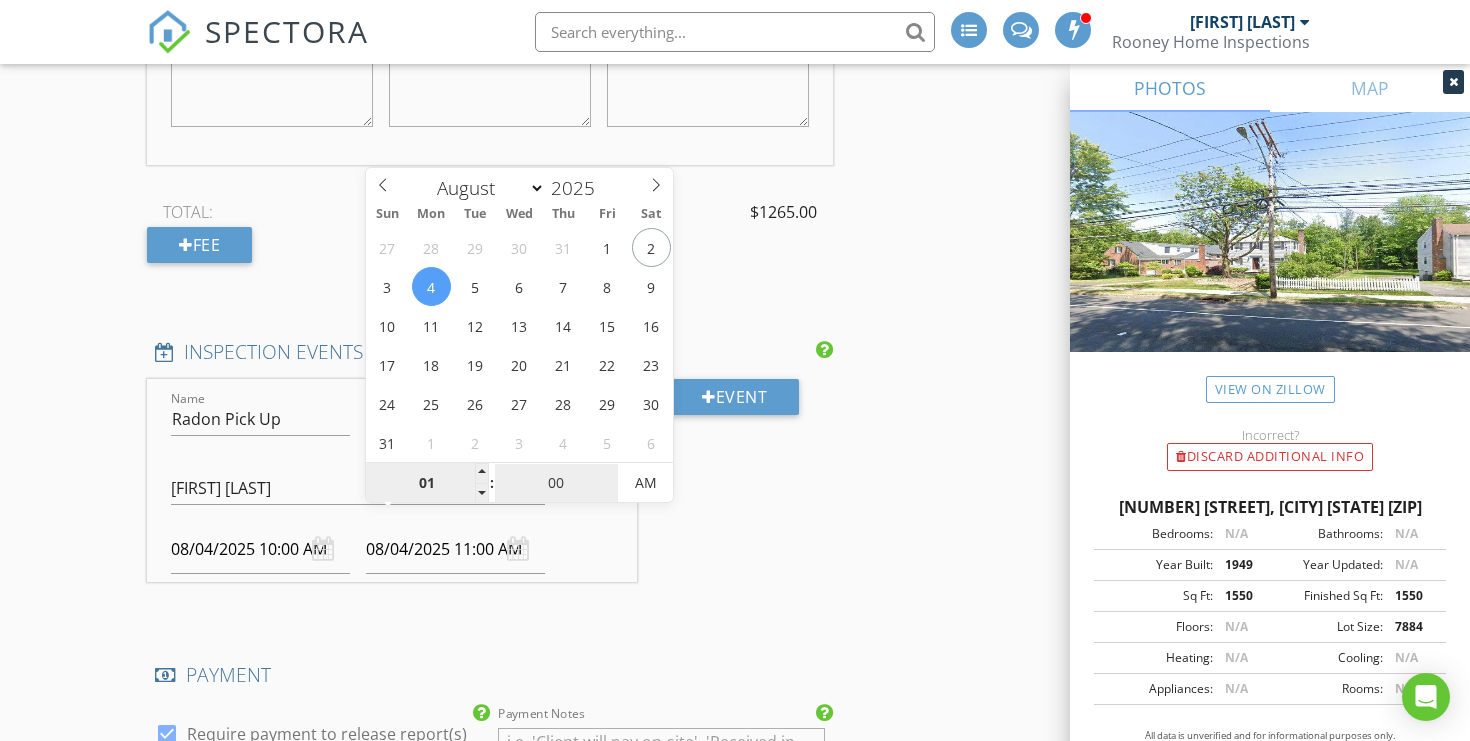 type on "08/04/2025 1:00 AM" 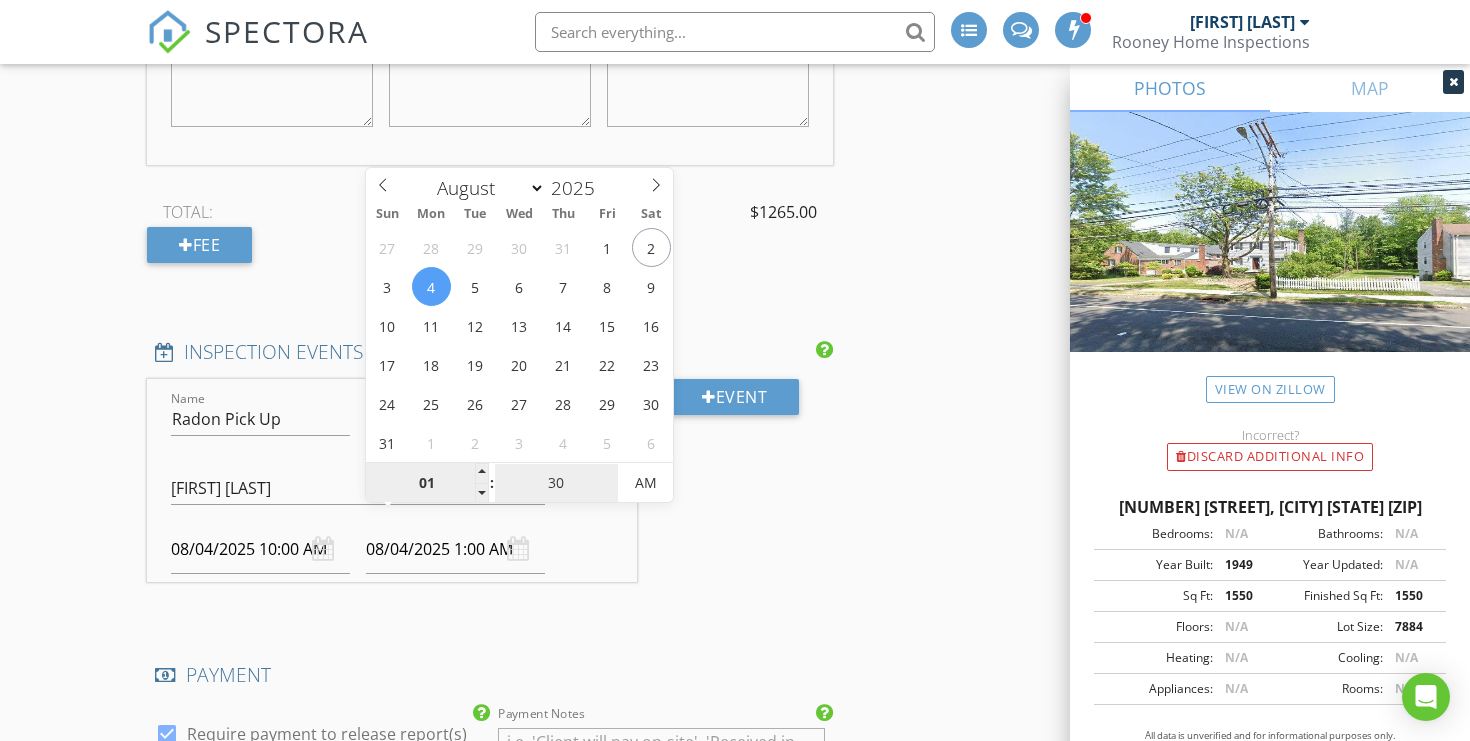 type on "30" 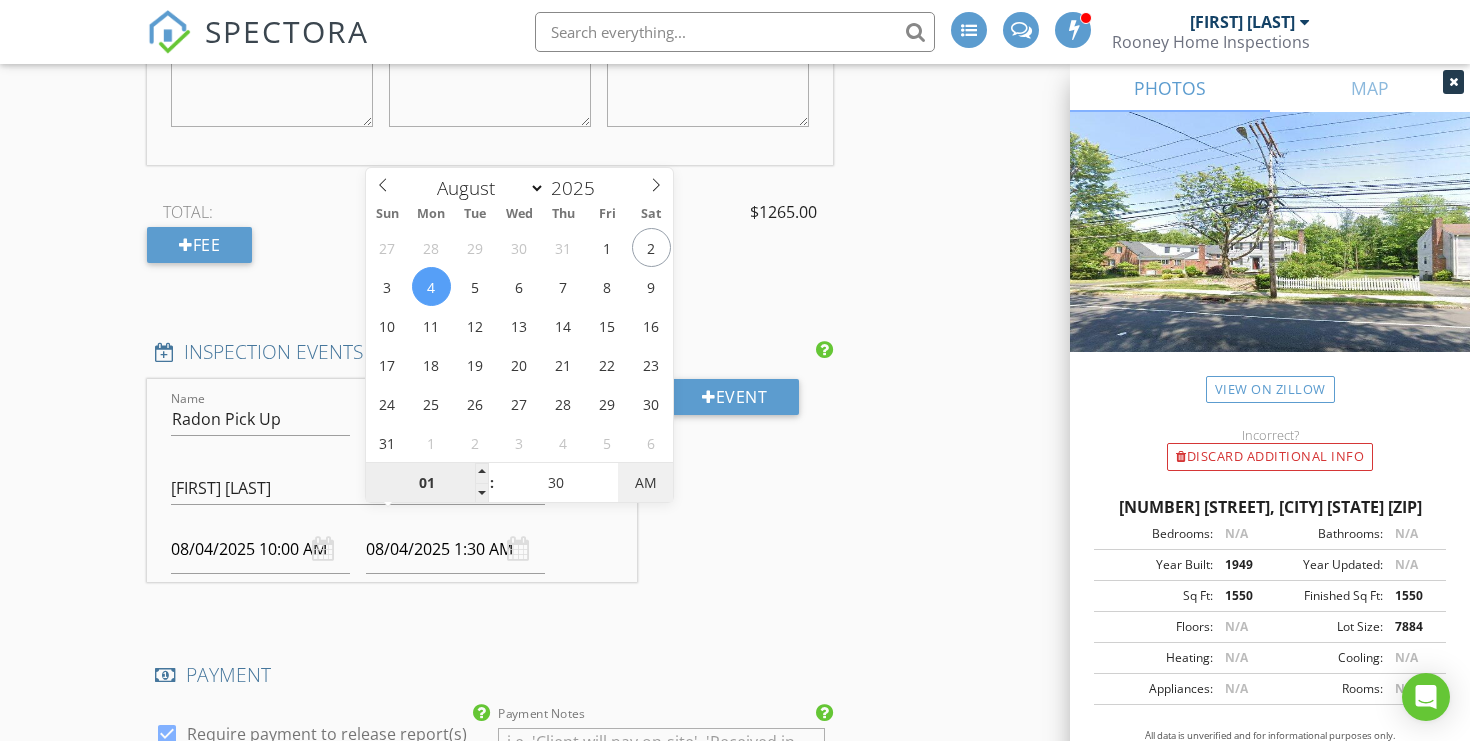 type on "08/04/2025 1:30 PM" 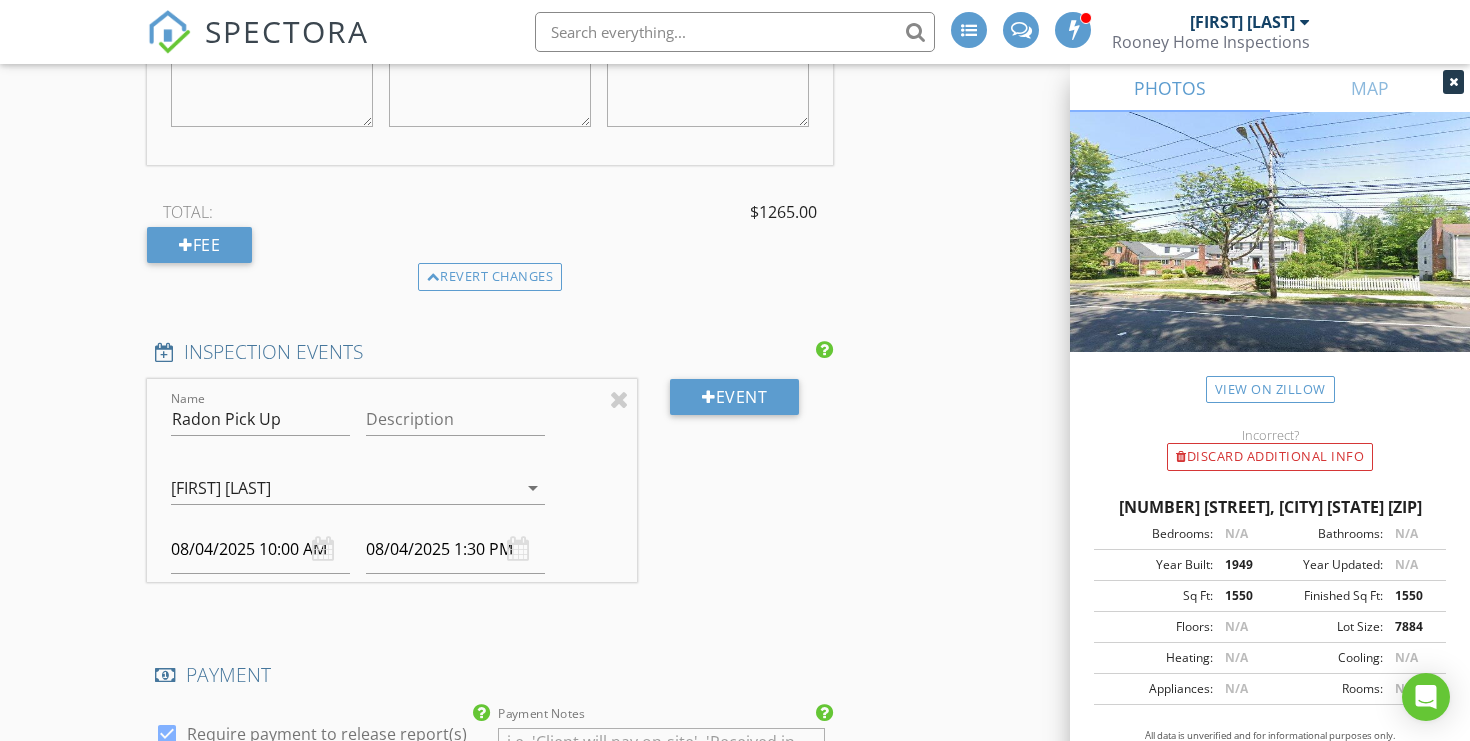 click on "Event" at bounding box center (735, 496) 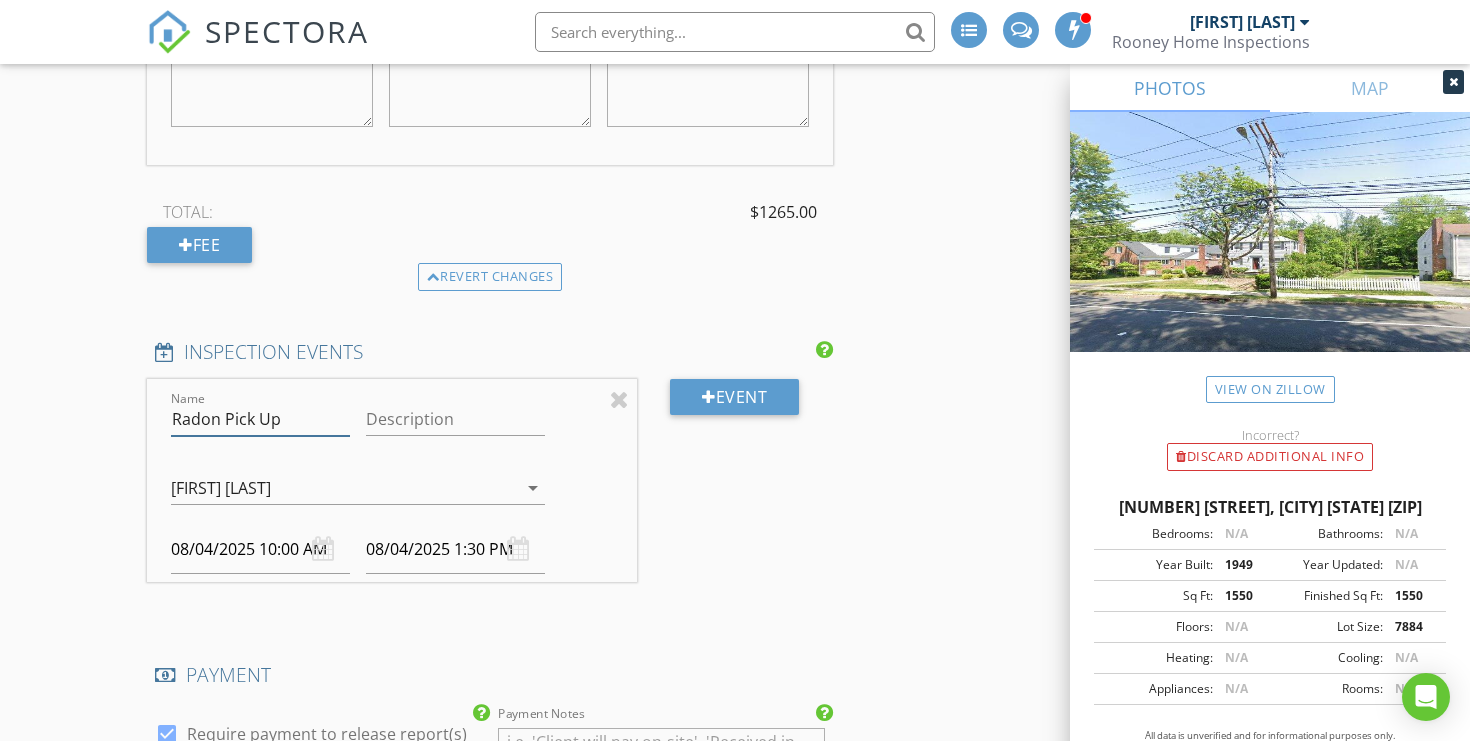 click on "Radon Pick Up" at bounding box center [260, 419] 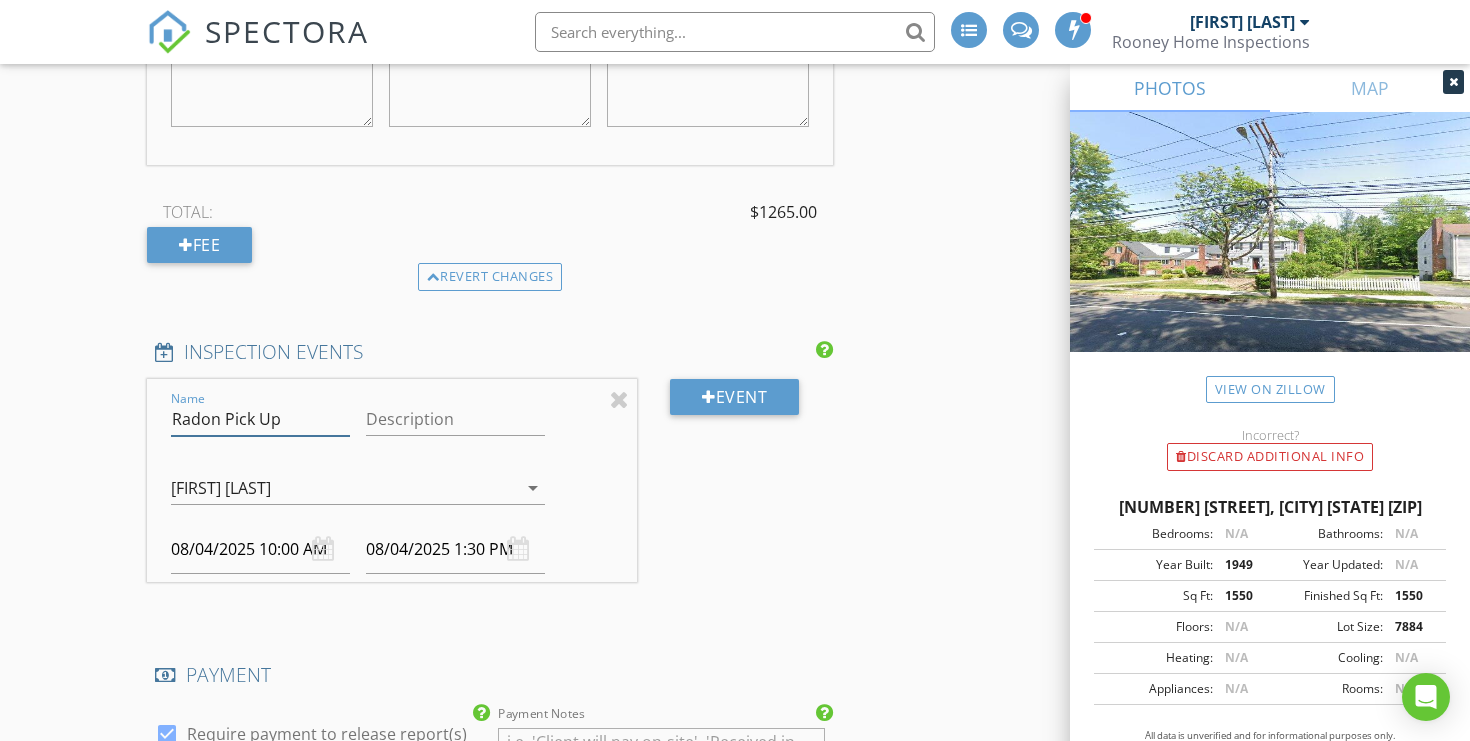 click on "Radon Pick Up" at bounding box center [260, 419] 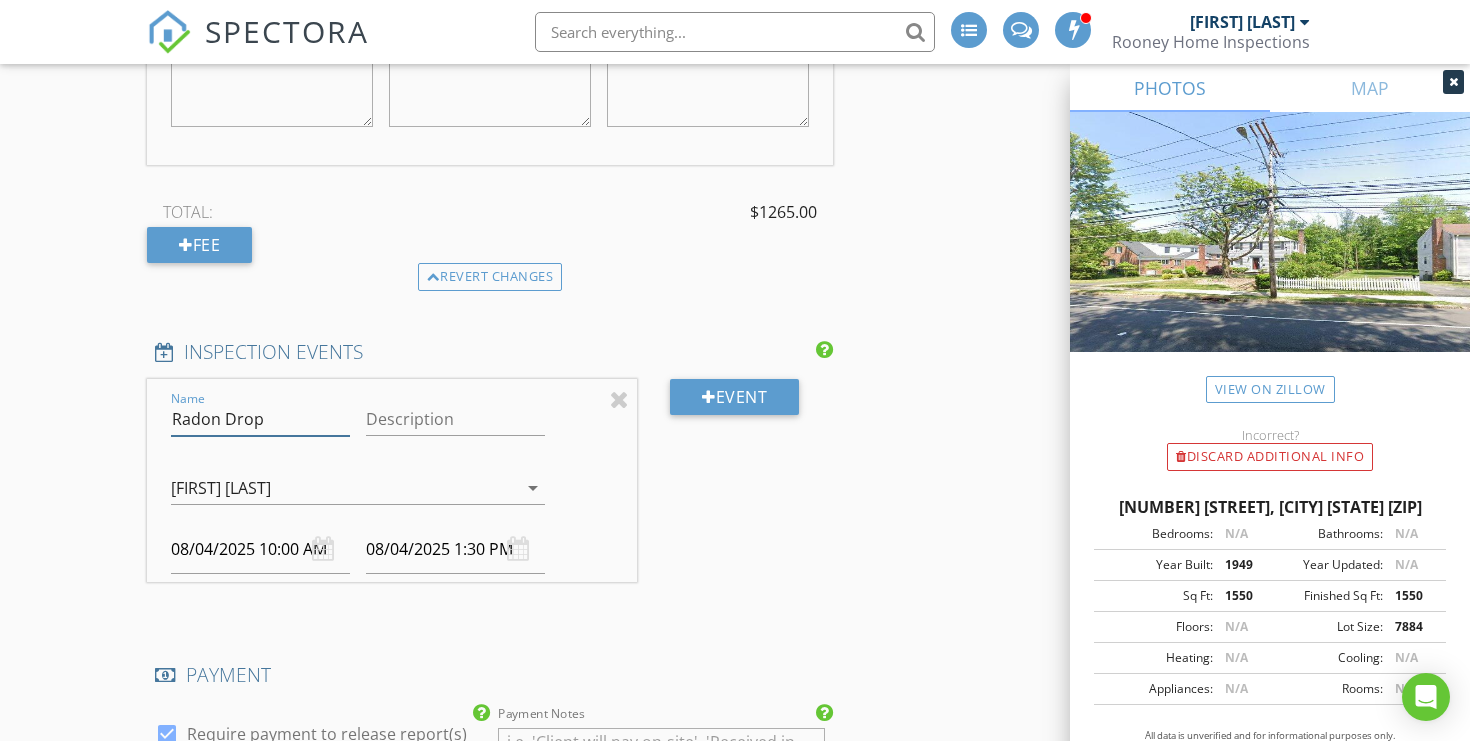 type on "Radon Drop Off" 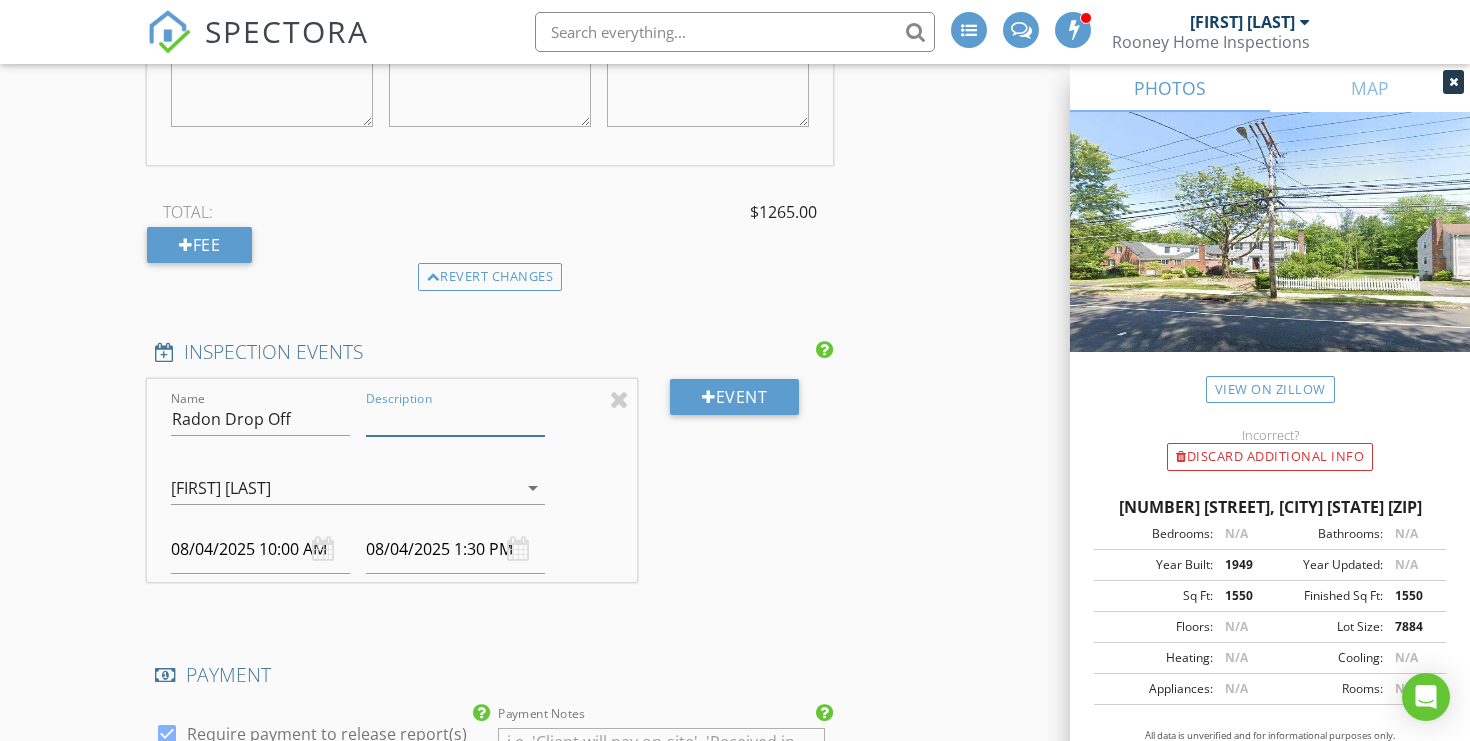 click on "Description" at bounding box center [455, 419] 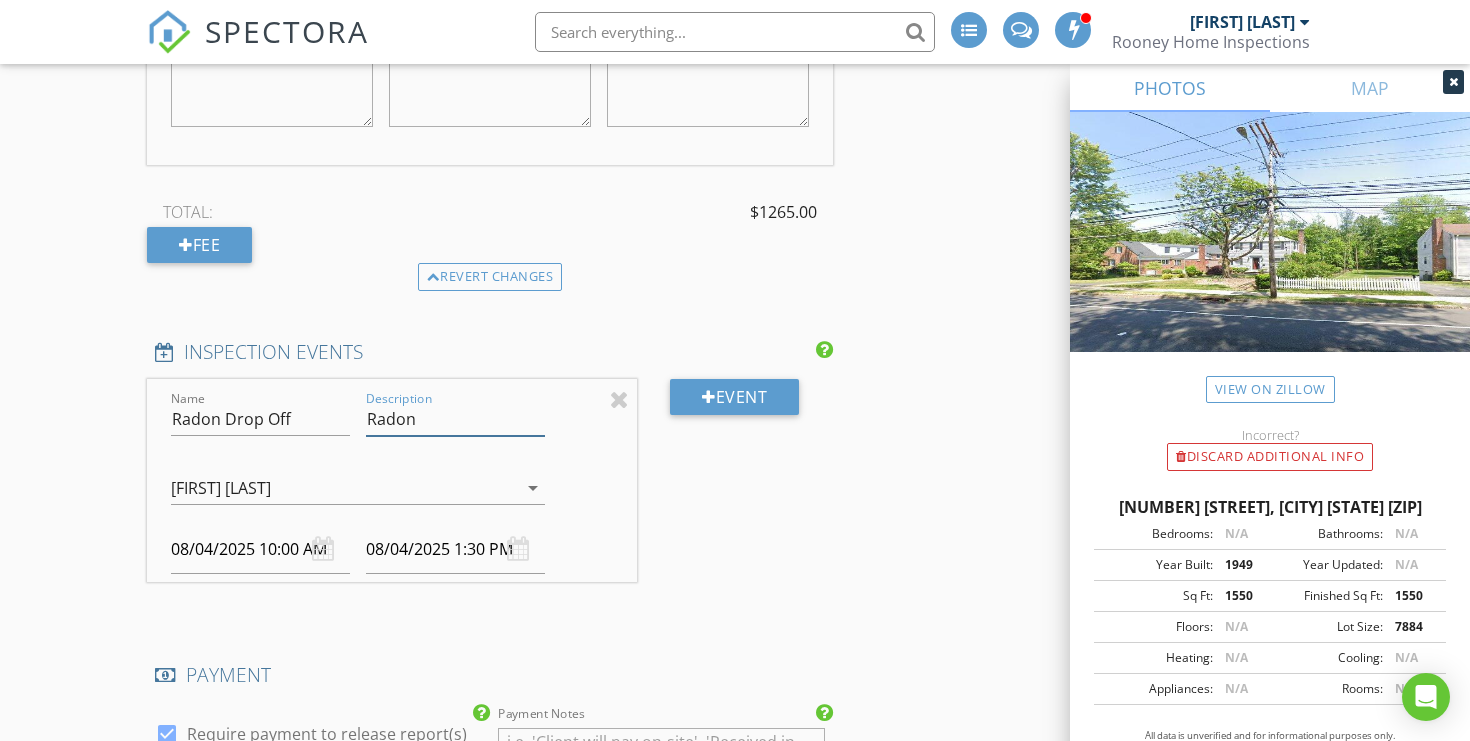 type on "Radon Drop Off" 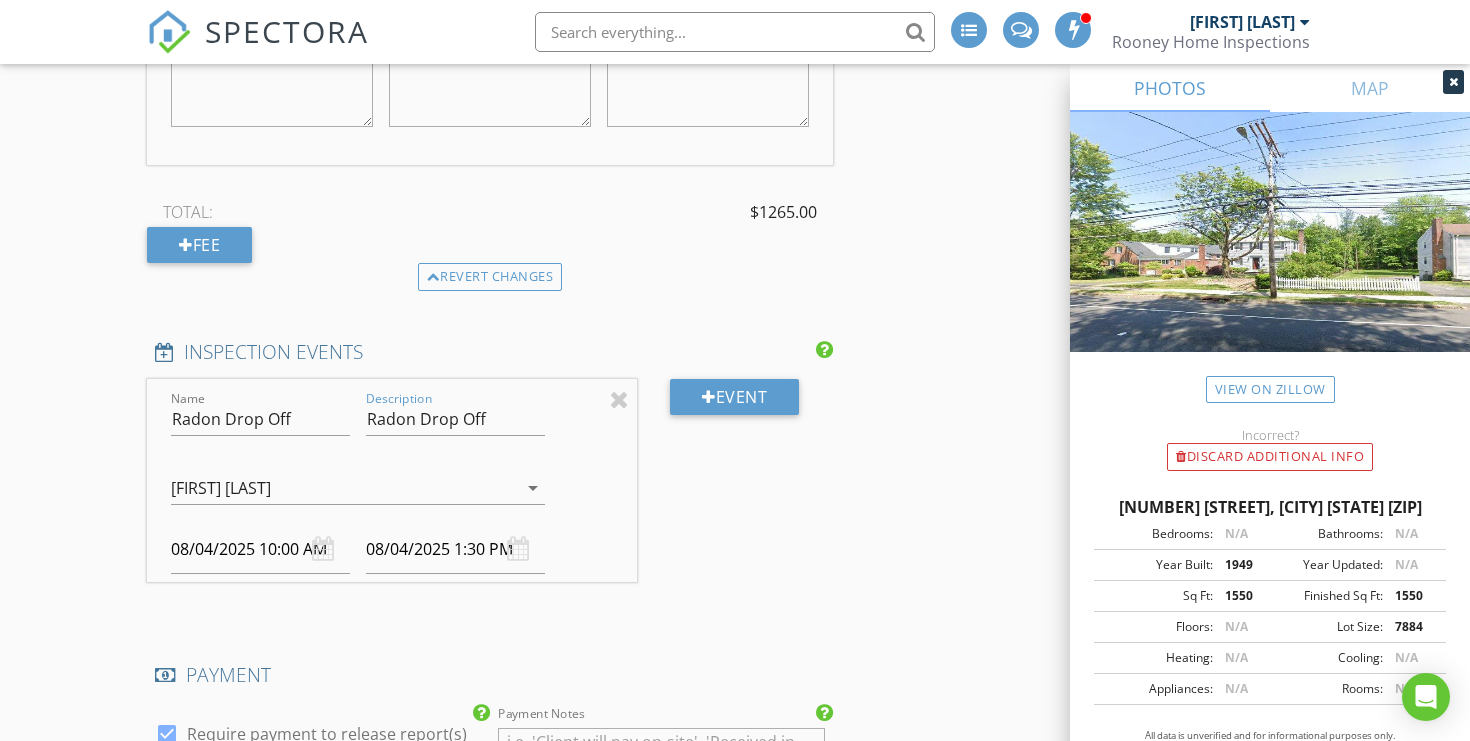click on "INSPECTOR(S)
check_box   [FIRST] [LAST]   PRIMARY   [FIRST] [LAST] arrow_drop_down   check_box_outline_blank [FIRST] [LAST] specifically requested
Date/Time
08/03/2025 8:00 AM
Location
Address Search       Address [NUMBER] [STREET]   Unit   City [CITY]   State [STATE]   Zip [ZIP]   County [COUNTY]     Square Feet 2325   Year Built 1949   Foundation arrow_drop_down     [FIRST] [LAST]     8.0 miles     (13 minutes)
client
check_box Enable Client CC email for this inspection   Client Search     check_box_outline_blank Client is a Company/Organization     First Name [FIRST]   Last Name [LAST]   Email [EMAIL]   CC Email   Phone [PHONE]         Tags         Notes   Private Notes WDI Free
ADDITIONAL client
SERVICES
check_box   Single Family Home Inspection" at bounding box center (735, -284) 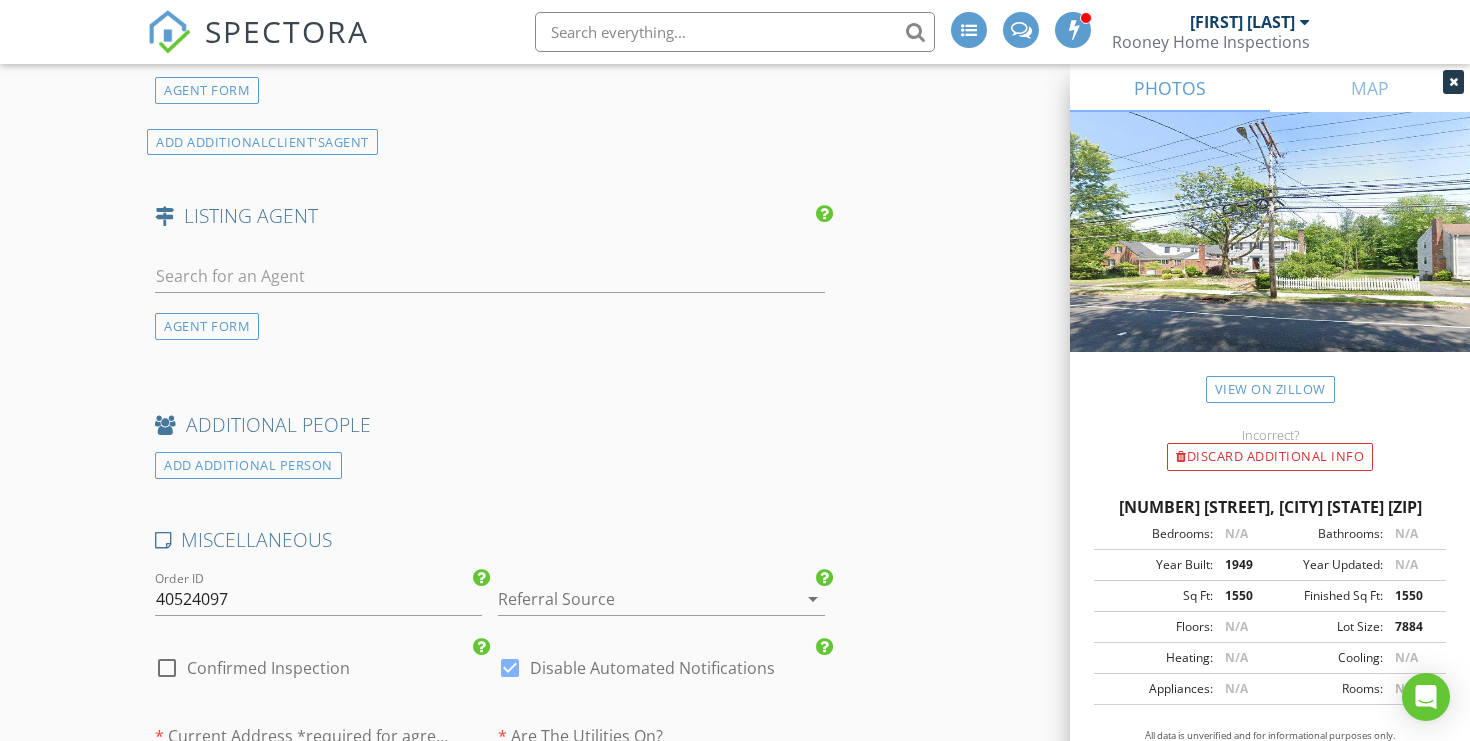 scroll, scrollTop: 4007, scrollLeft: 0, axis: vertical 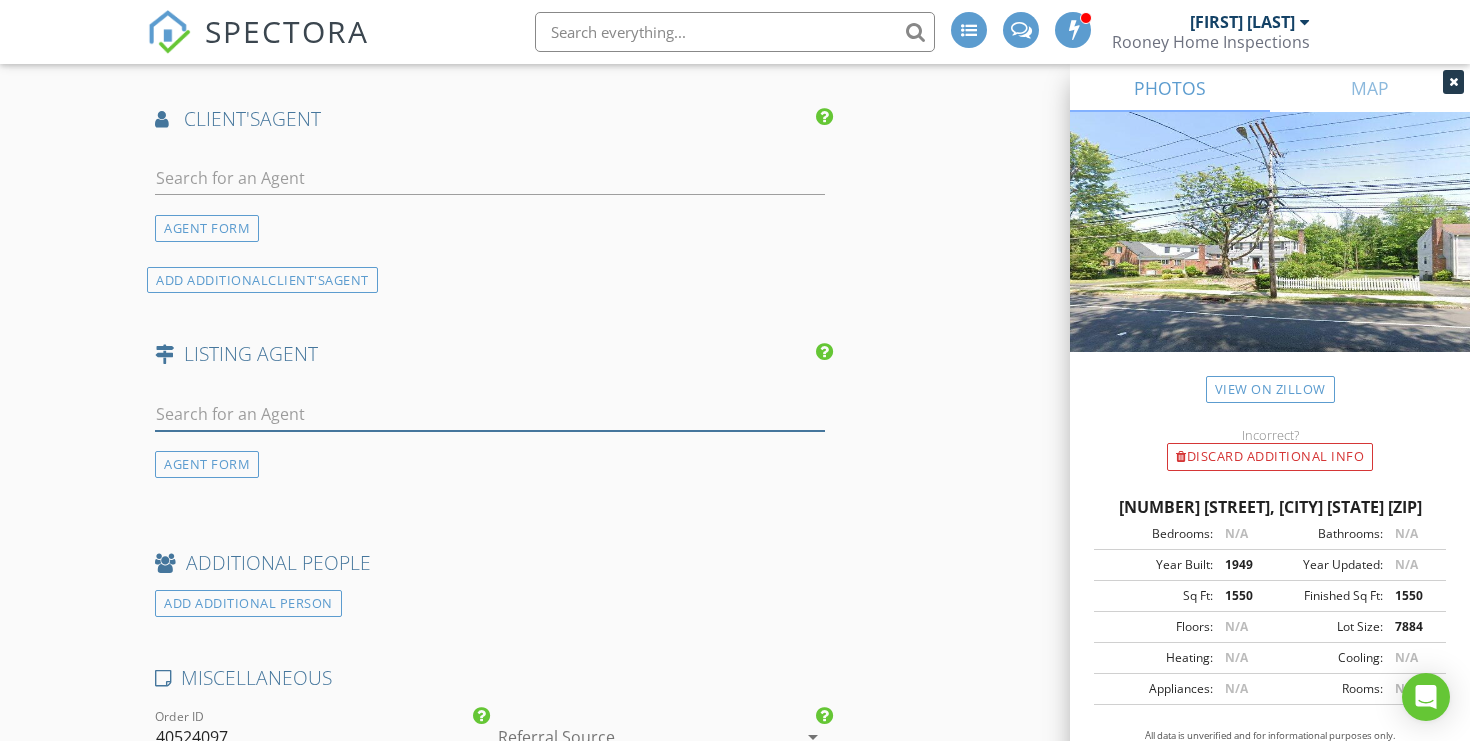 click at bounding box center (490, 414) 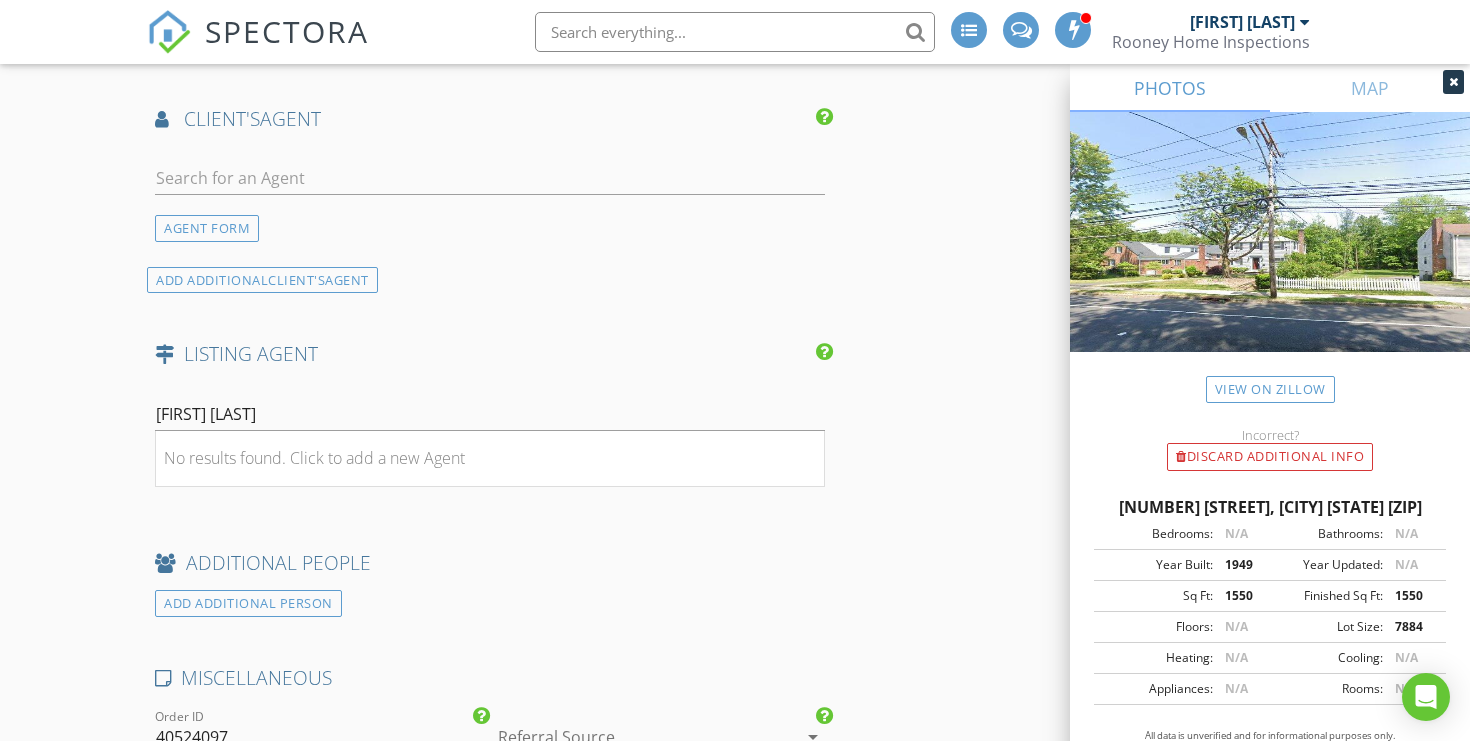 click on "INSPECTOR(S)
check_box   [FIRST] [LAST]   PRIMARY   [FIRST] [LAST] arrow_drop_down   check_box_outline_blank [FIRST] [LAST] specifically requested
Date/Time
08/03/2025 8:00 AM
Location
Address Search       Address [NUMBER] [STREET]   Unit   City [CITY]   State [STATE]   Zip [ZIP]   County [COUNTY]     Square Feet 2325   Year Built 1949   Foundation arrow_drop_down     [FIRST] [LAST]     8.0 miles     (13 minutes)
client
check_box Enable Client CC email for this inspection   Client Search     check_box_outline_blank Client is a Company/Organization     First Name [FIRST]   Last Name [LAST]   Email [EMAIL]   CC Email   Phone [PHONE]         Tags         Notes   Private Notes WDI Free
ADDITIONAL client
SERVICES
check_box   Single Family Home Inspection" at bounding box center (735, -1084) 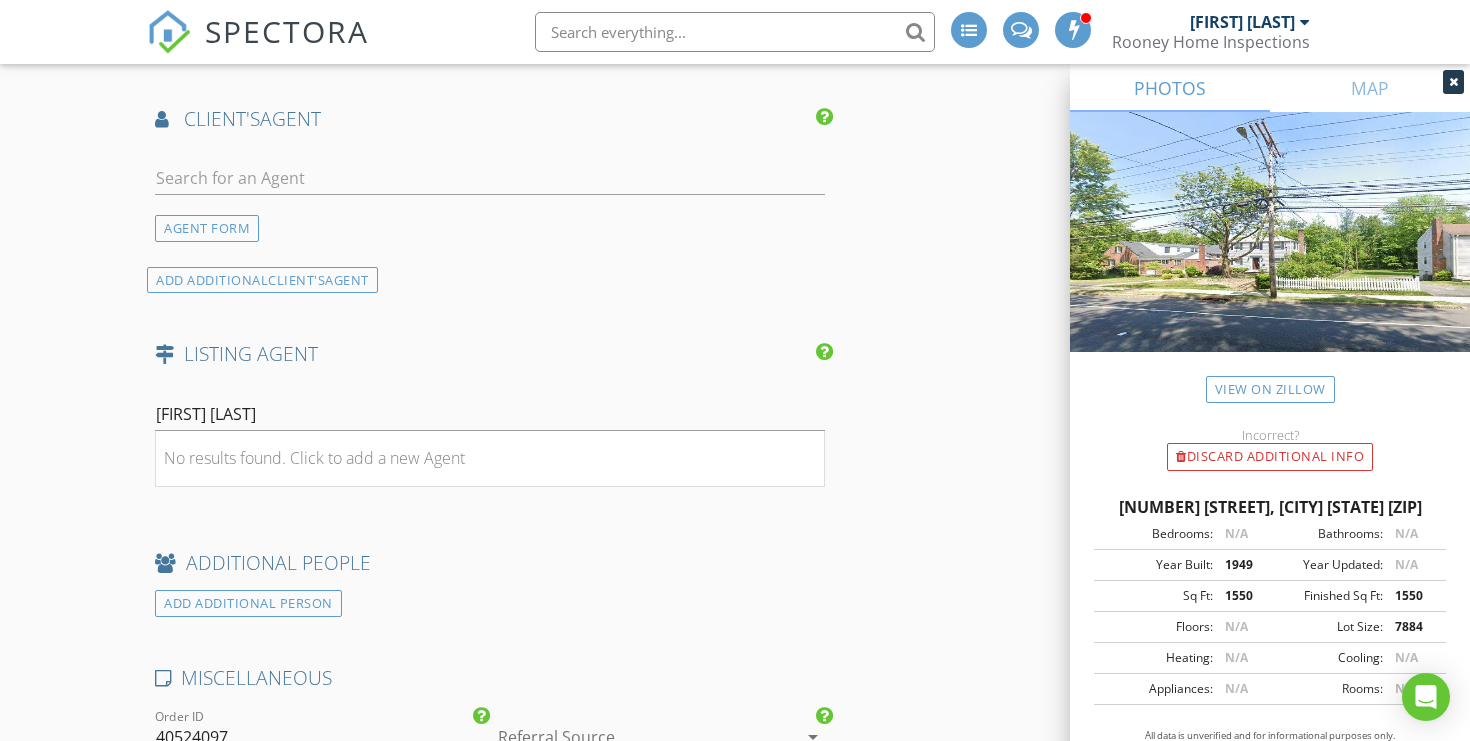 click on "[FIRST] [LAST]" at bounding box center [490, 418] 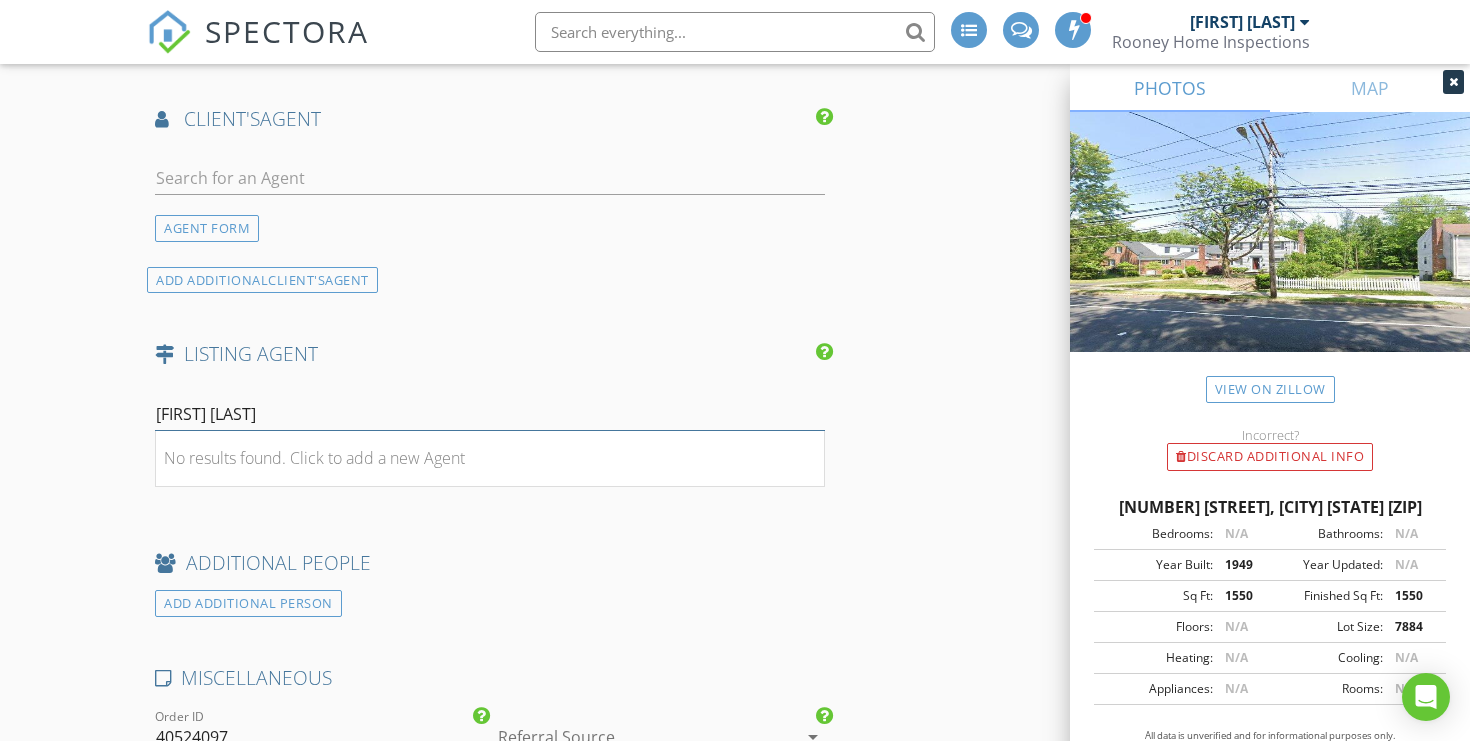 click on "[FIRST] [LAST]" at bounding box center [490, 414] 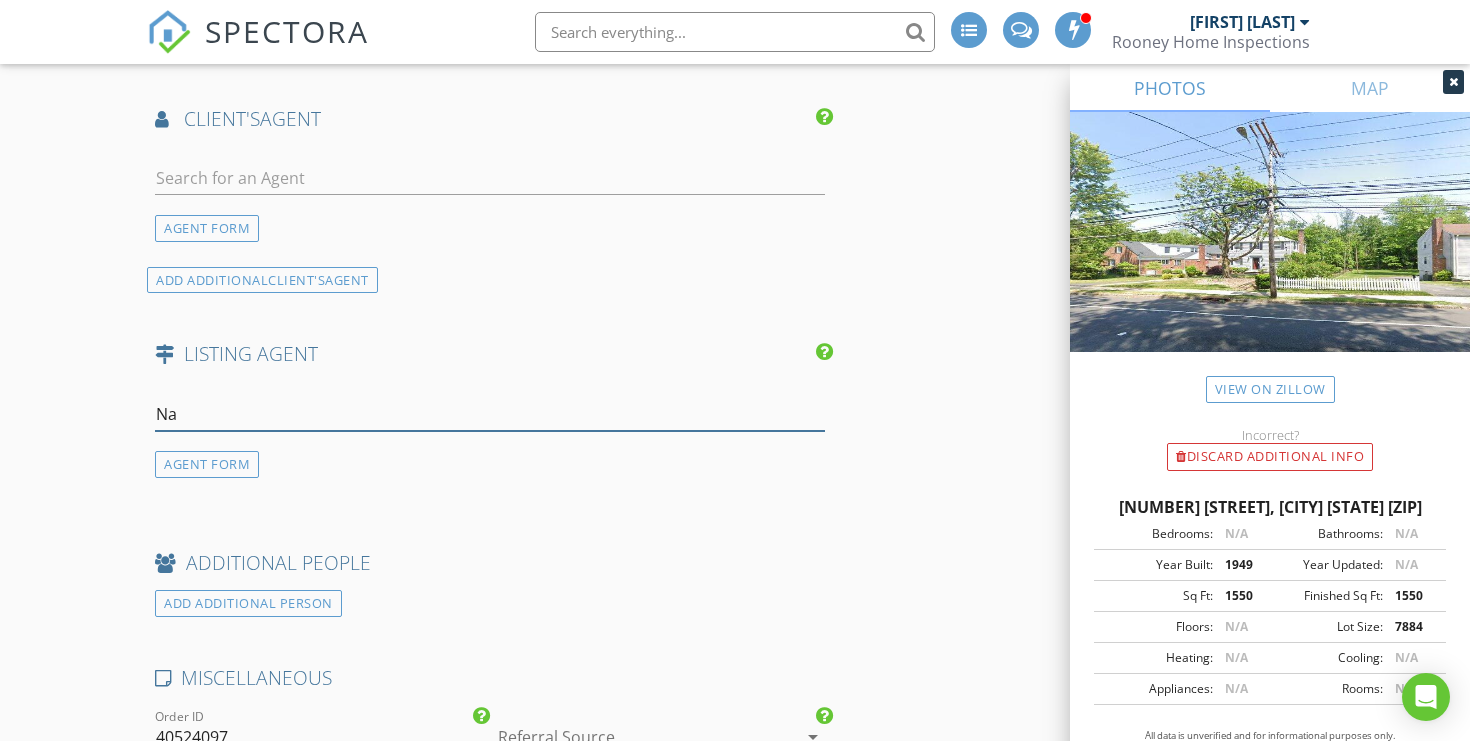 type on "N" 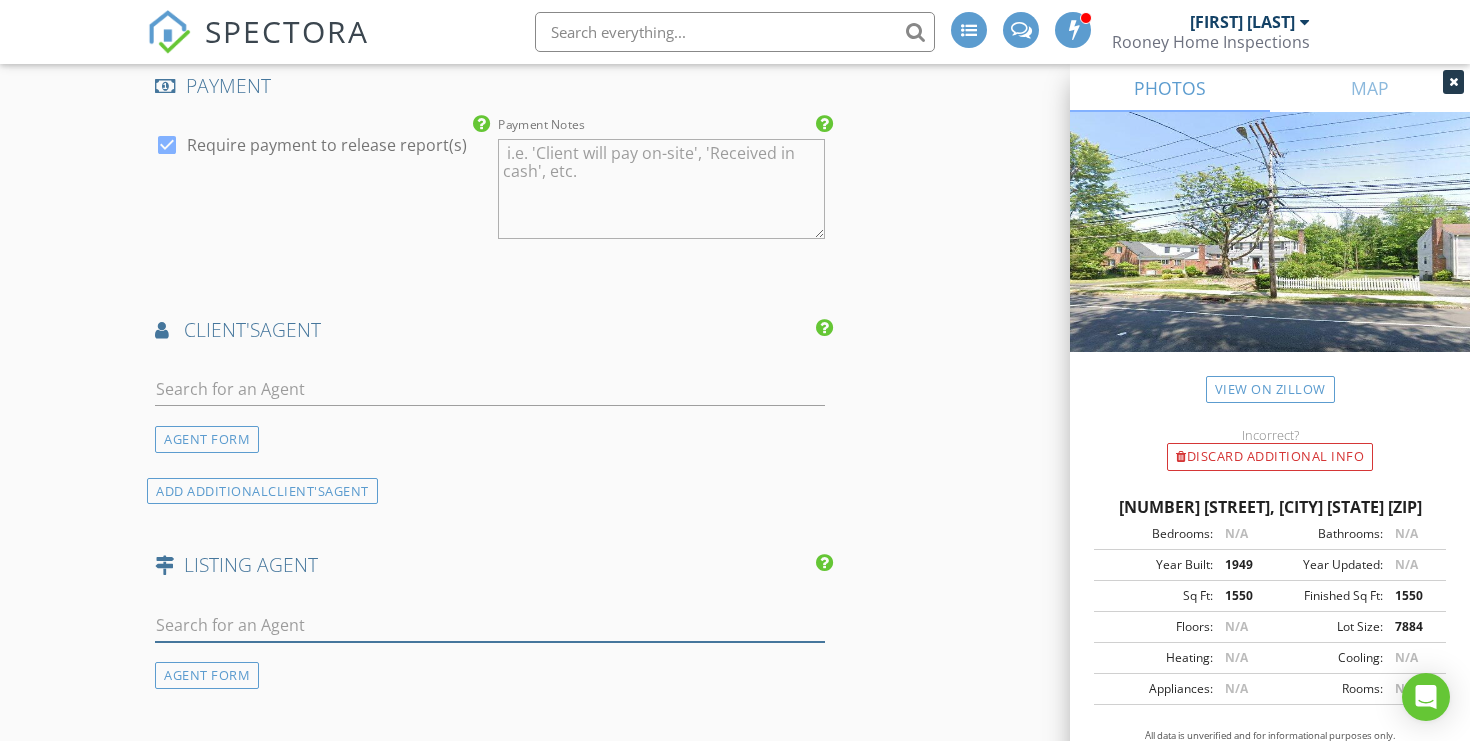 scroll, scrollTop: 3768, scrollLeft: 0, axis: vertical 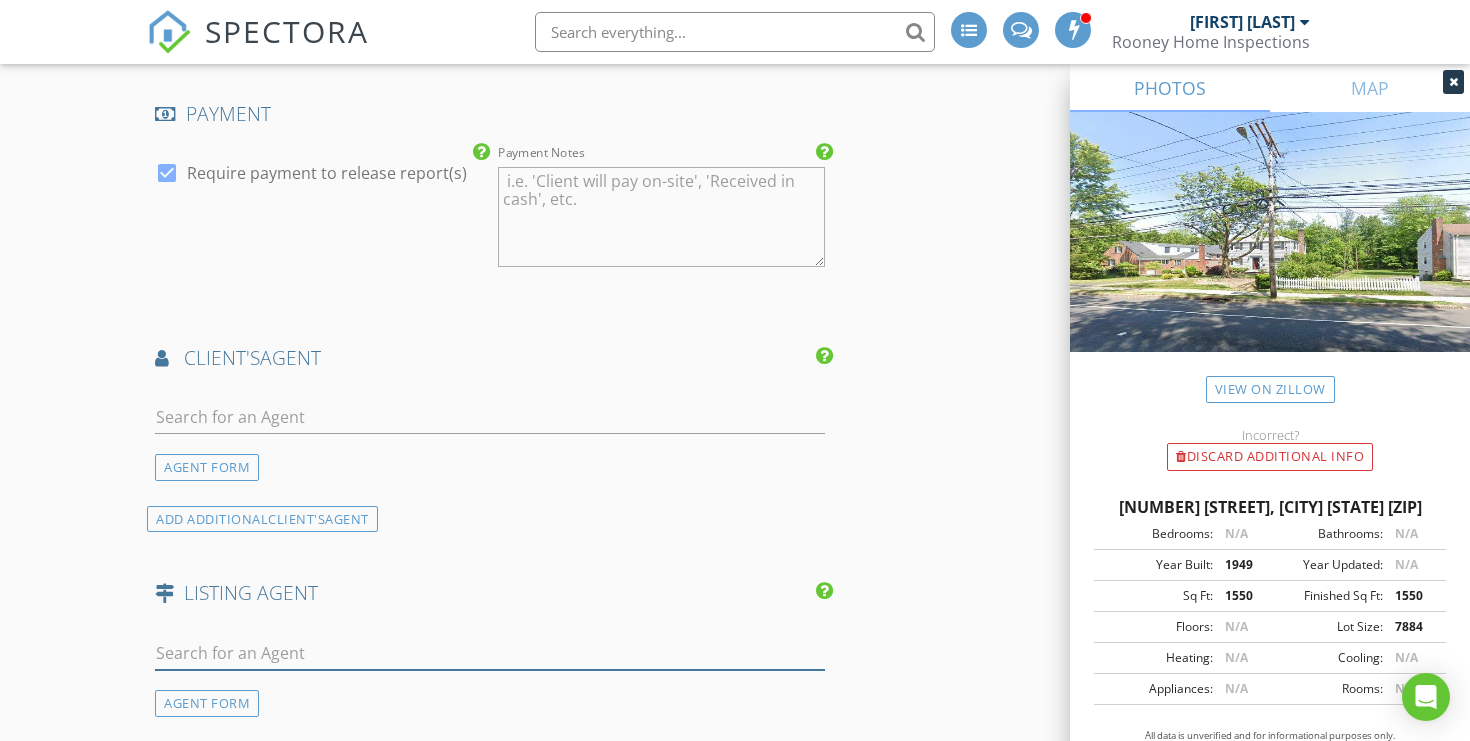type 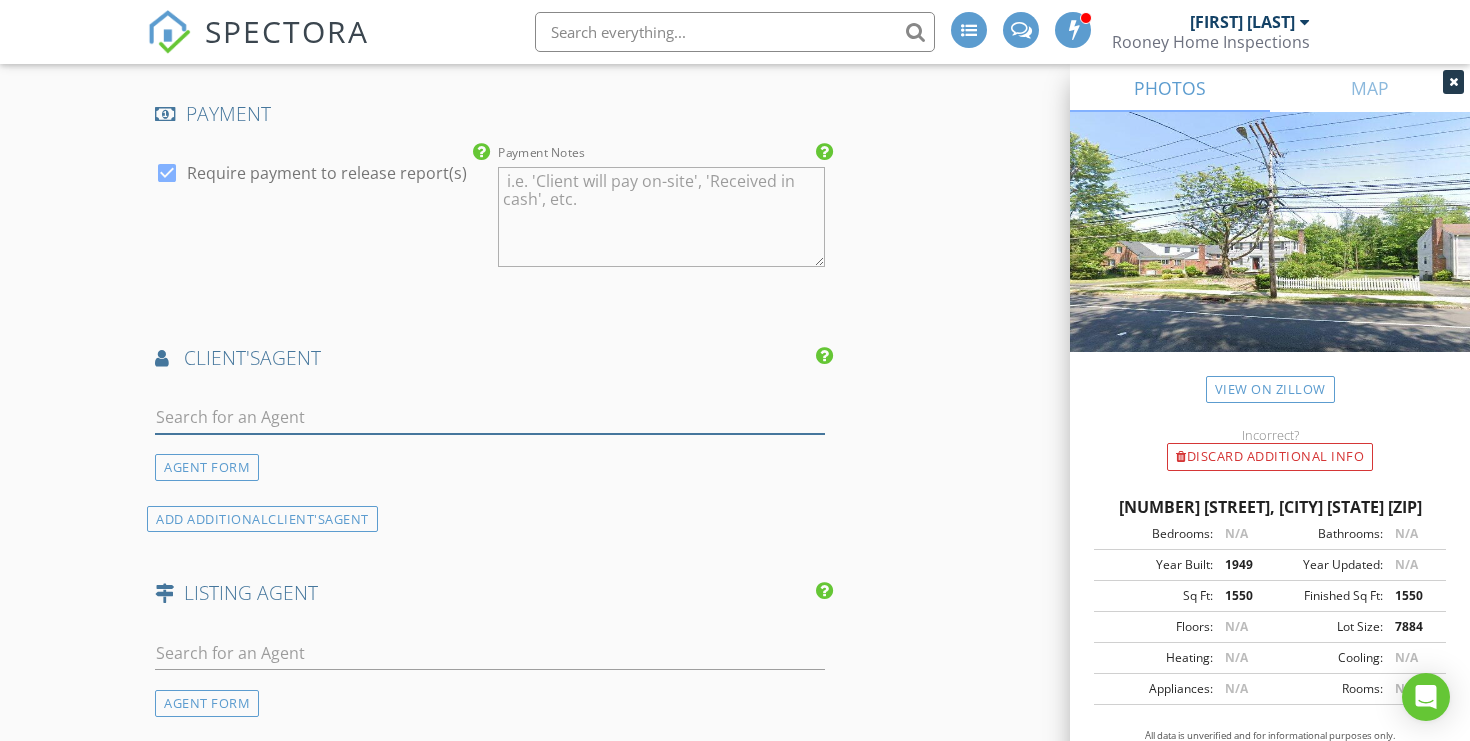click at bounding box center (490, 417) 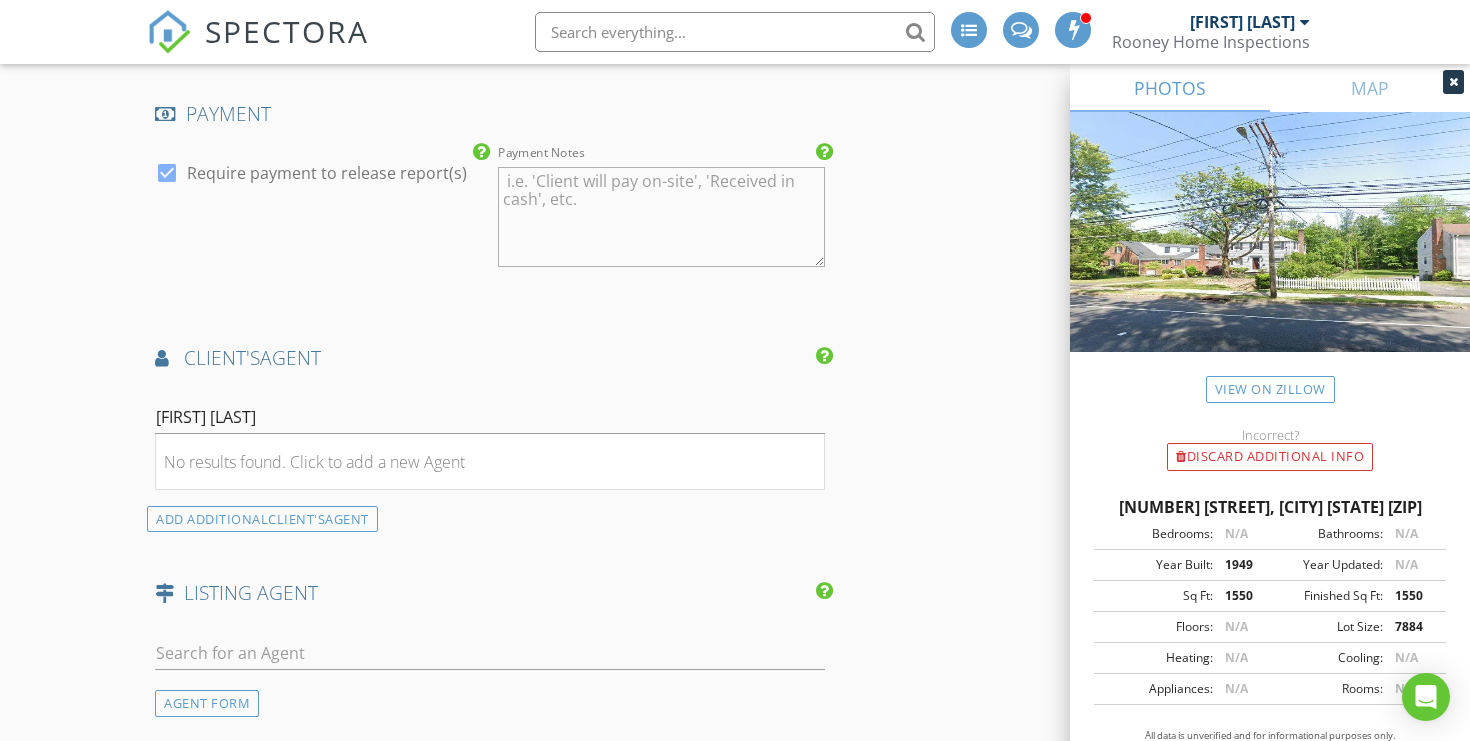click on "INSPECTOR(S)
check_box   [FIRST] [LAST]   PRIMARY   [FIRST] [LAST] arrow_drop_down   check_box_outline_blank [FIRST] [LAST] specifically requested
Date/Time
08/03/2025 8:00 AM
Location
Address Search       Address [NUMBER] [STREET]   Unit   City [CITY]   State [STATE]   Zip [ZIP]   County [COUNTY]     Square Feet 2325   Year Built 1949   Foundation arrow_drop_down     [FIRST] [LAST]     8.0 miles     (13 minutes)
client
check_box Enable Client CC email for this inspection   Client Search     check_box_outline_blank Client is a Company/Organization     First Name [FIRST]   Last Name [LAST]   Email [EMAIL]   CC Email   Phone [PHONE]         Tags         Notes   Private Notes WDI Free
ADDITIONAL client
SERVICES
check_box   check_box_outline_blank" at bounding box center (735, -880) 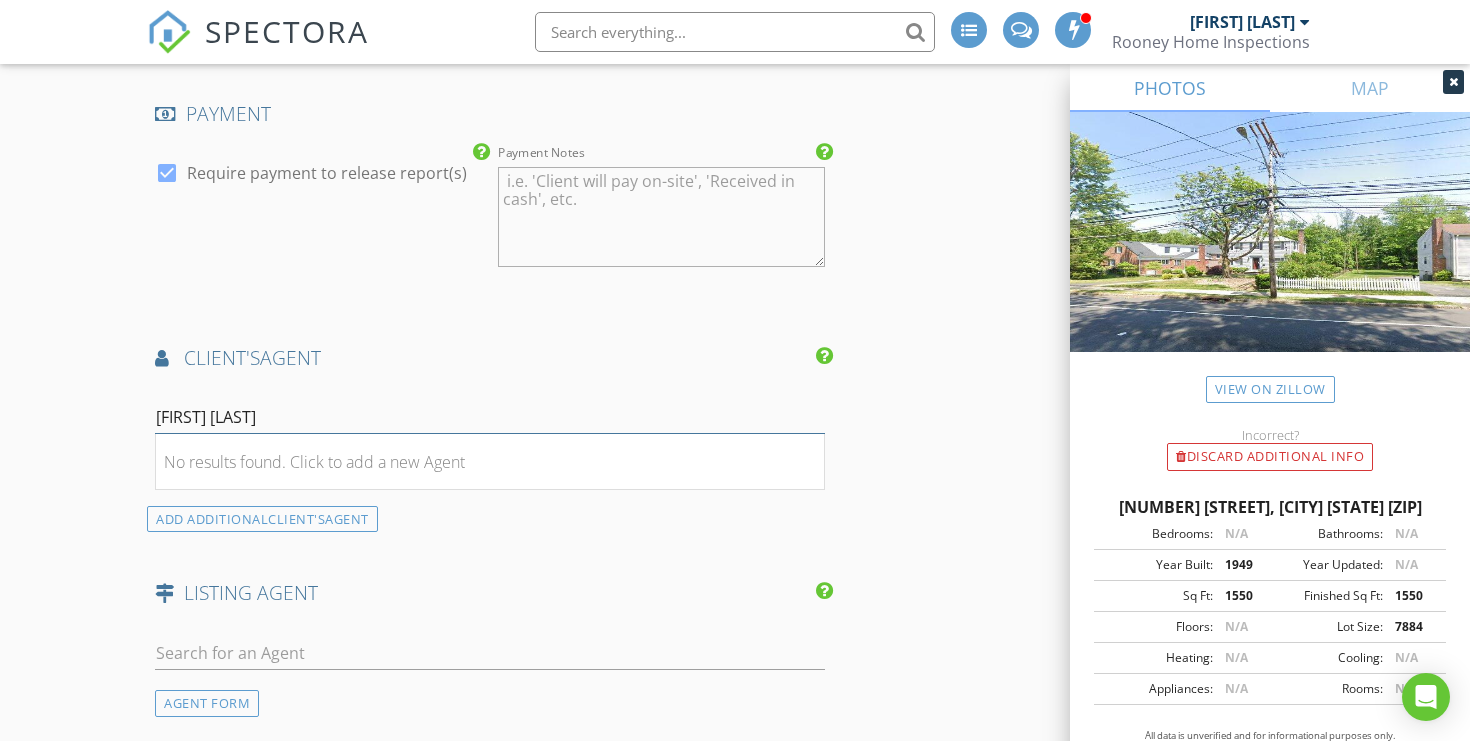 click on "[FIRST] [LAST]" at bounding box center (490, 417) 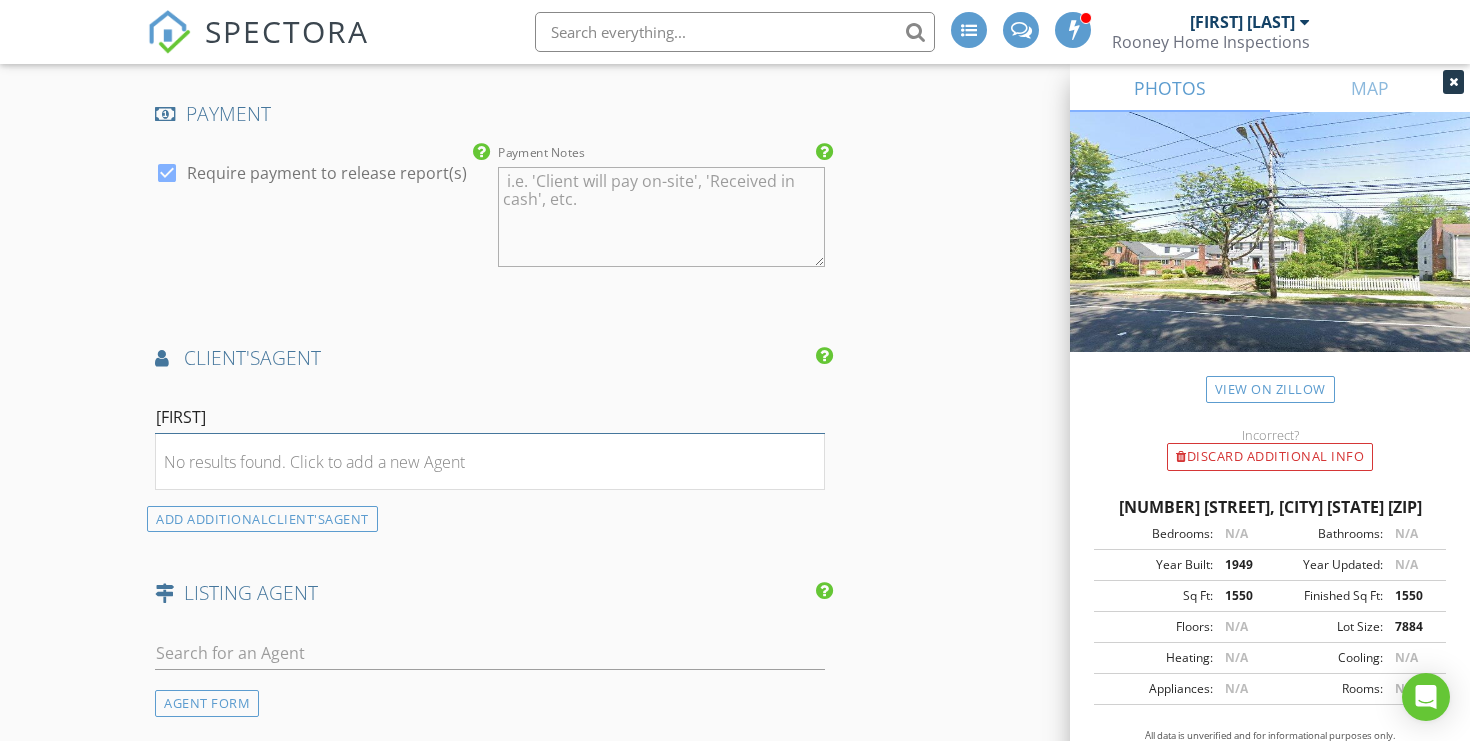 type on "[FIRST]" 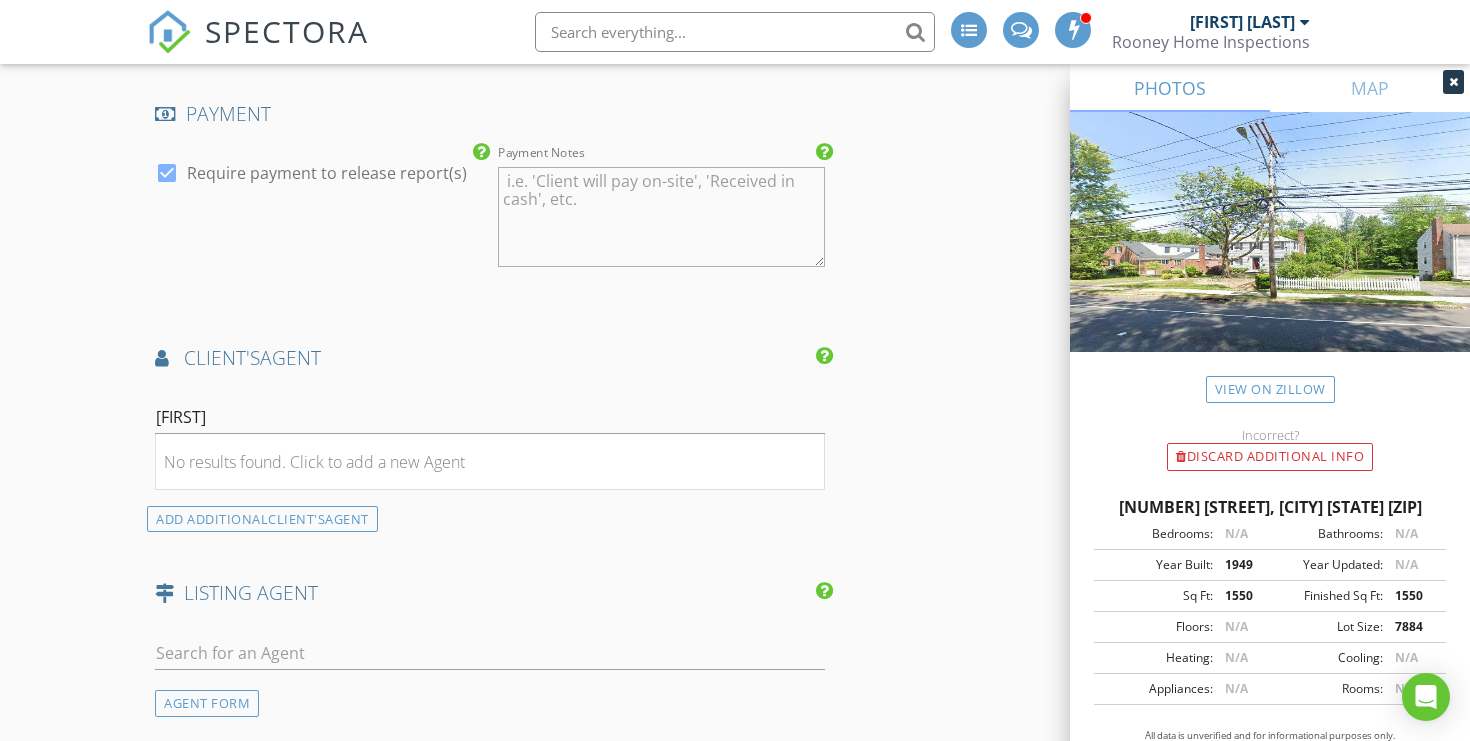 click on "INSPECTOR(S)
check_box   [FIRST] [LAST]   PRIMARY   [FIRST] [LAST] arrow_drop_down   check_box_outline_blank [FIRST] [LAST] specifically requested
Date/Time
08/03/2025 8:00 AM
Location
Address Search       Address [NUMBER] [STREET]   Unit   City [CITY]   State [STATE]   Zip [ZIP]   County [COUNTY]     Square Feet 2325   Year Built 1949   Foundation arrow_drop_down     [FIRST] [LAST]     8.0 miles     (13 minutes)
client
check_box Enable Client CC email for this inspection   Client Search     check_box_outline_blank Client is a Company/Organization     First Name [FIRST]   Last Name [LAST]   Email [EMAIL]   CC Email   Phone [PHONE]         Tags         Notes   Private Notes WDI Free
ADDITIONAL client
SERVICES
check_box   check_box_outline_blank" at bounding box center [735, -880] 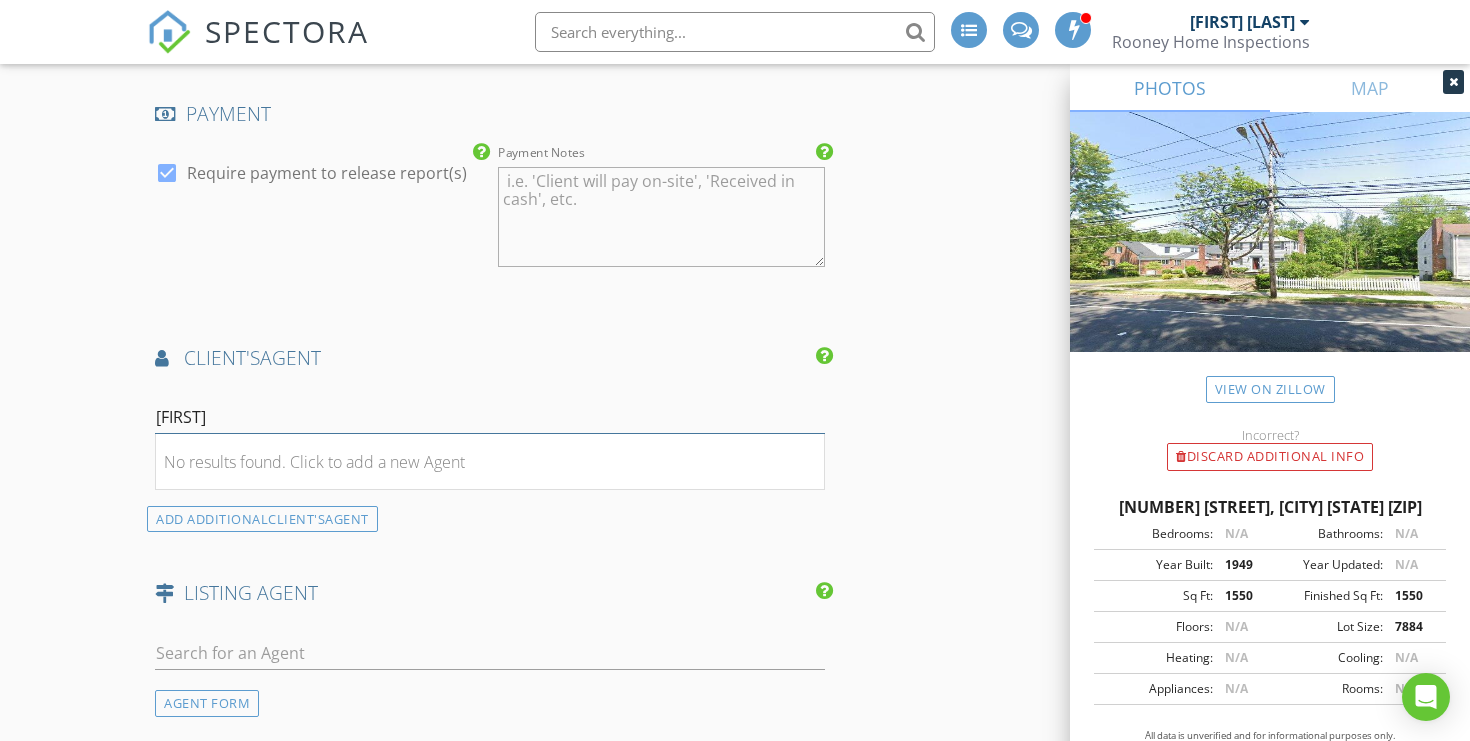 click on "[FIRST]" at bounding box center [490, 417] 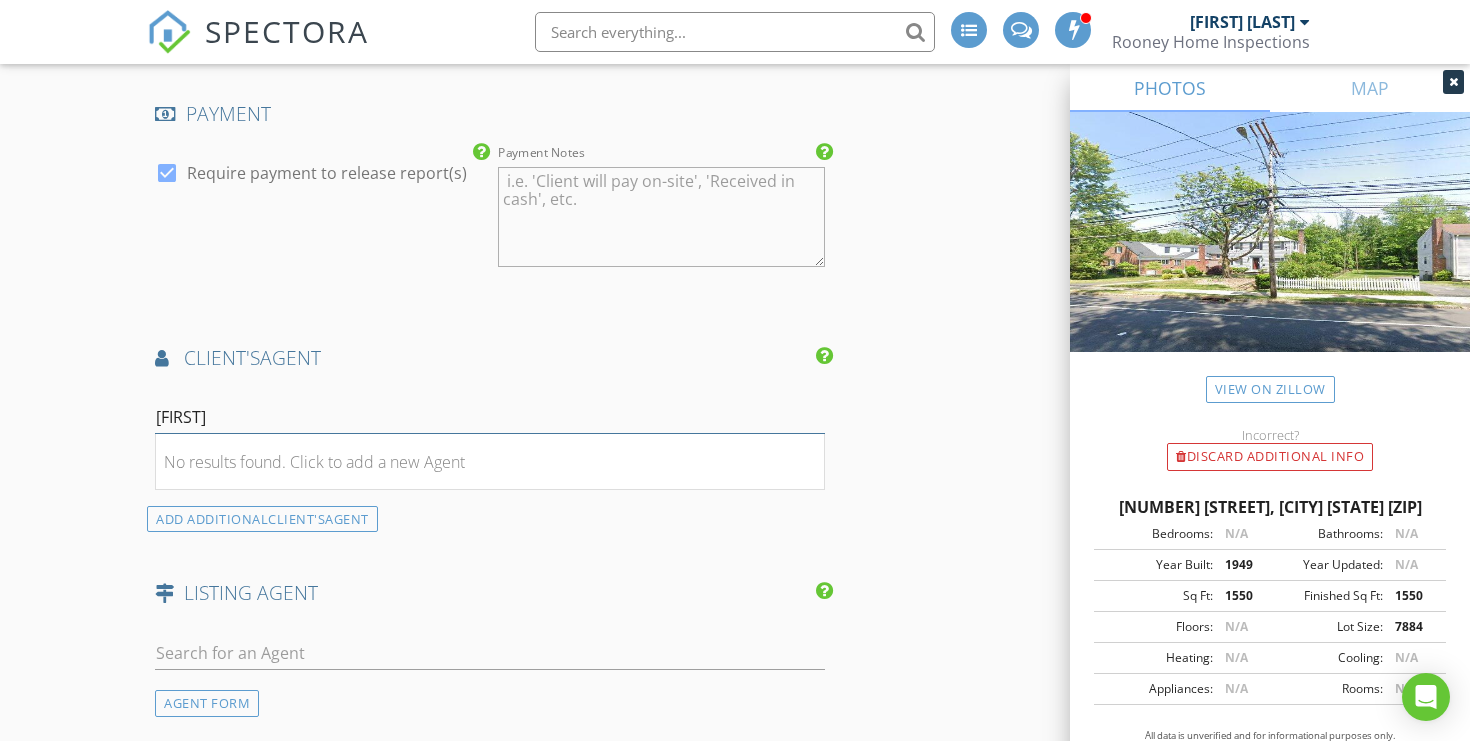 click on "[FIRST]" at bounding box center (490, 417) 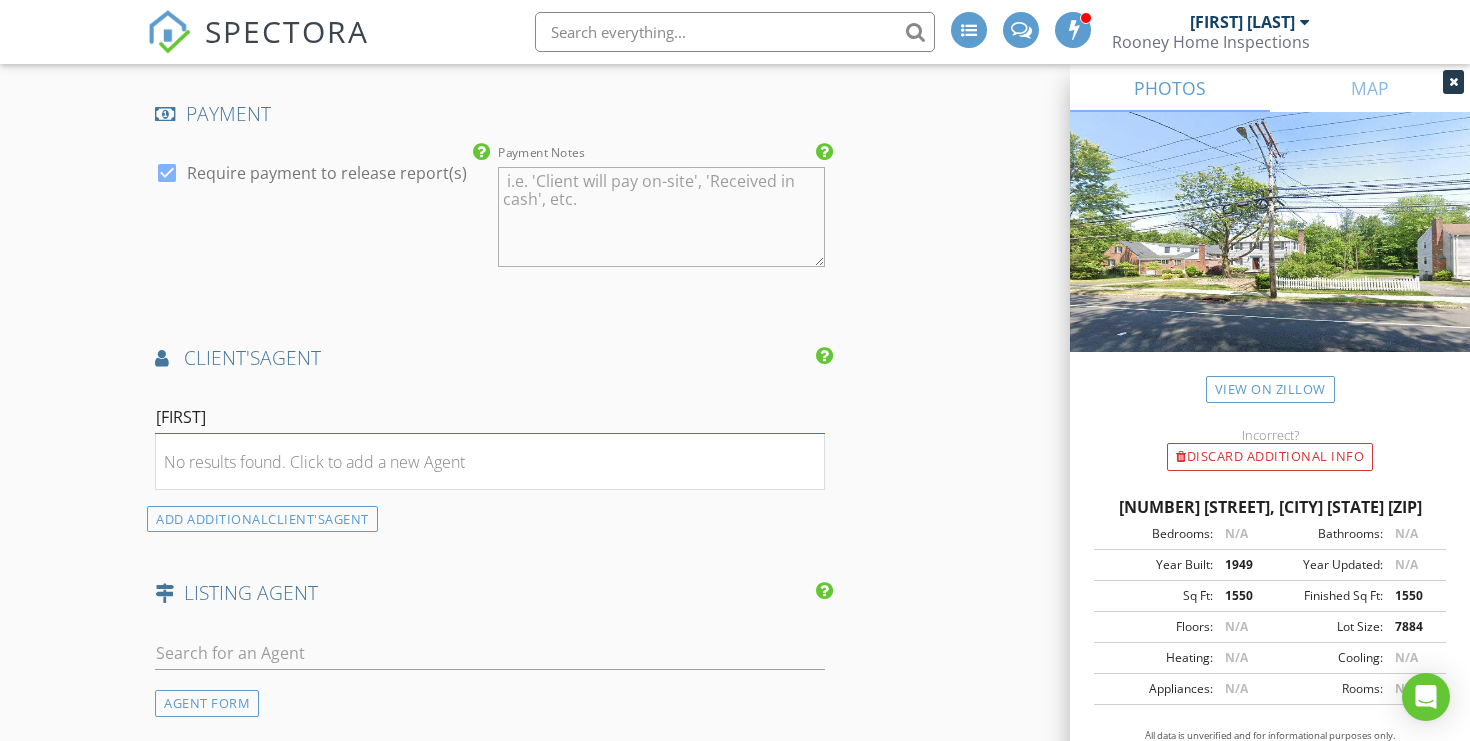 click on "[FIRST]" at bounding box center [490, 417] 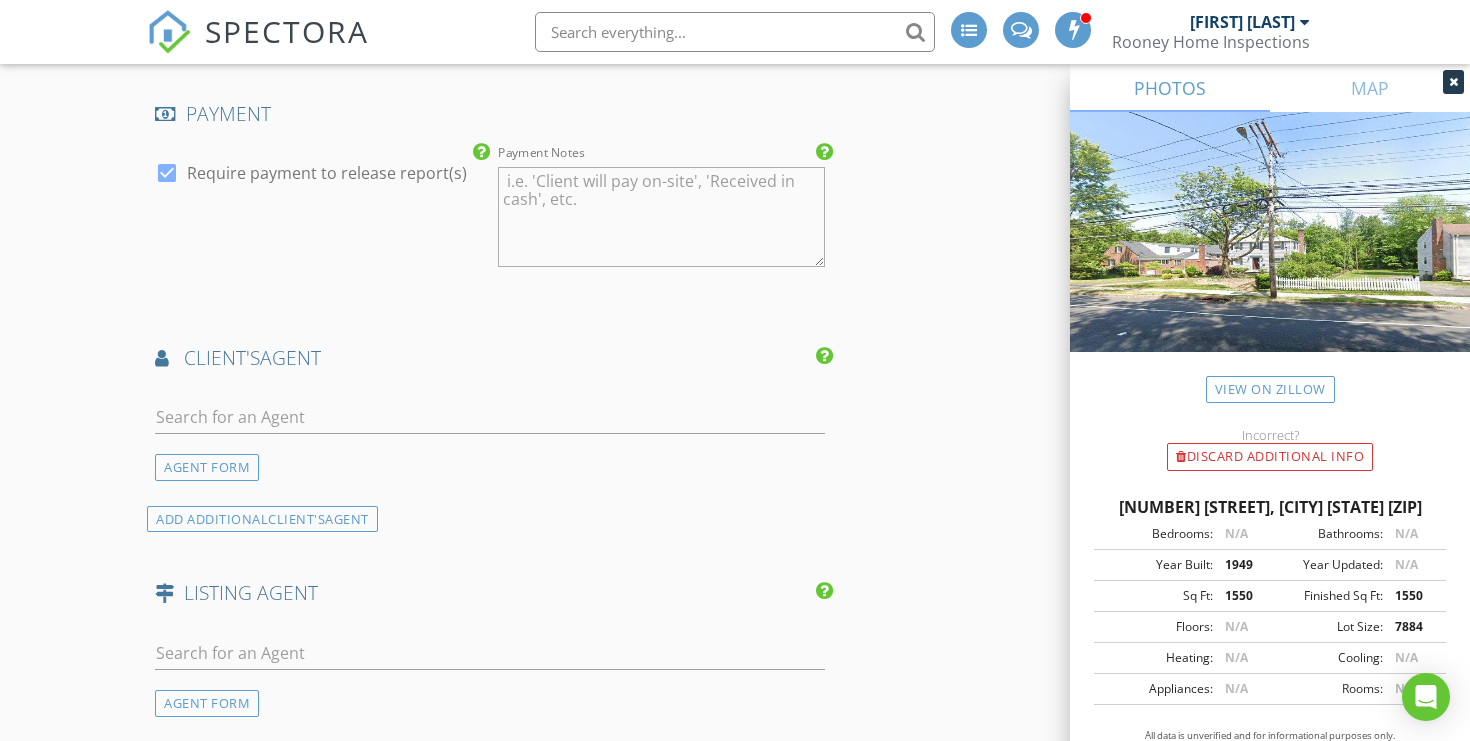 click on "AGENT FORM
ADDITIONAL
client's  AGENT" at bounding box center (490, 458) 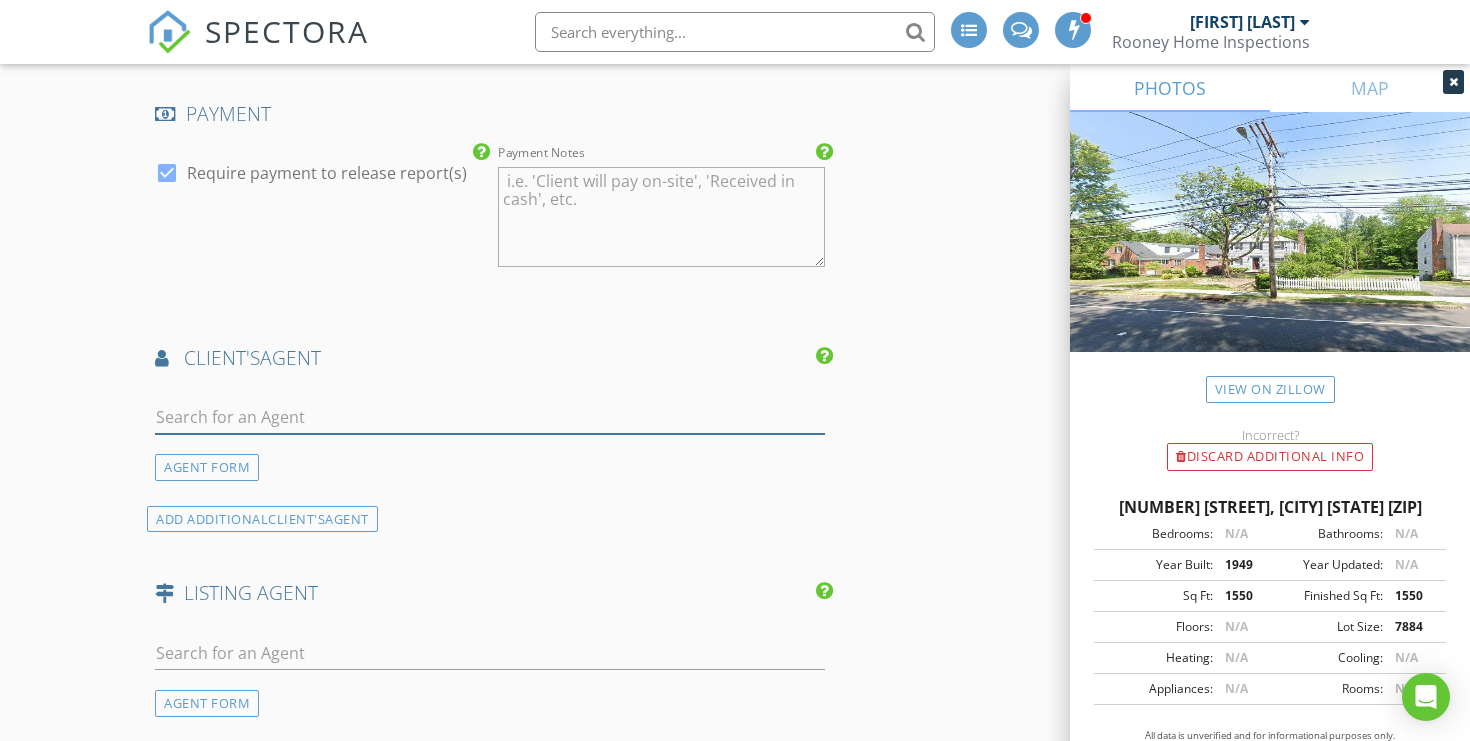 click at bounding box center [490, 417] 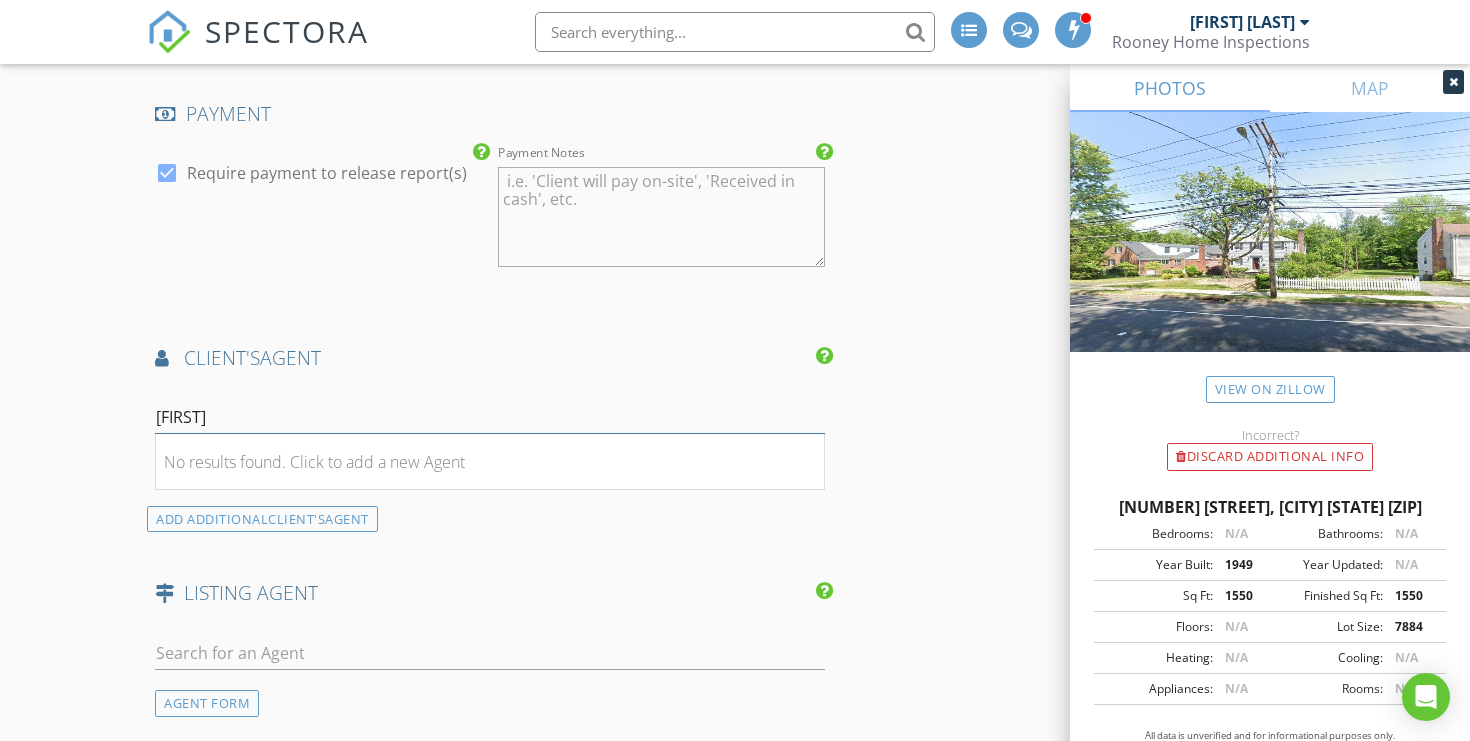 type on "[FIRST]" 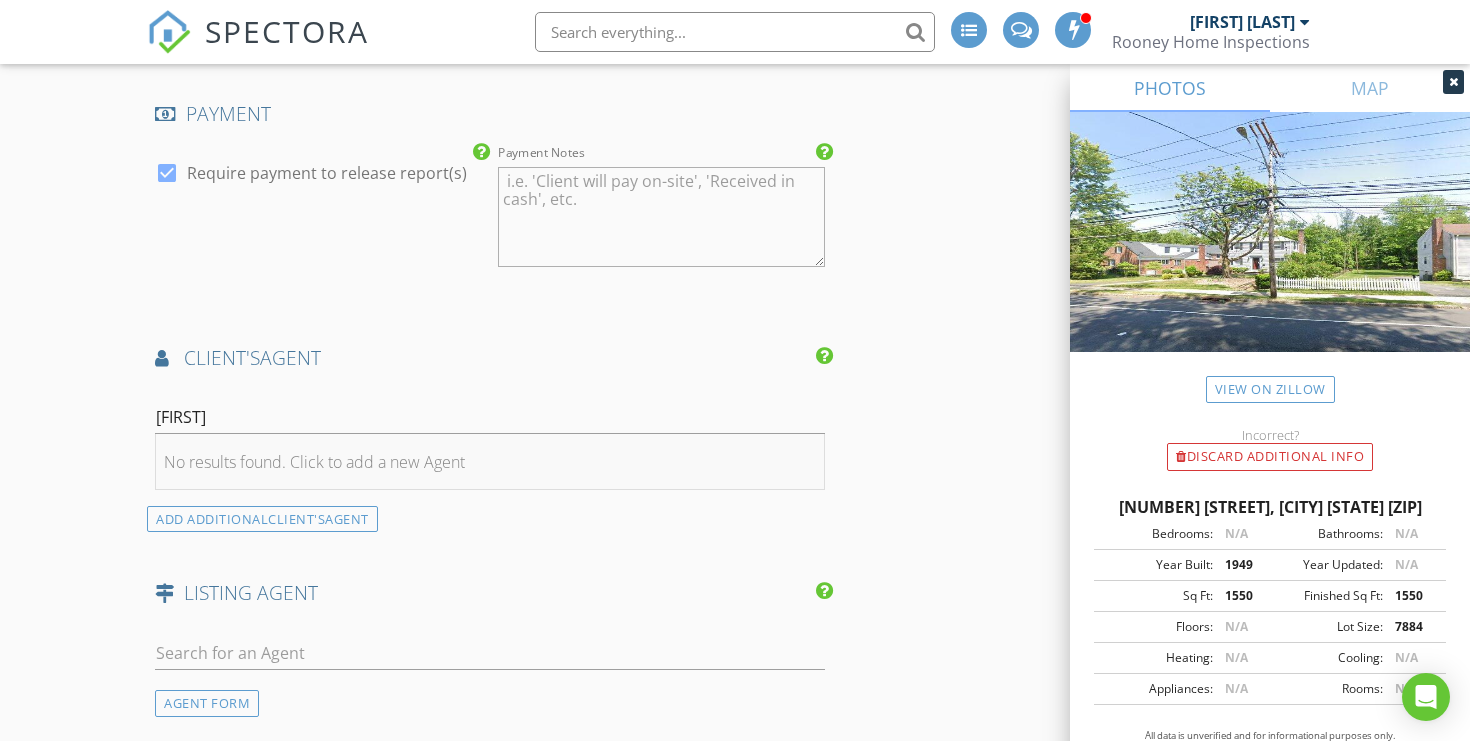 click on "No results found. Click to add a new Agent" at bounding box center (490, 462) 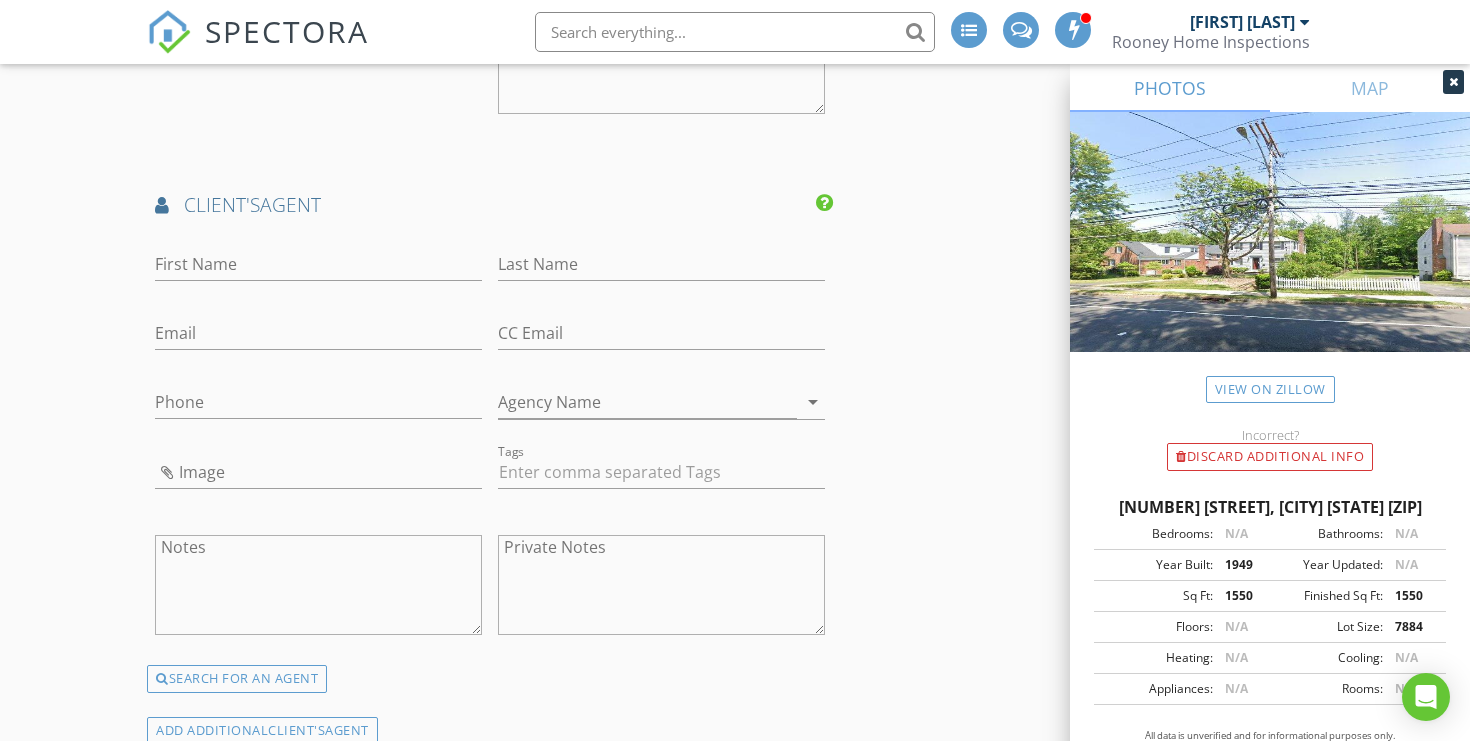 scroll, scrollTop: 3920, scrollLeft: 0, axis: vertical 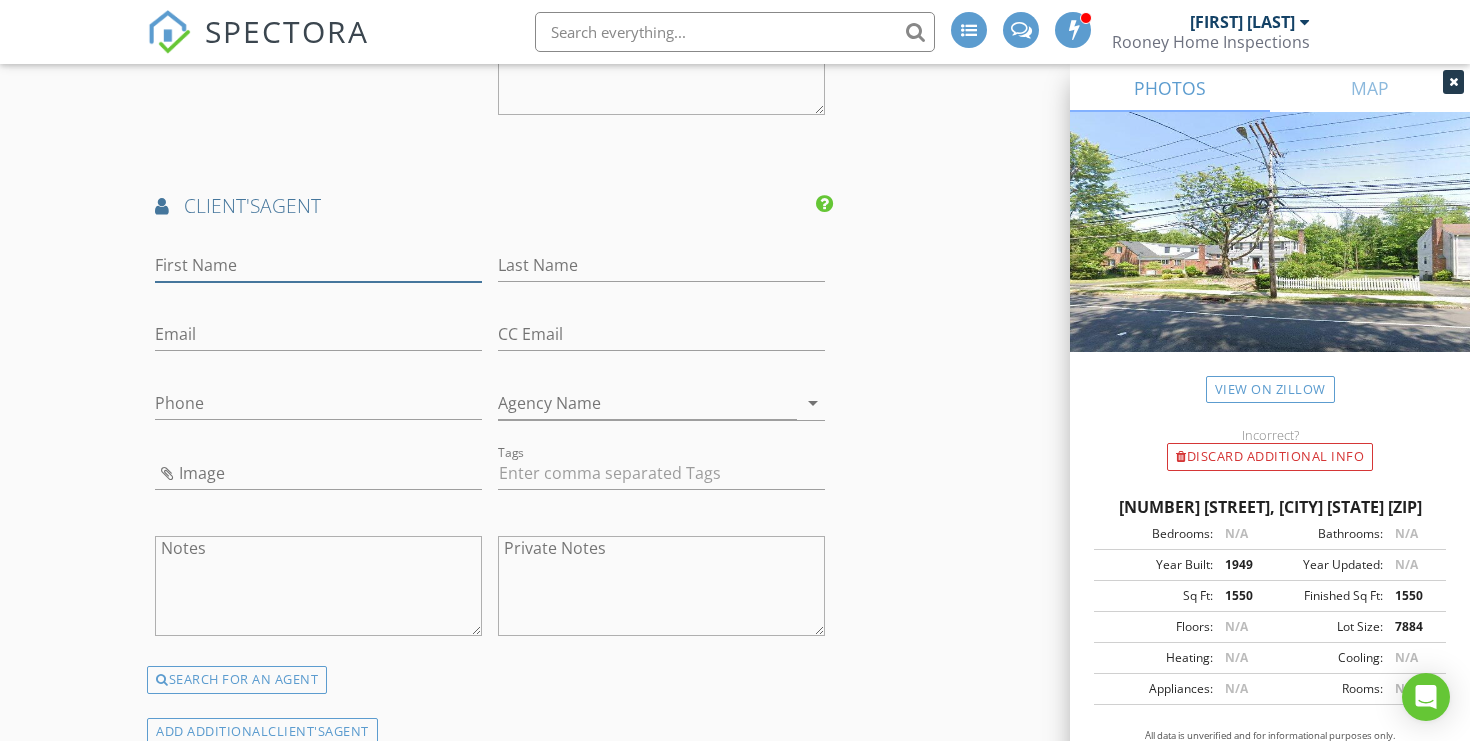 click on "First Name" at bounding box center [318, 265] 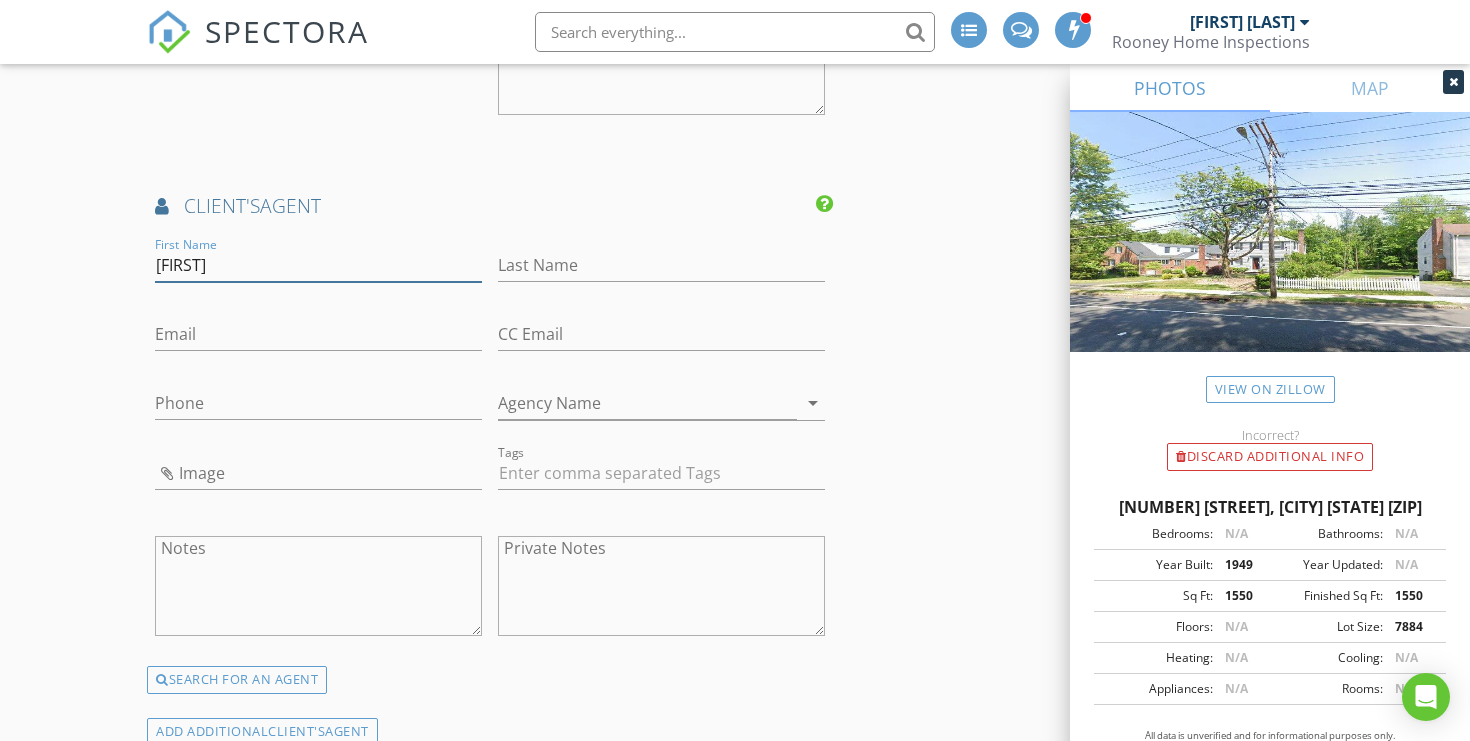 type on "[FIRST]" 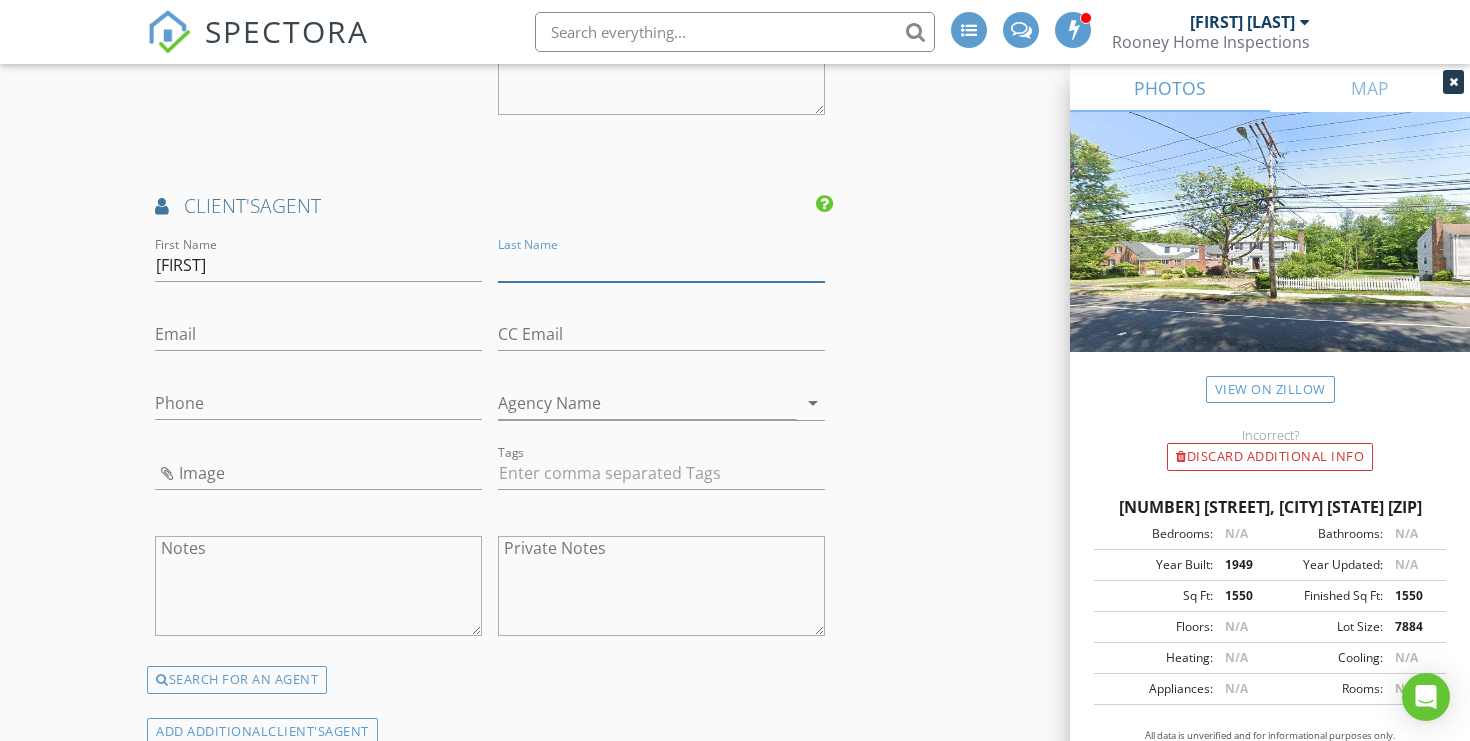 type on "R" 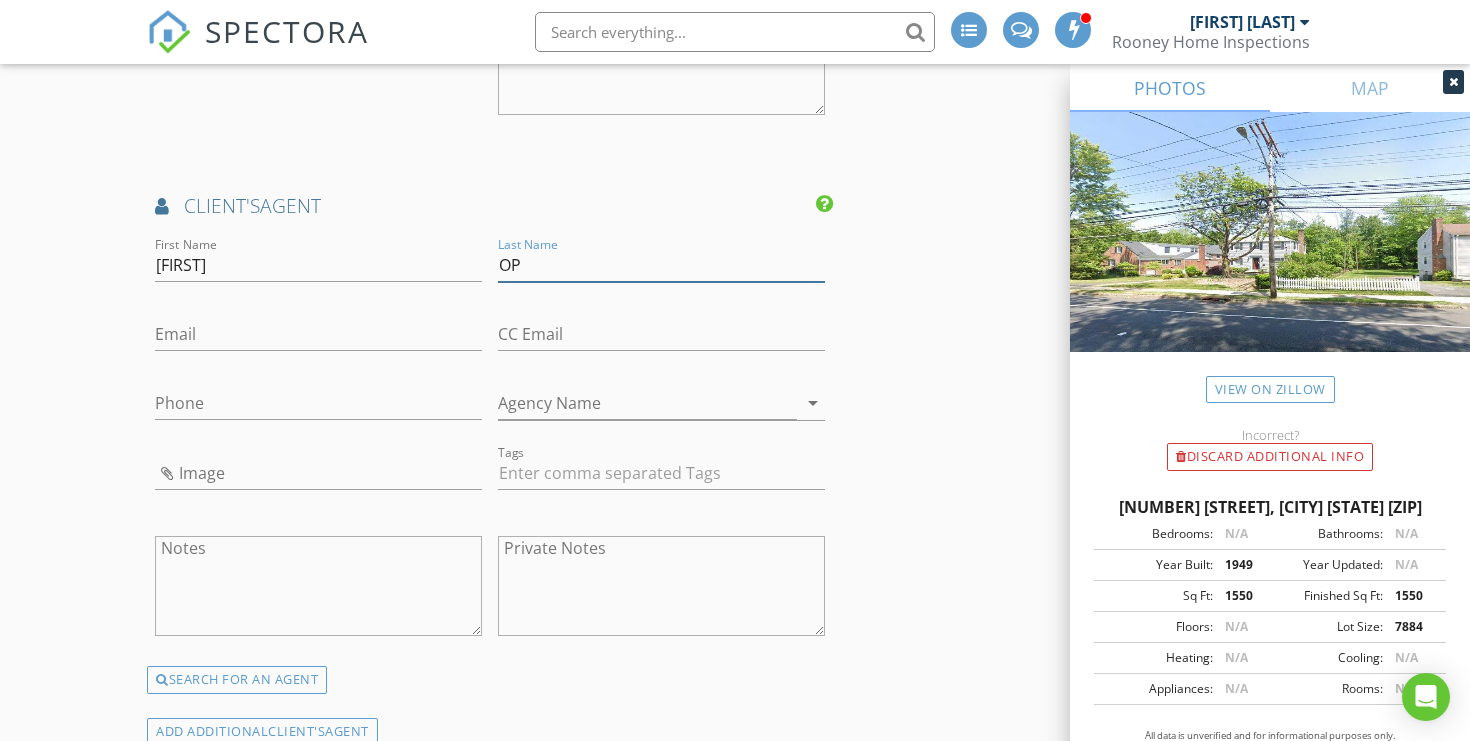 type on "O" 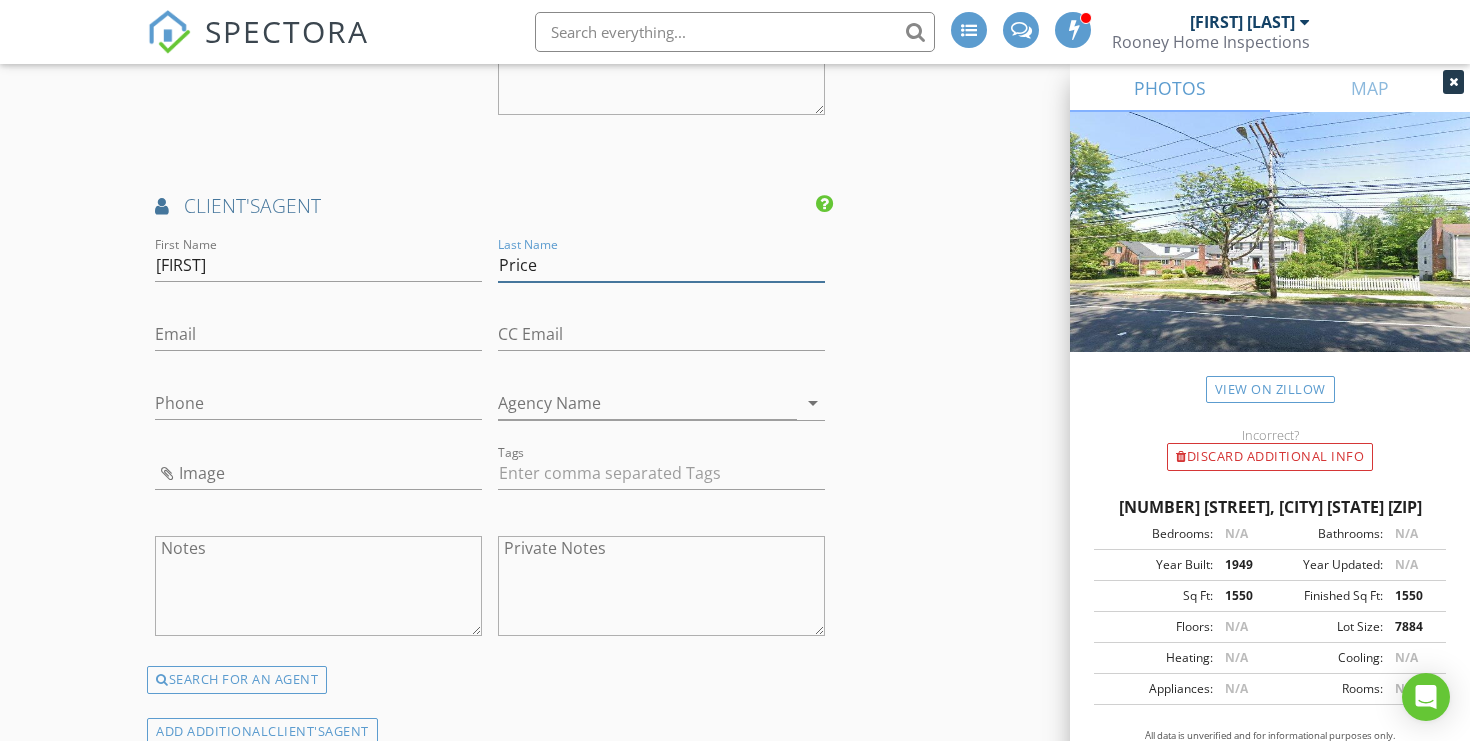 type on "Price" 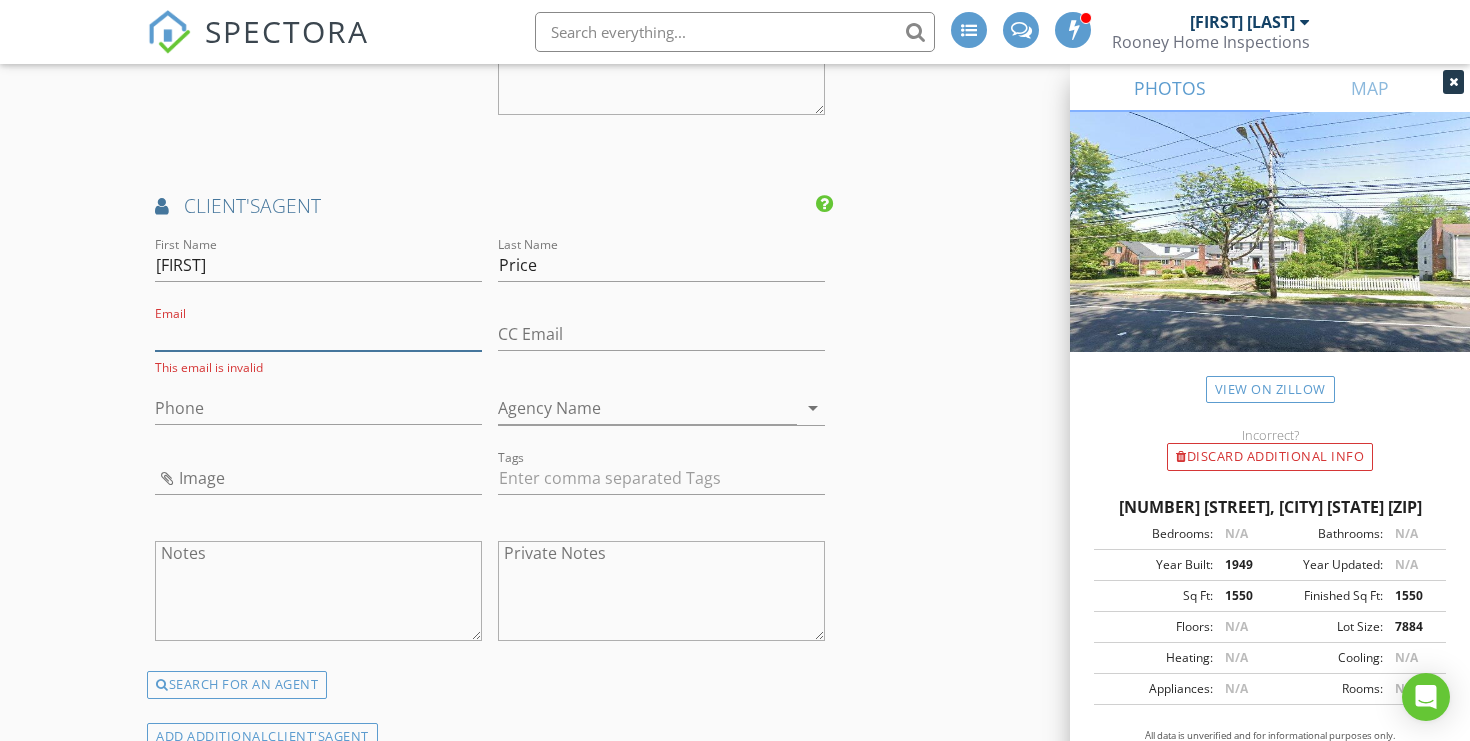paste on "support@example.com" 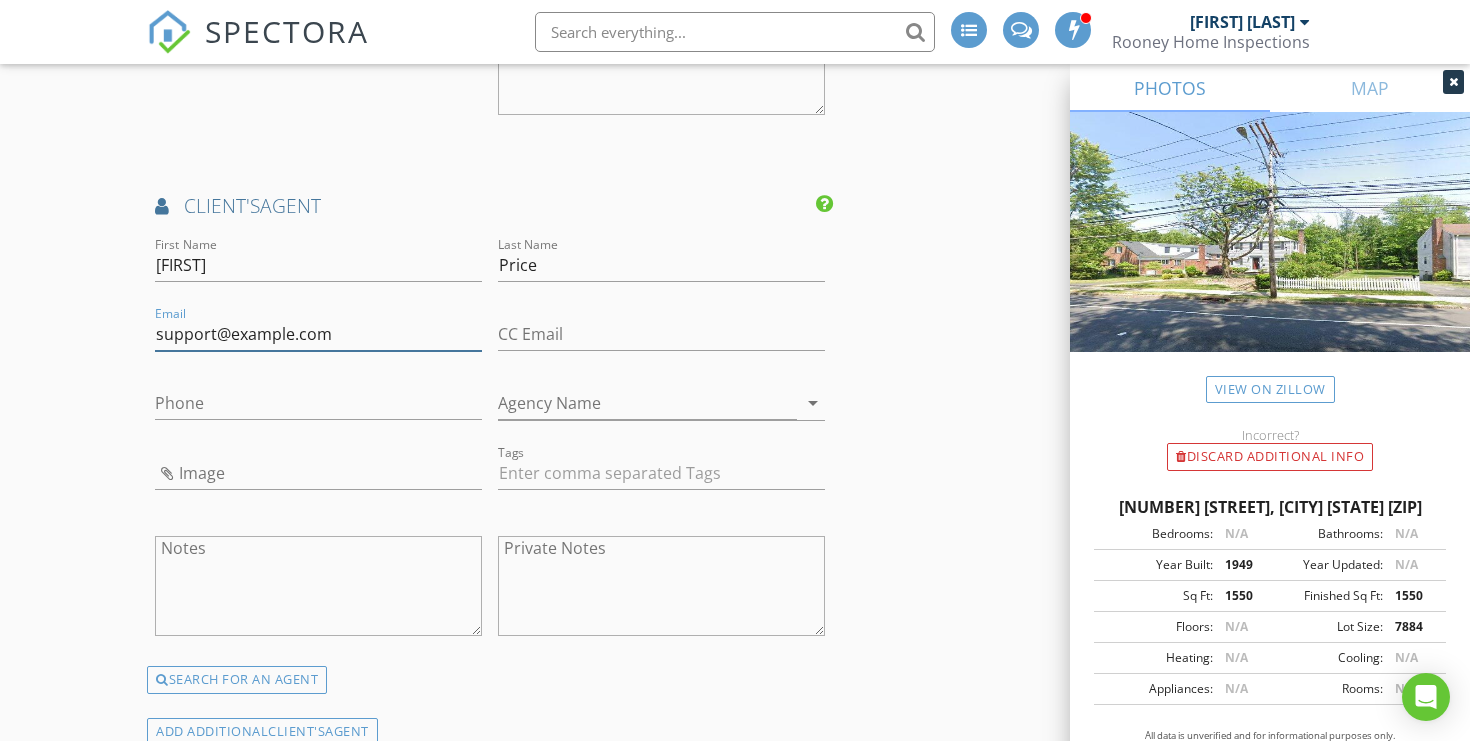 type on "support@example.com" 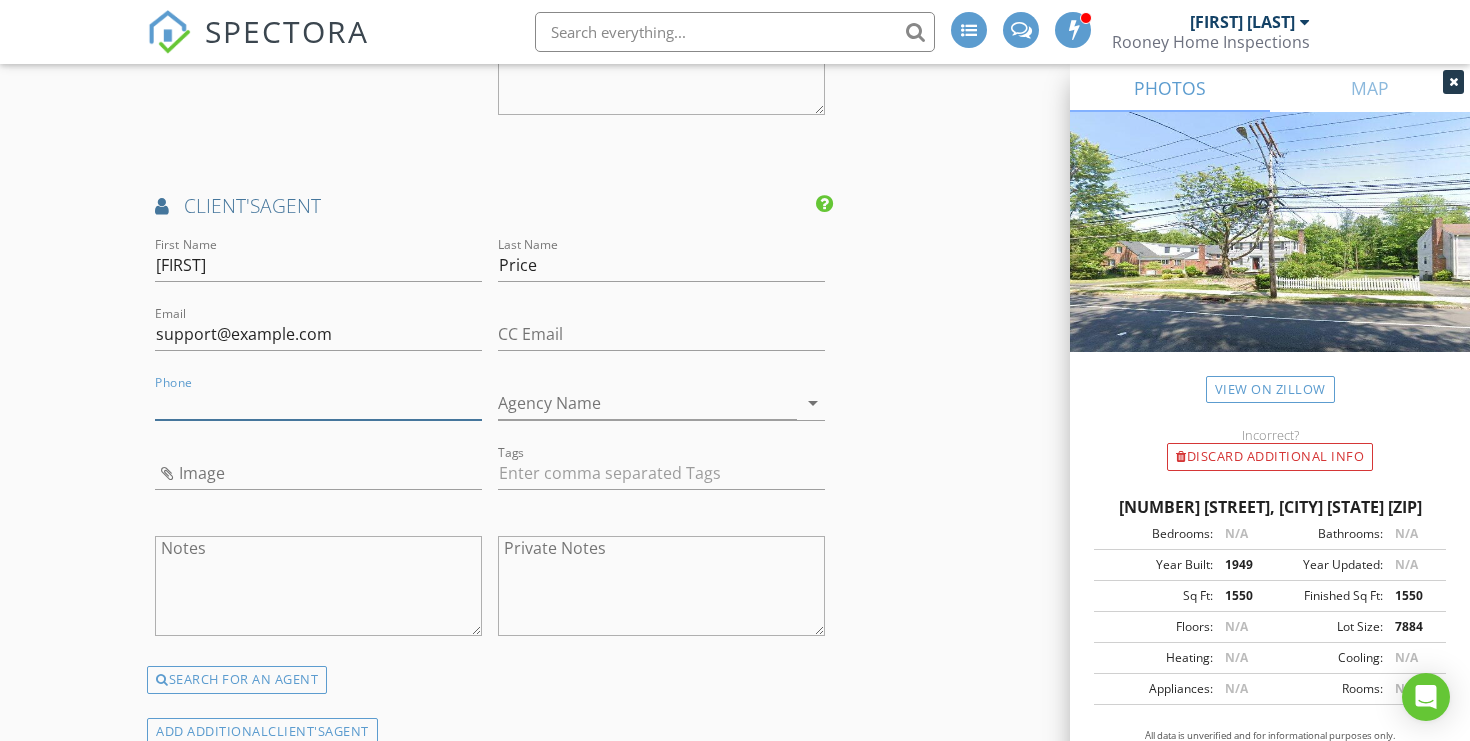 click on "Phone" at bounding box center (318, 403) 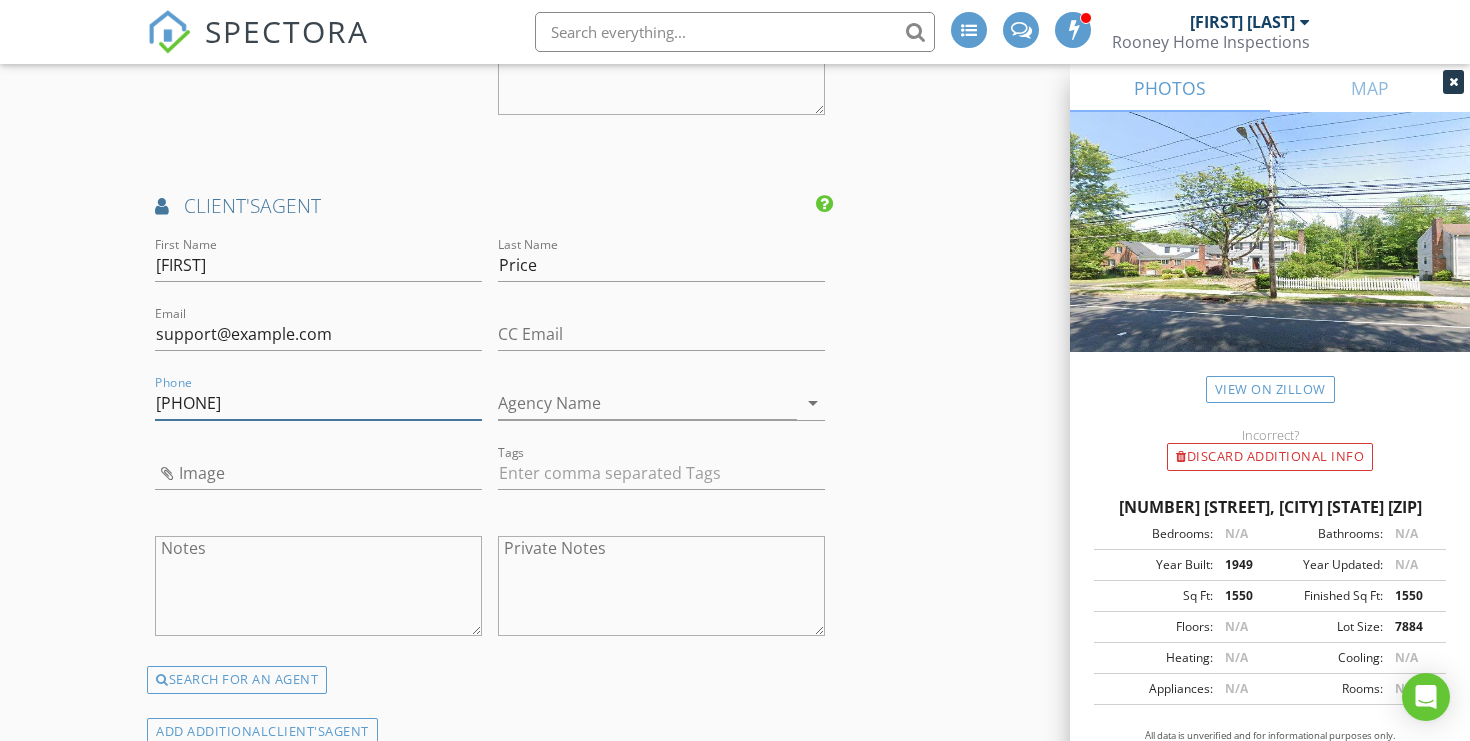 type on "[PHONE]" 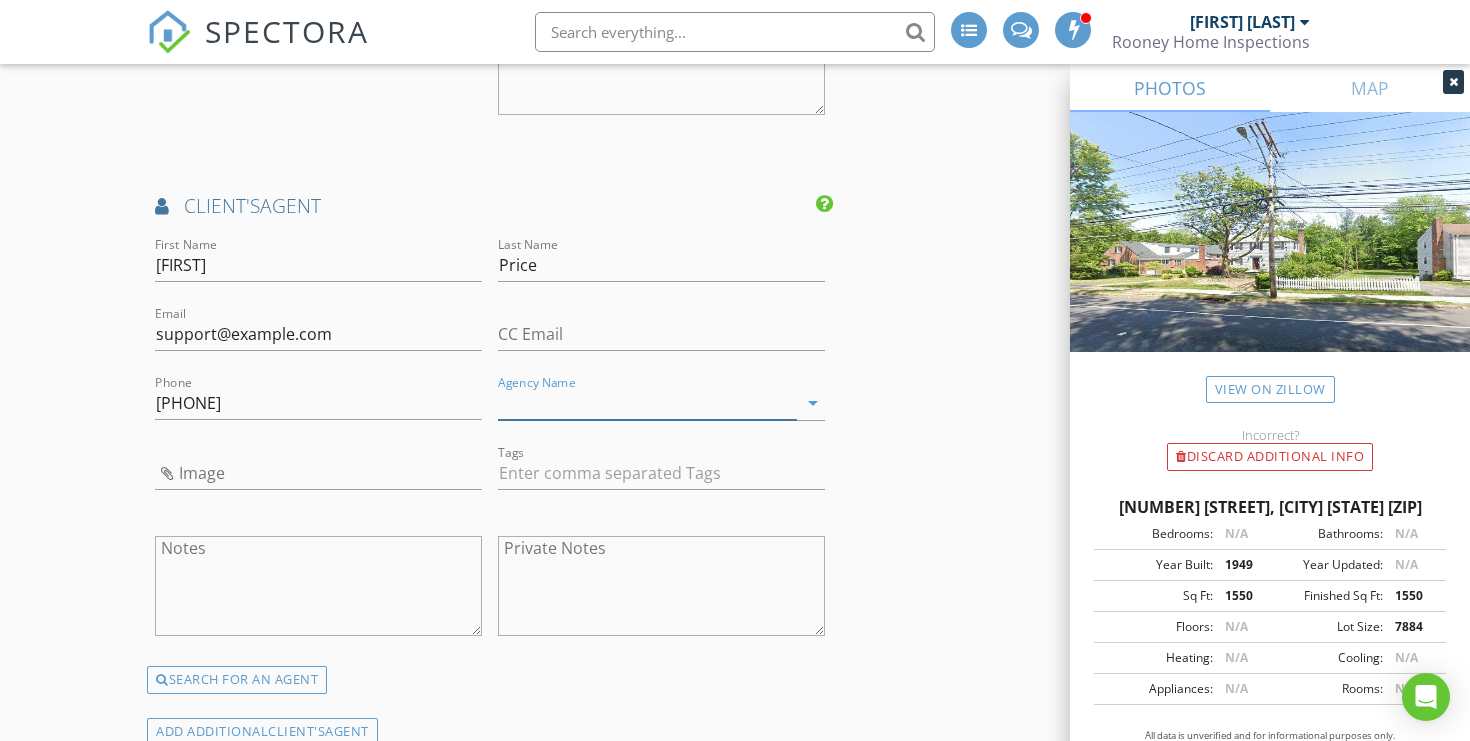 click on "Agency Name" at bounding box center (647, 403) 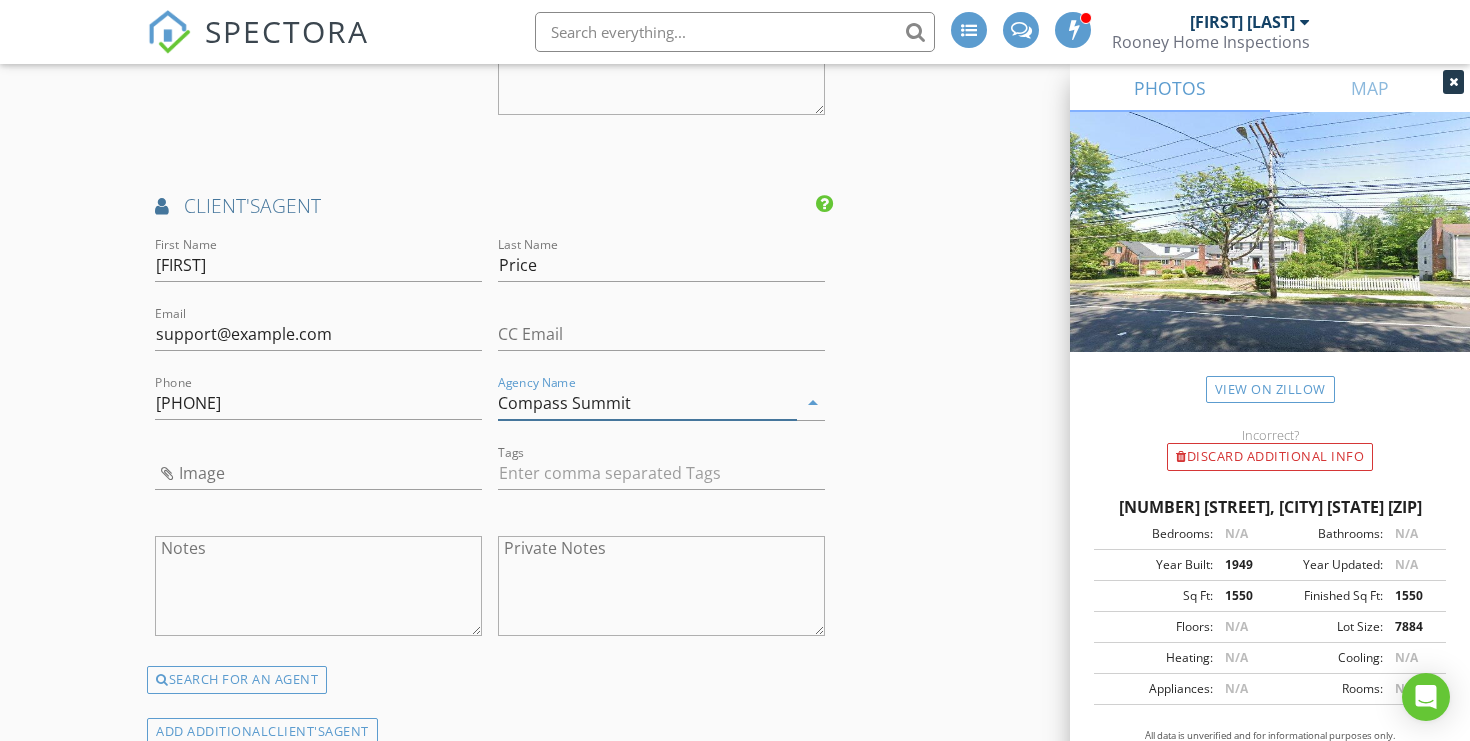 type on "Compass Summit" 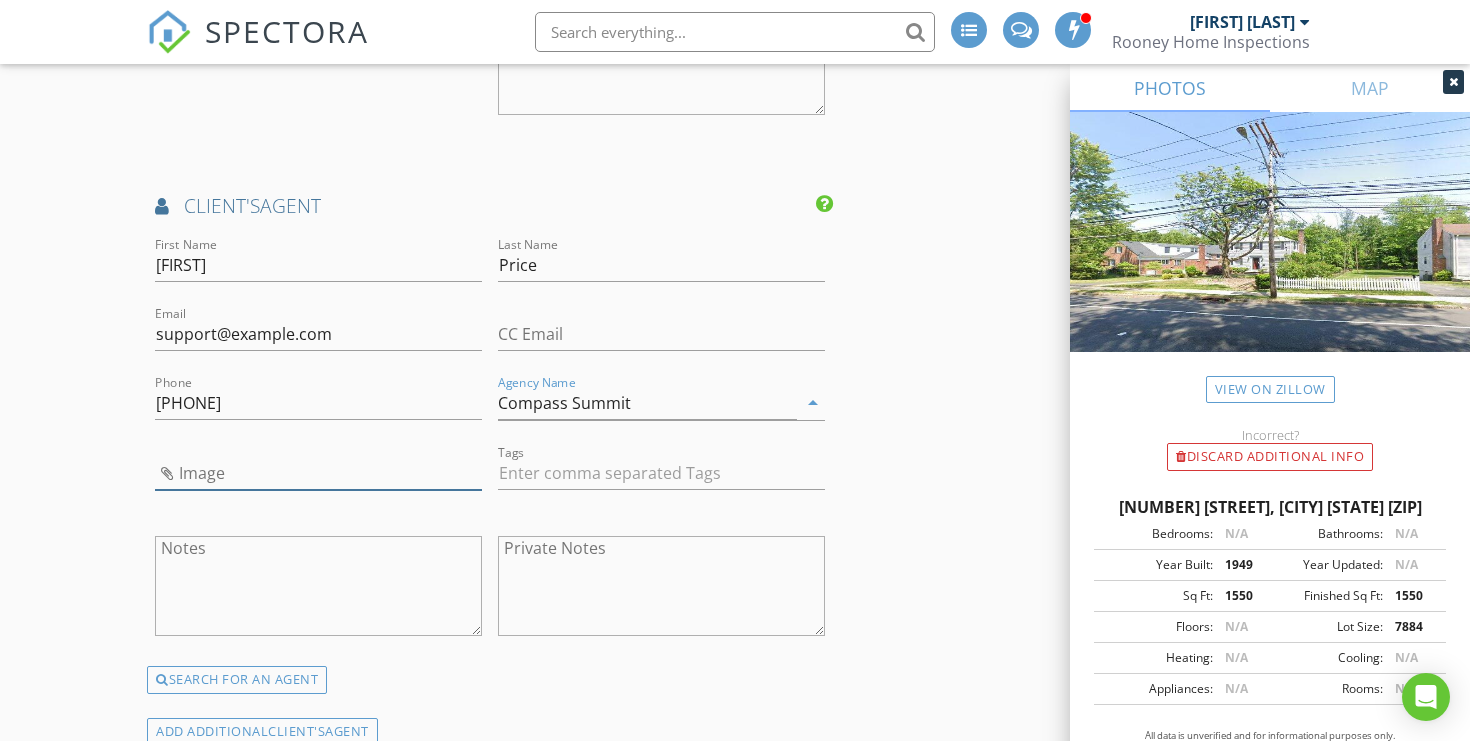 click at bounding box center [318, 473] 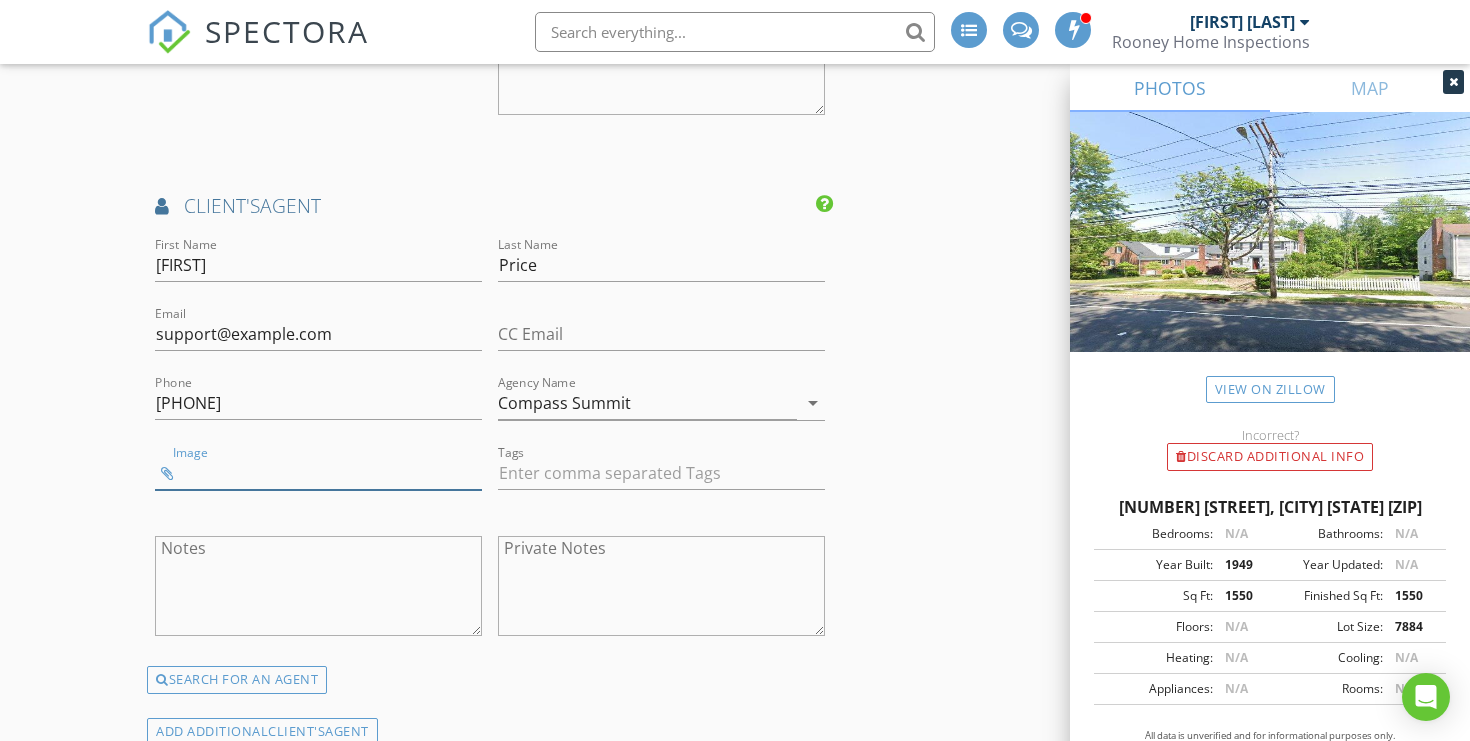 click at bounding box center (318, 473) 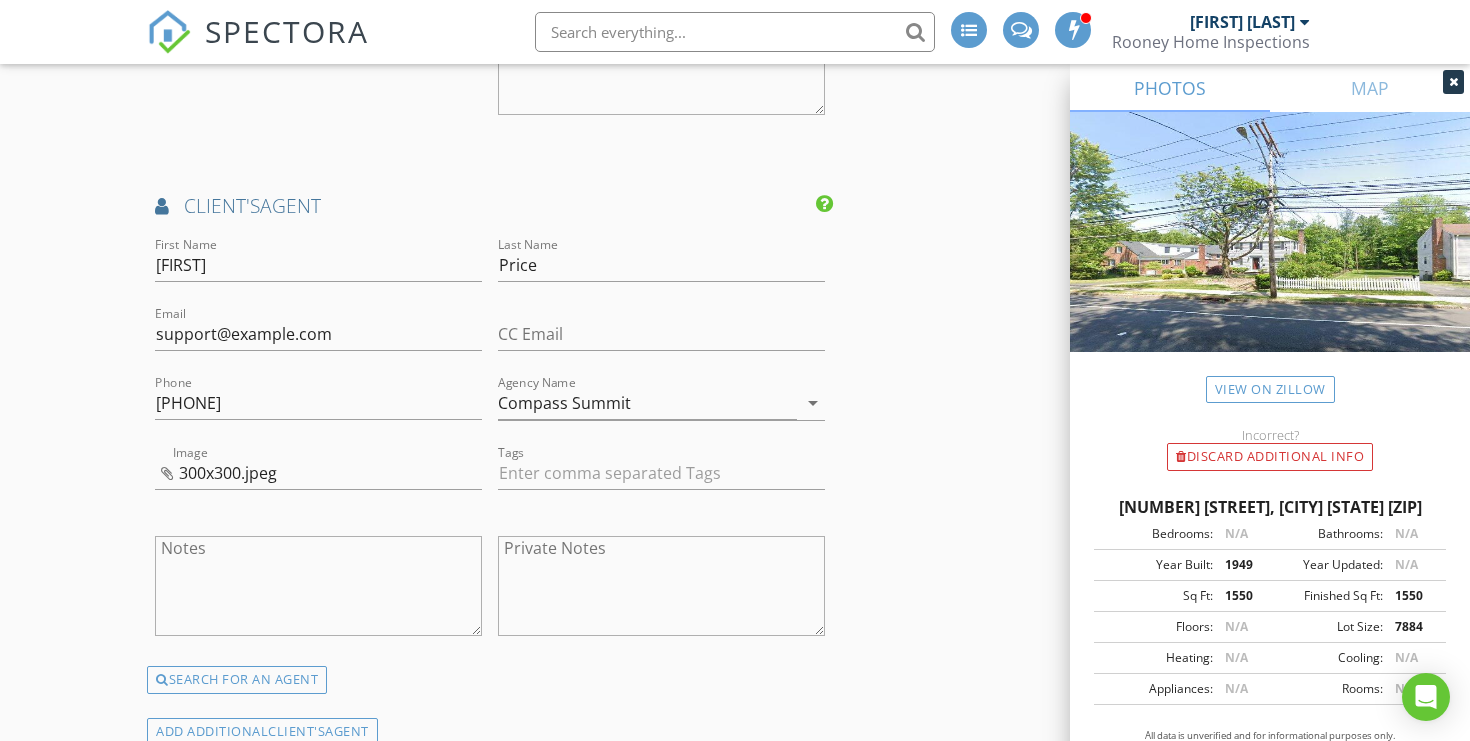 click on "INSPECTOR(S)
check_box   [FIRST] [LAST]   PRIMARY   [FIRST] [LAST] arrow_drop_down   check_box_outline_blank [FIRST] [LAST] specifically requested
Date/Time
08/03/2025 8:00 AM
Location
Address Search       Address [NUMBER] [STREET]   Unit   City [CITY]   State [STATE]   Zip [ZIP]   County [COUNTY]     Square Feet 2325   Year Built 1949   Foundation arrow_drop_down     [FIRST] [LAST]     8.0 miles     (13 minutes)
client
check_box Enable Client CC email for this inspection   Client Search     check_box_outline_blank Client is a Company/Organization     First Name [FIRST]   Last Name [LAST]   Email [EMAIL]   CC Email   Phone [PHONE]         Tags         Notes   Private Notes WDI Free
ADDITIONAL client
SERVICES
check_box   Single Family Home Inspection" at bounding box center [735, -815] 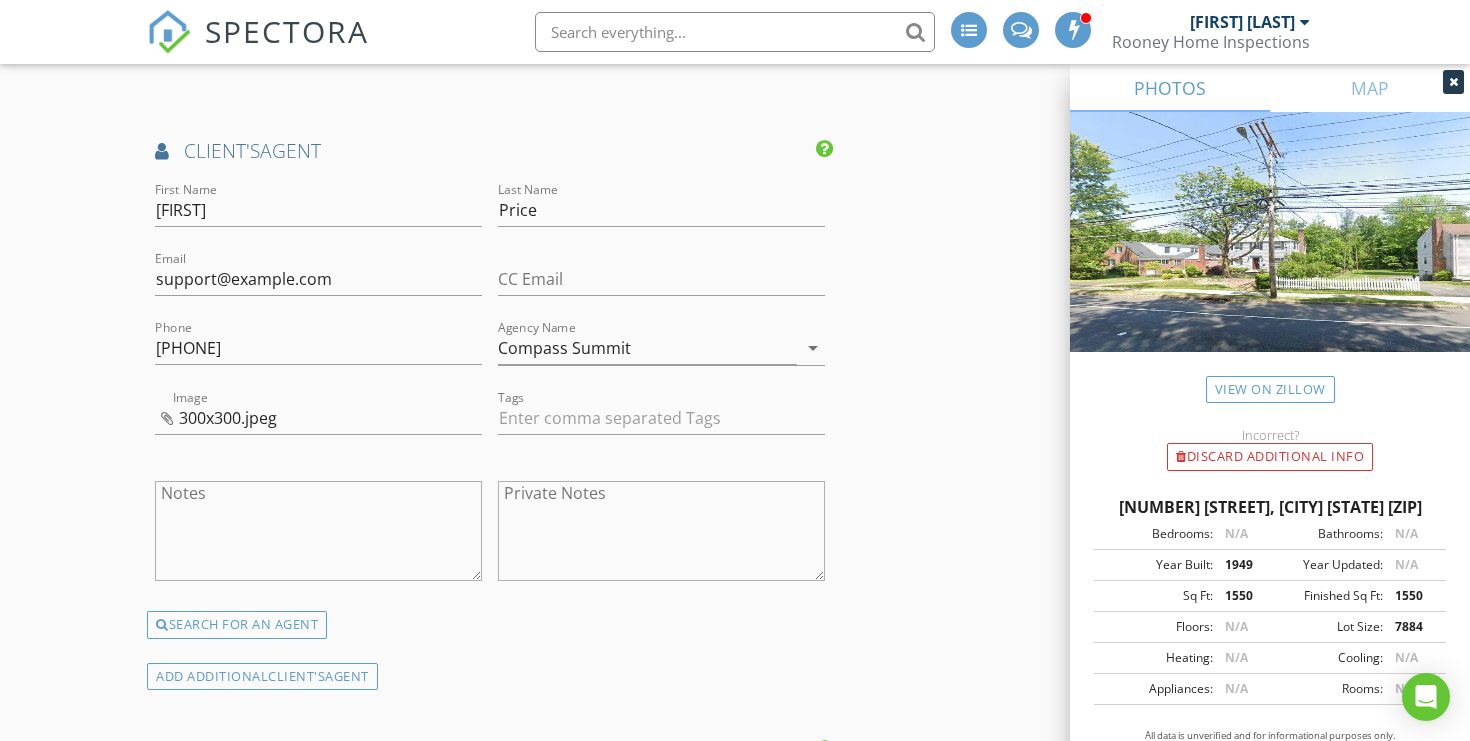 scroll, scrollTop: 3917, scrollLeft: 0, axis: vertical 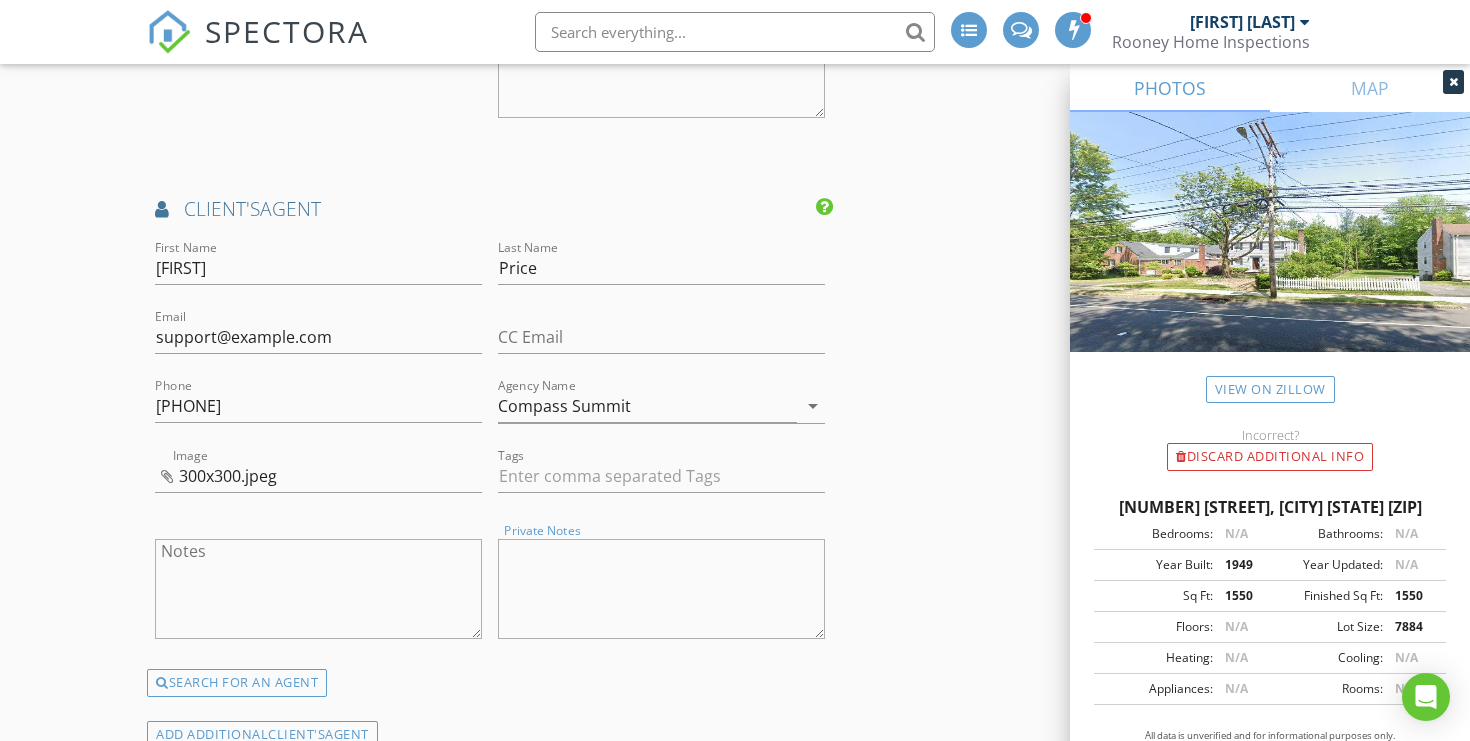 click on "Private Notes" at bounding box center [661, 589] 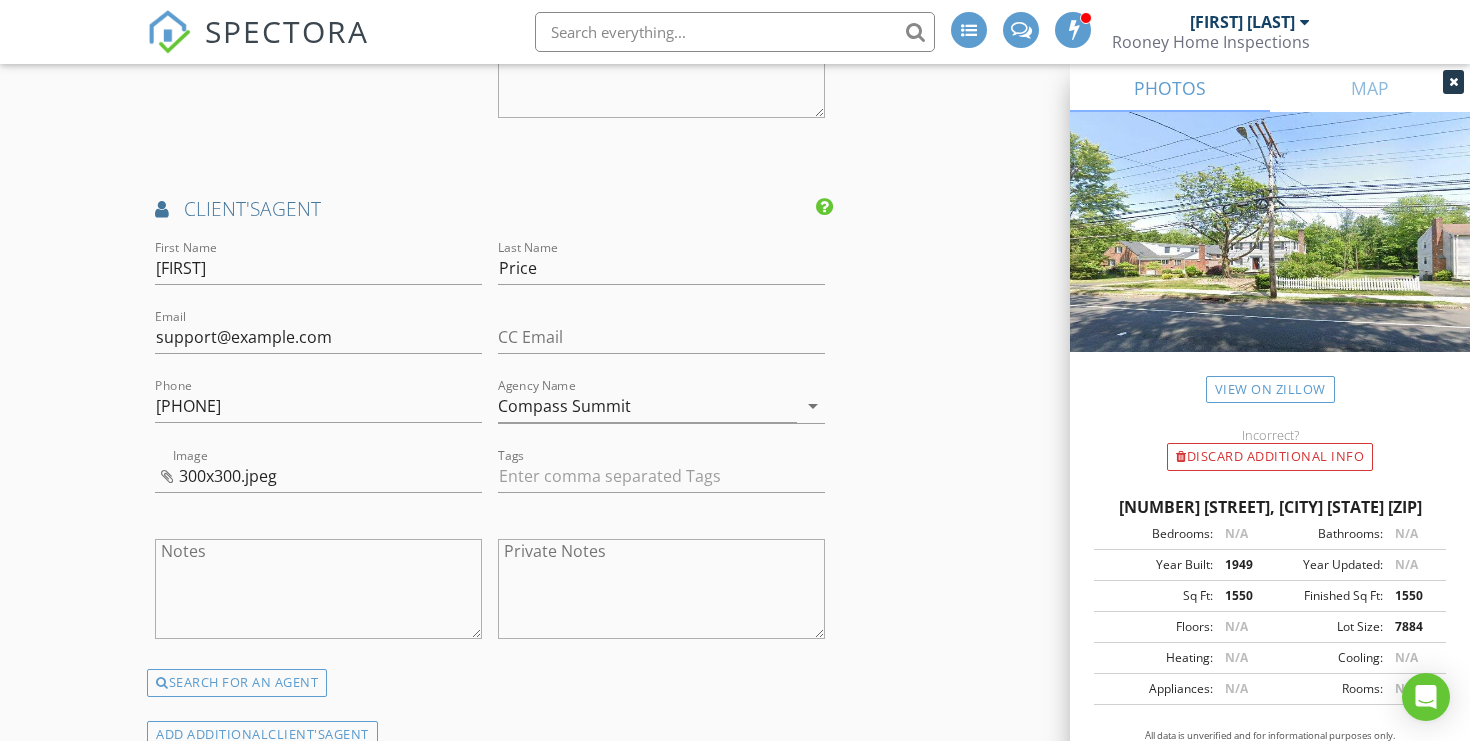 click on "INSPECTOR(S)
check_box   [FIRST] [LAST]   PRIMARY   [FIRST] [LAST] arrow_drop_down   check_box_outline_blank [FIRST] [LAST] specifically requested
Date/Time
08/03/2025 8:00 AM
Location
Address Search       Address [NUMBER] [STREET]   Unit   City [CITY]   State [STATE]   Zip [ZIP]   County [COUNTY]     Square Feet 2325   Year Built 1949   Foundation arrow_drop_down     [FIRST] [LAST]     8.0 miles     (13 minutes)
client
check_box Enable Client CC email for this inspection   Client Search     check_box_outline_blank Client is a Company/Organization     First Name [FIRST]   Last Name [LAST]   Email [EMAIL]   CC Email   Phone [PHONE]         Tags         Notes   Private Notes WDI Free
ADDITIONAL client
SERVICES
check_box   Single Family Home Inspection" at bounding box center [735, -812] 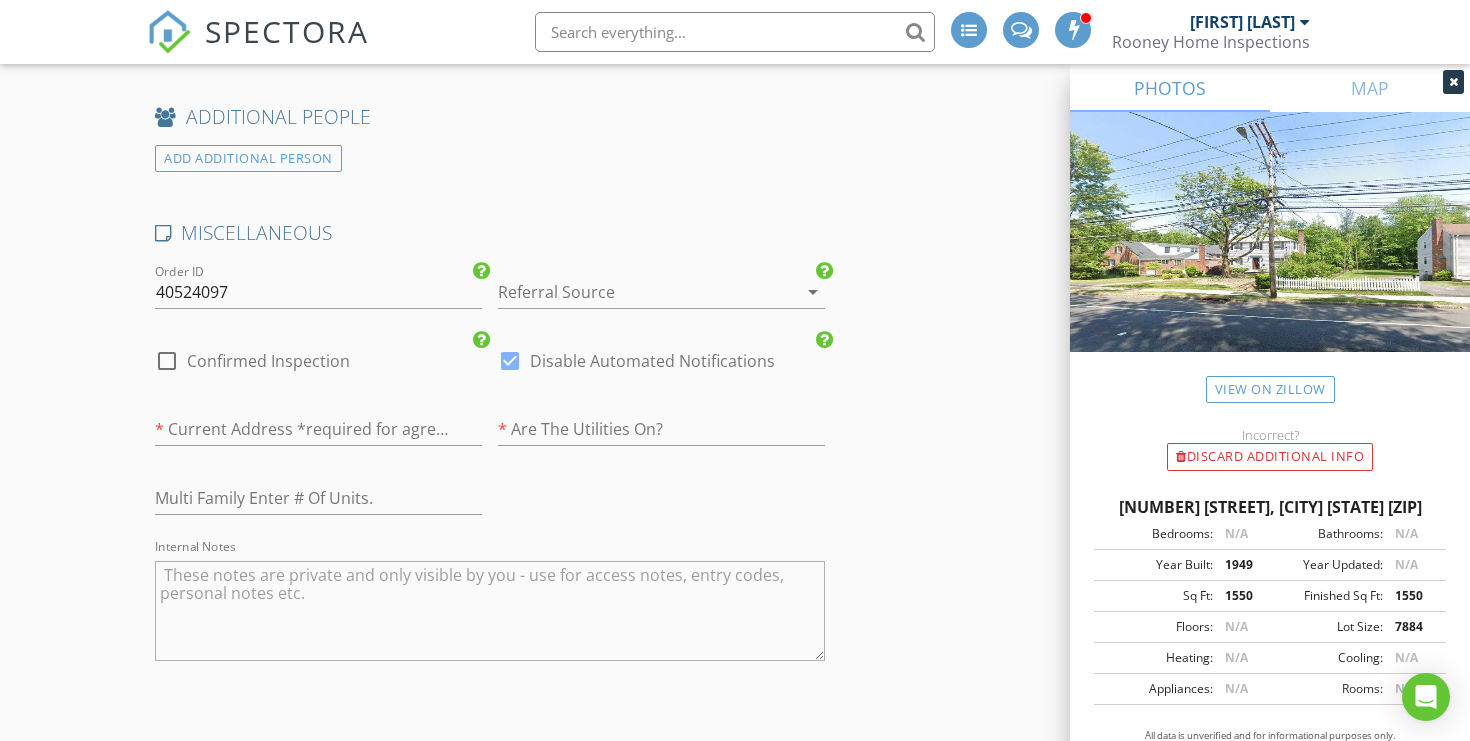scroll, scrollTop: 4820, scrollLeft: 0, axis: vertical 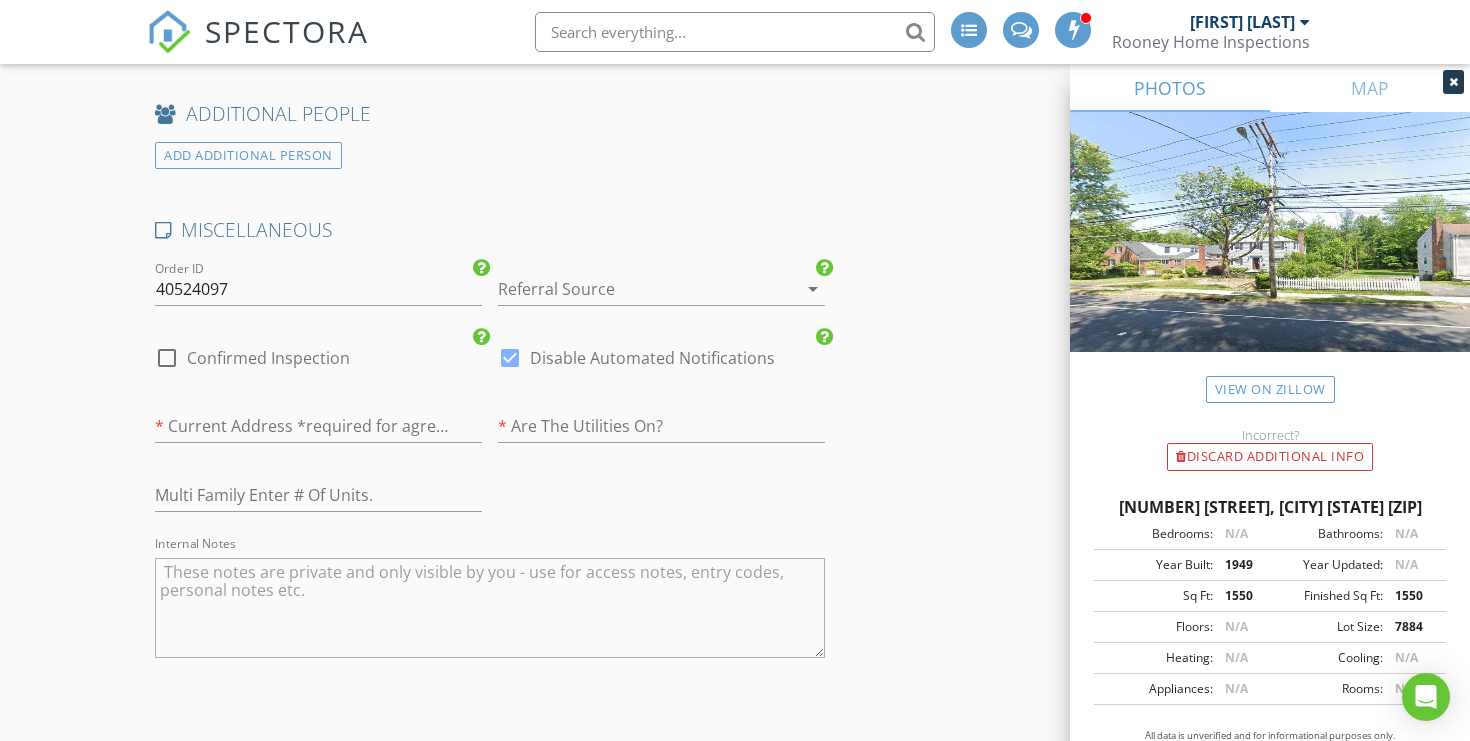 click at bounding box center (633, 289) 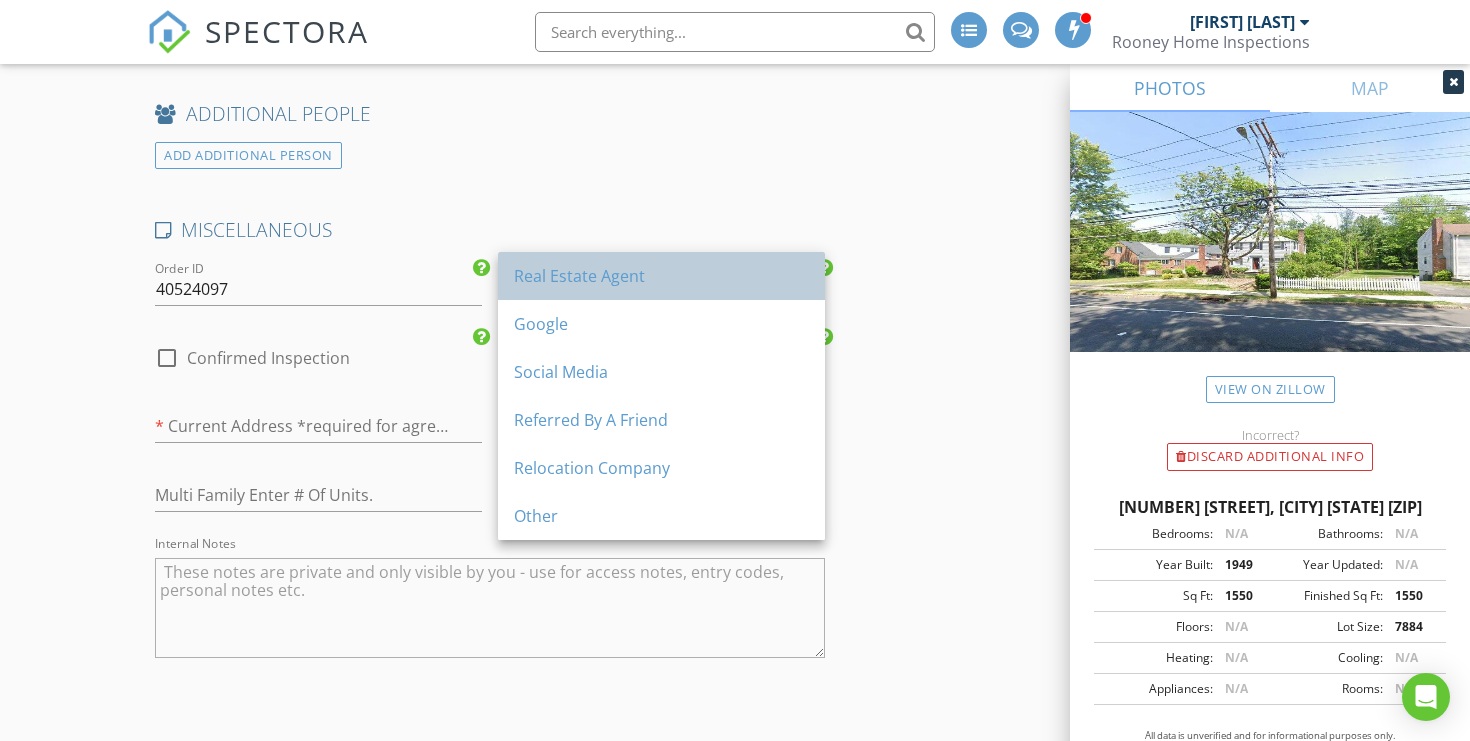 click on "Real Estate Agent" at bounding box center [661, 276] 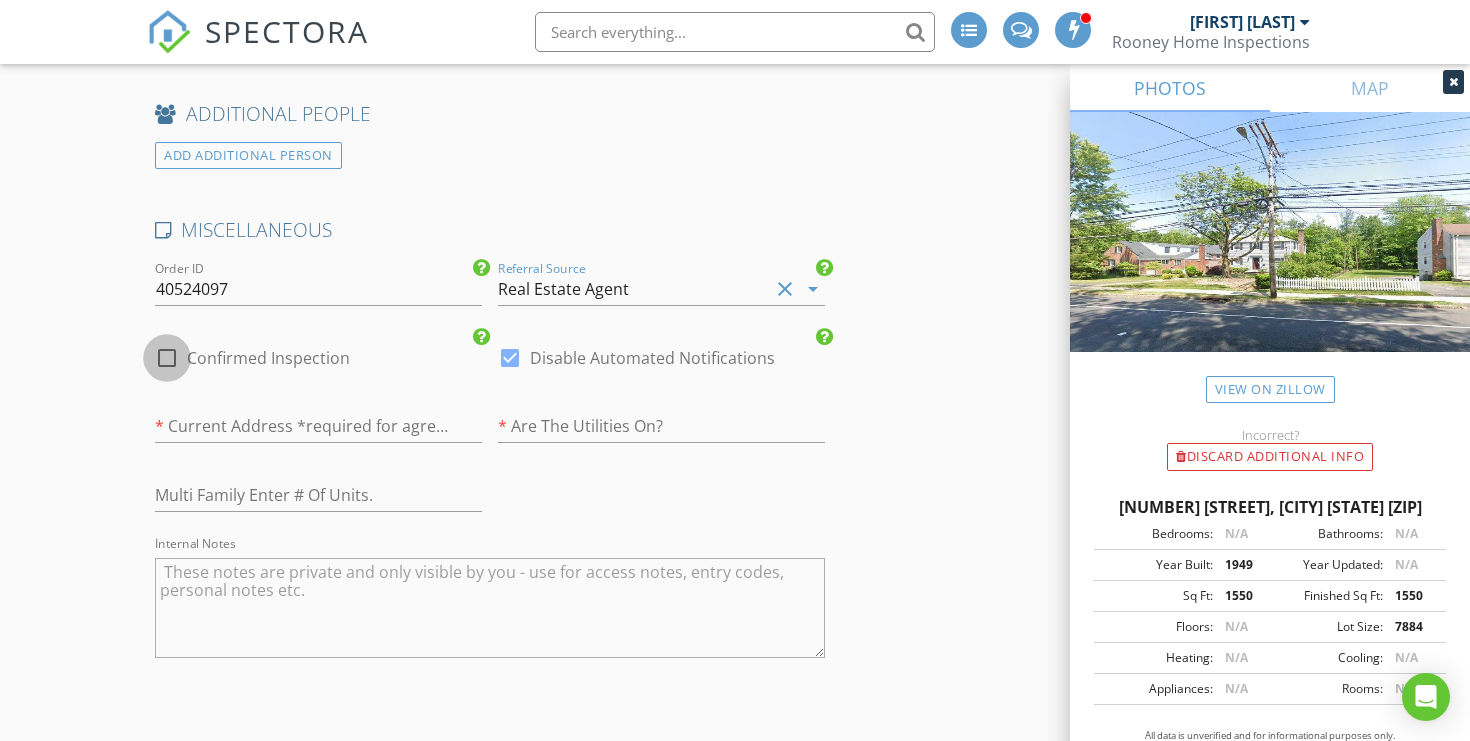 click at bounding box center [167, 358] 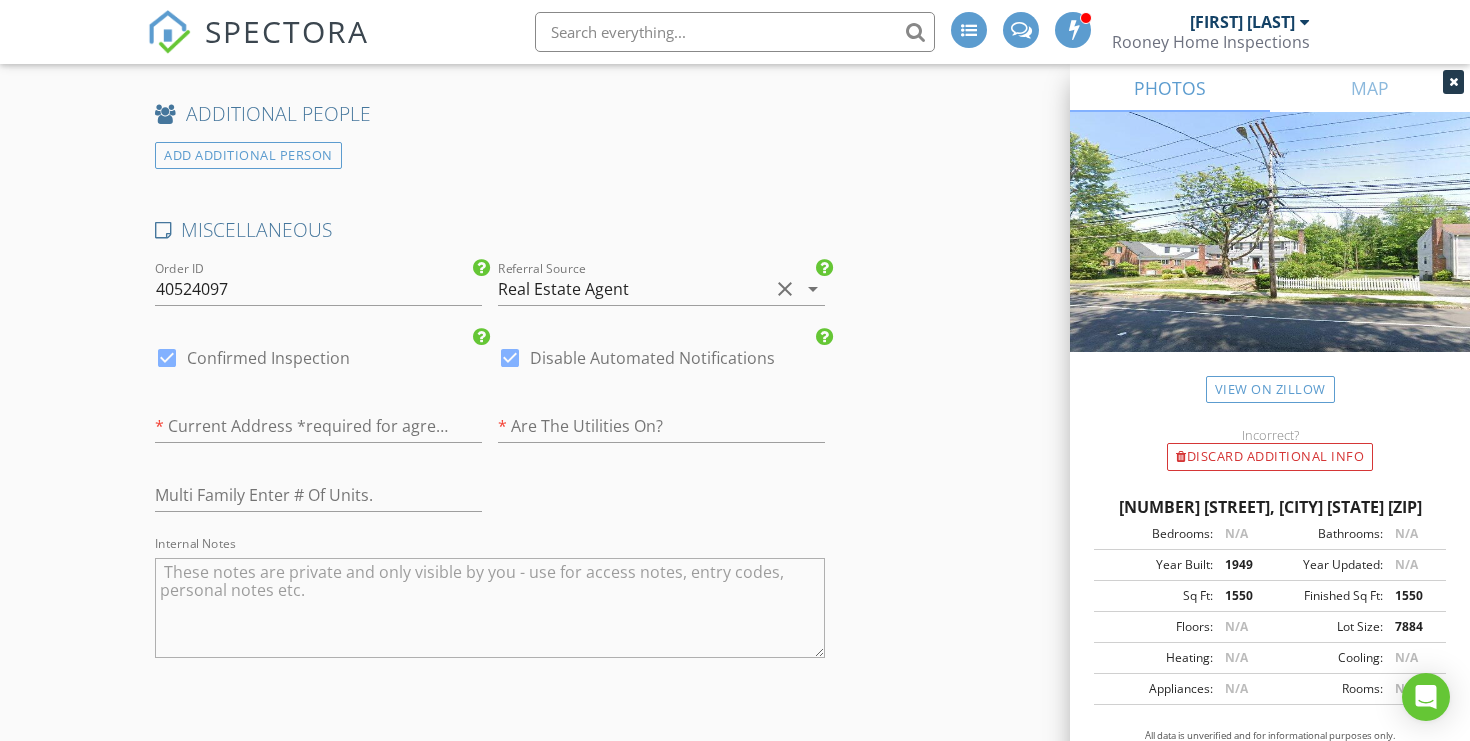 click at bounding box center [510, 358] 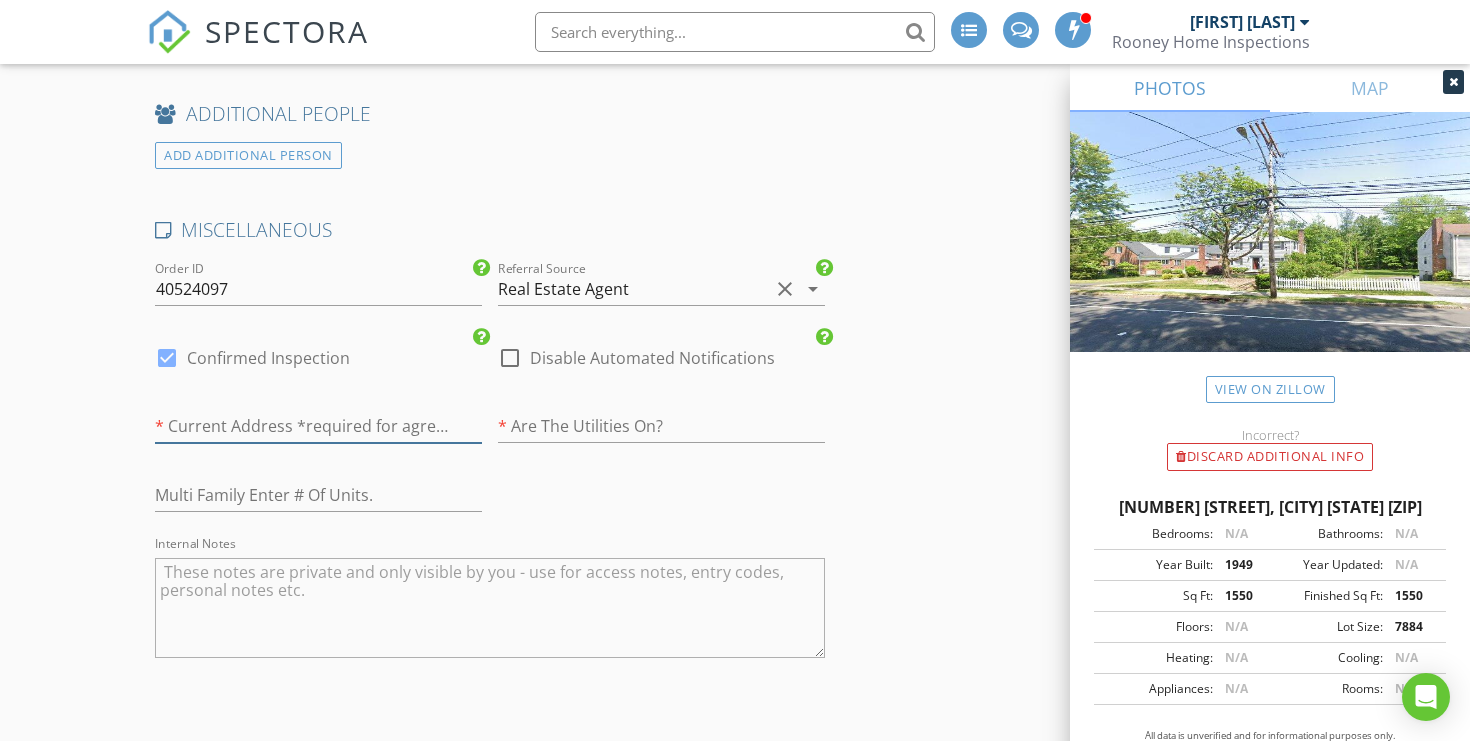 click at bounding box center (318, 426) 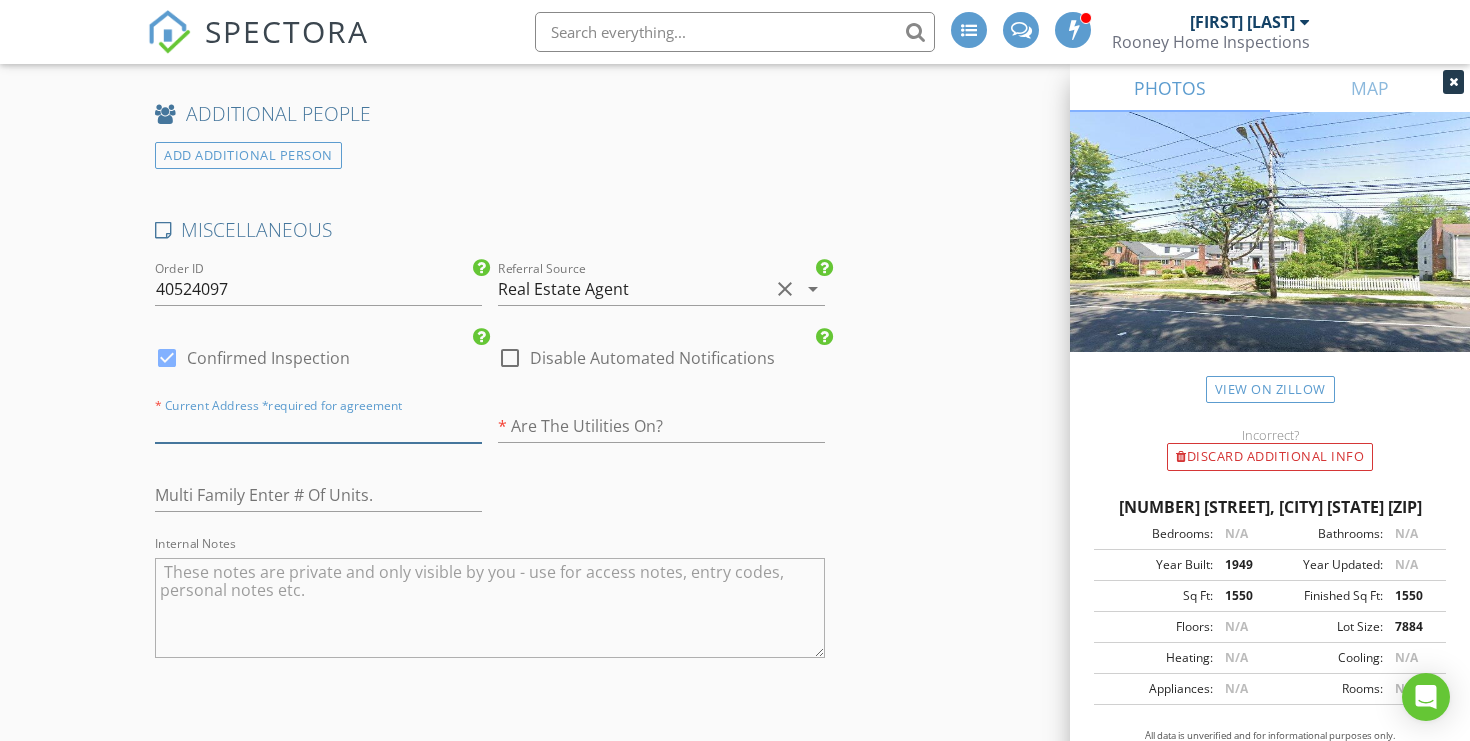 click at bounding box center [318, 426] 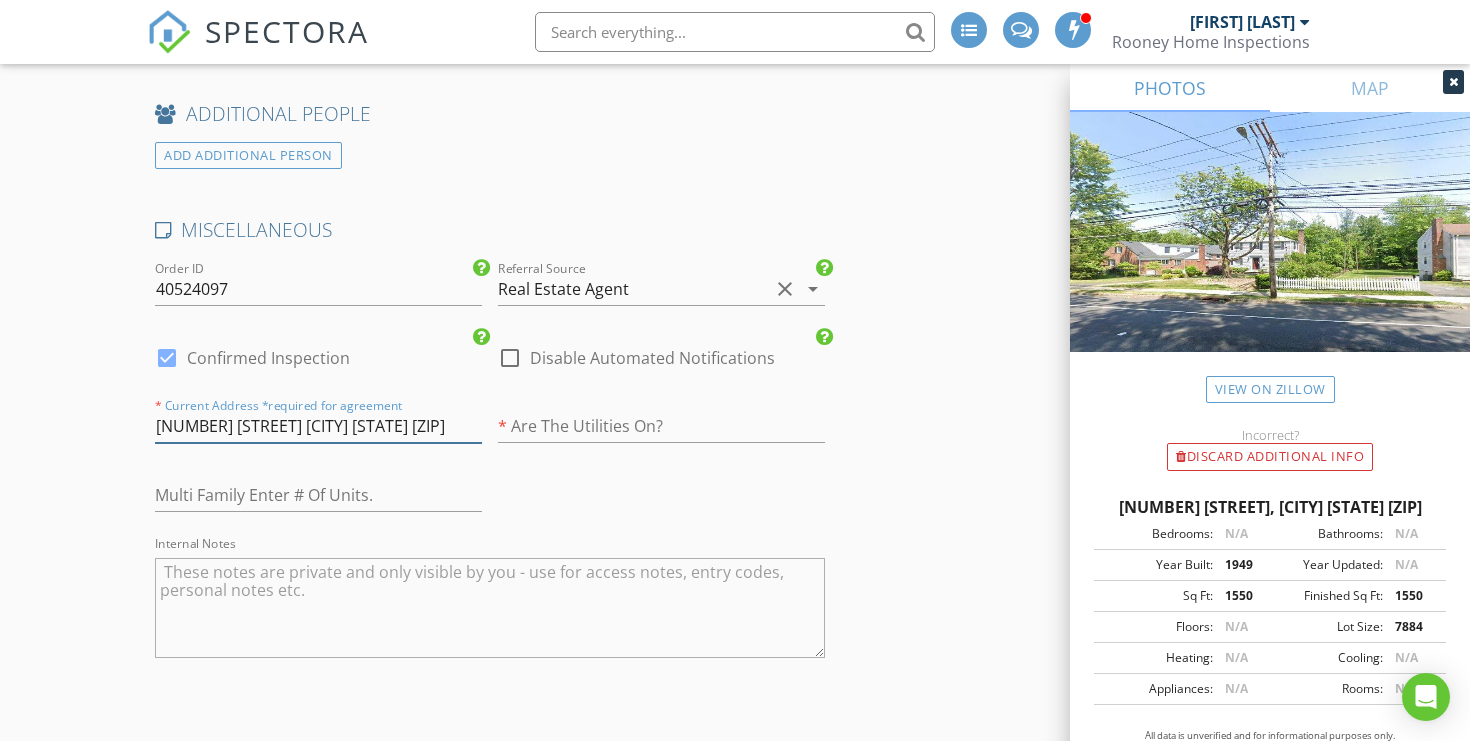 scroll, scrollTop: 0, scrollLeft: 47, axis: horizontal 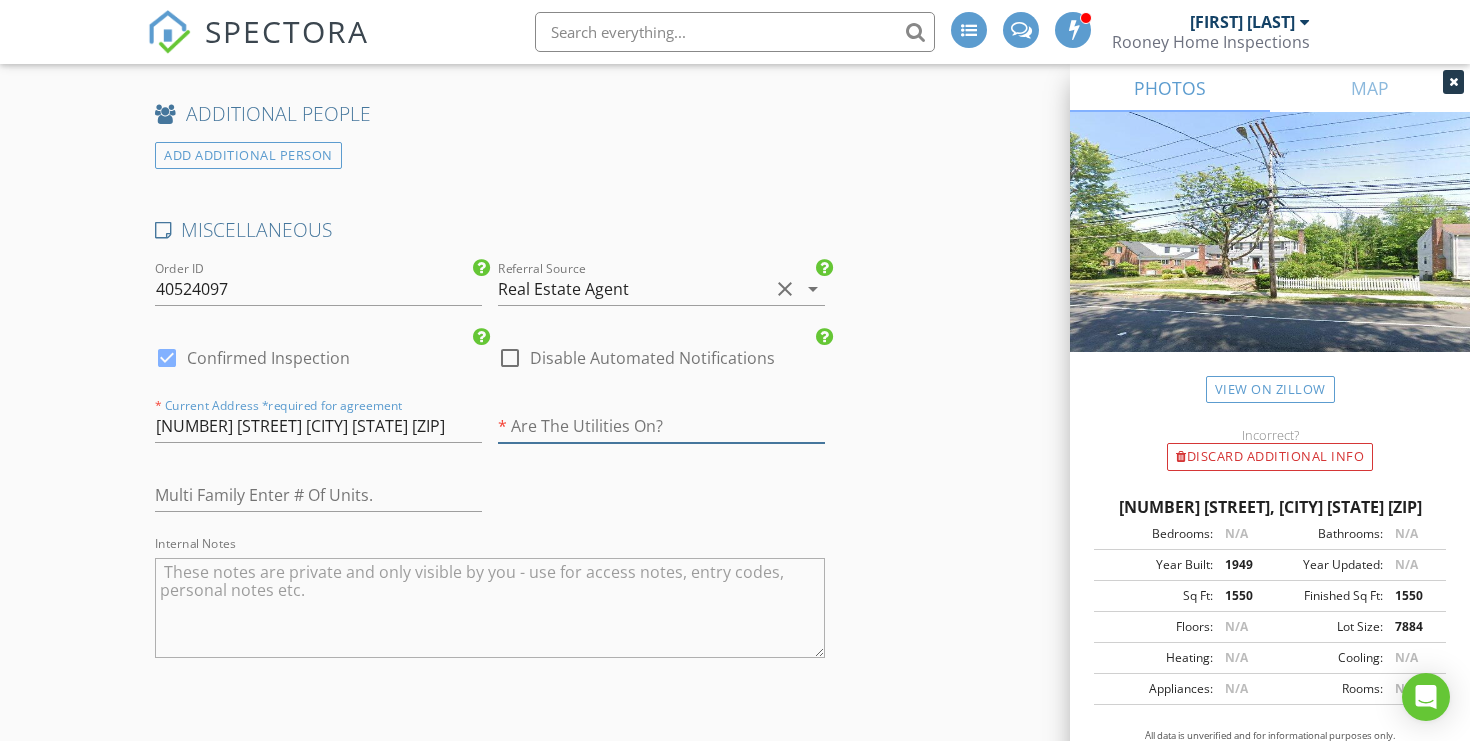 click at bounding box center (661, 426) 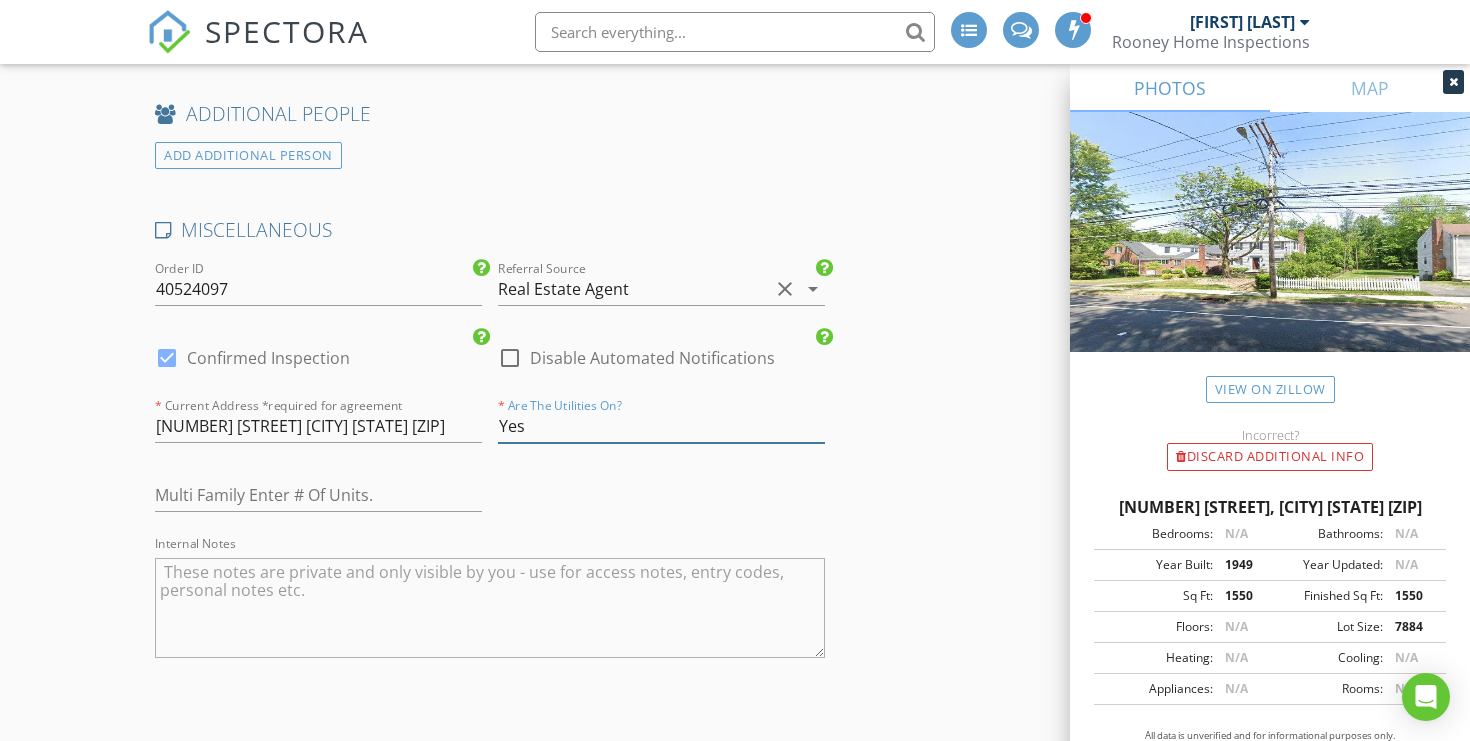 type on "Yes" 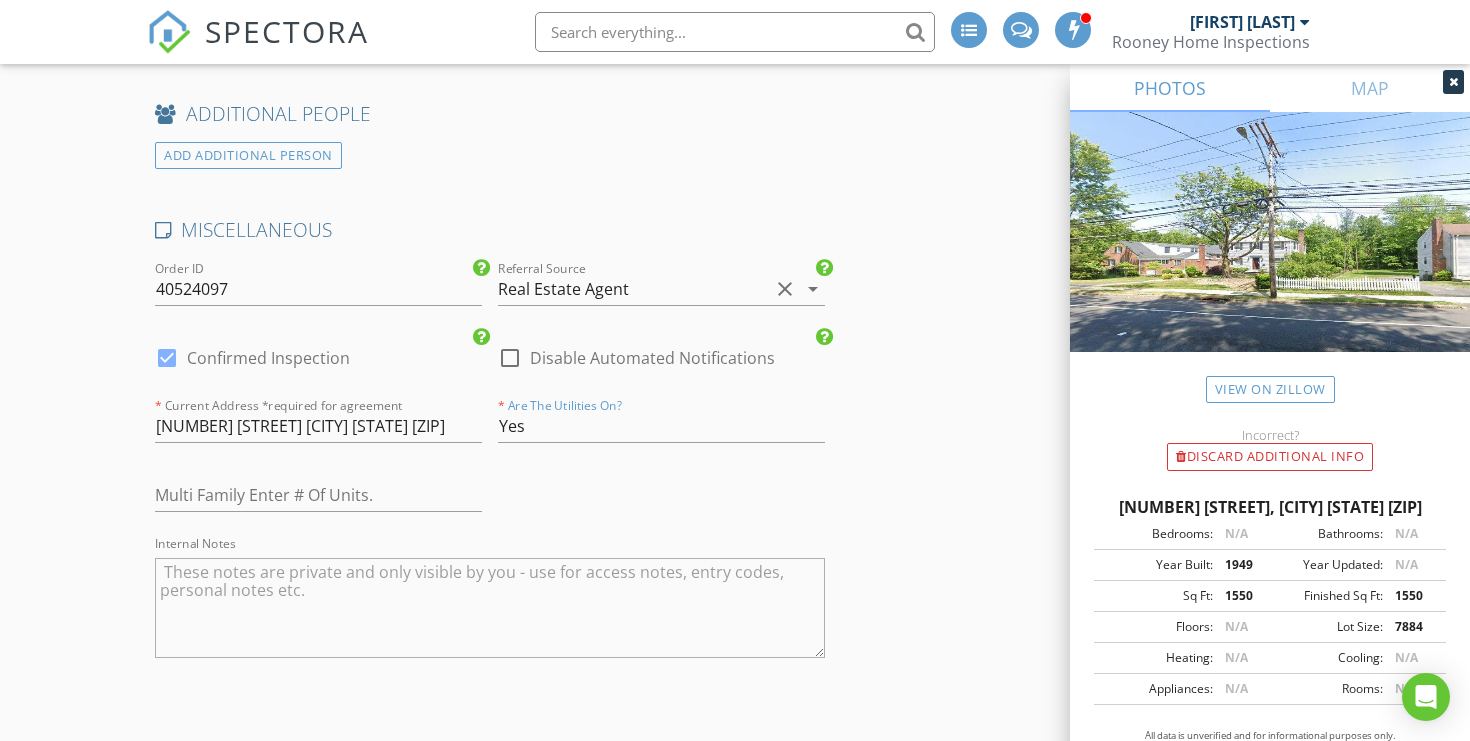 click at bounding box center (490, 608) 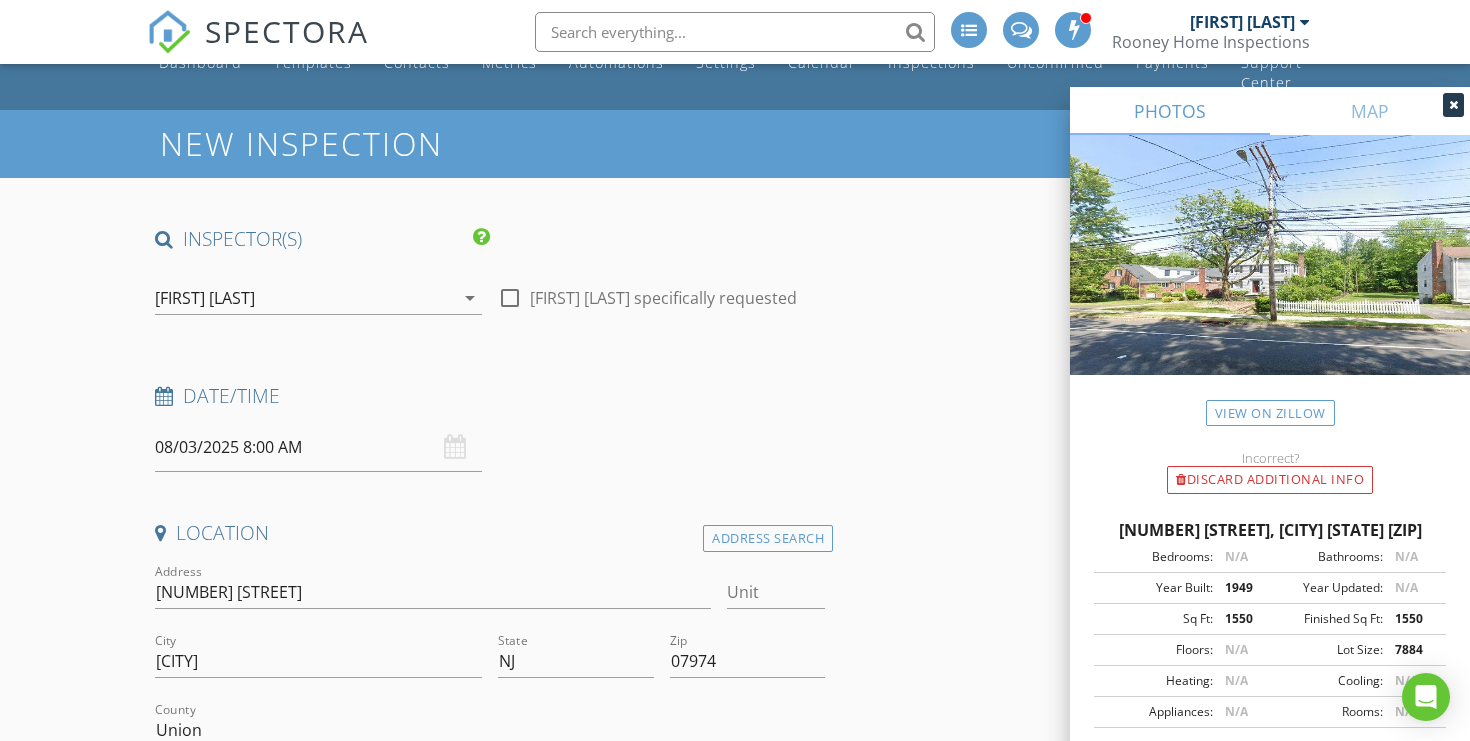 scroll, scrollTop: 51, scrollLeft: 0, axis: vertical 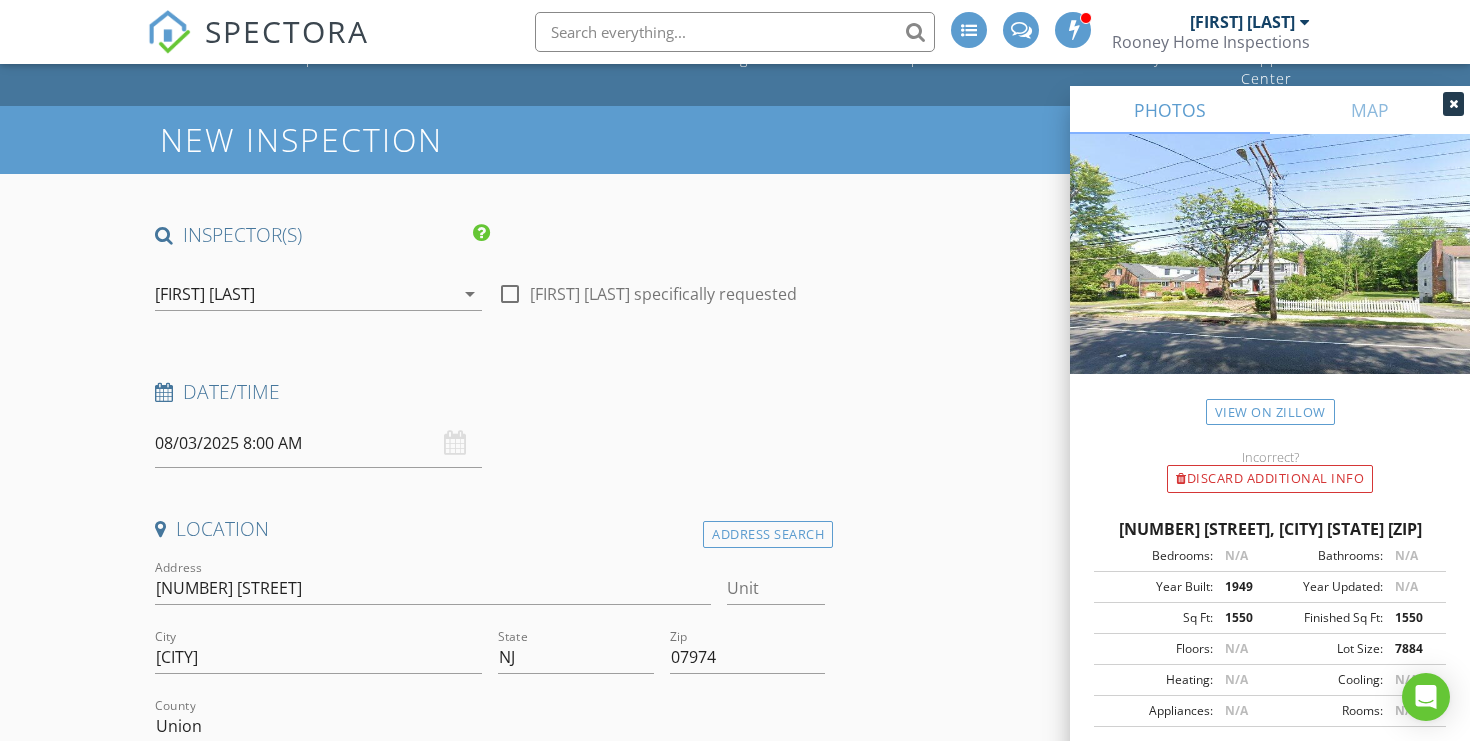 click on "08/03/2025 8:00 AM" at bounding box center (318, 443) 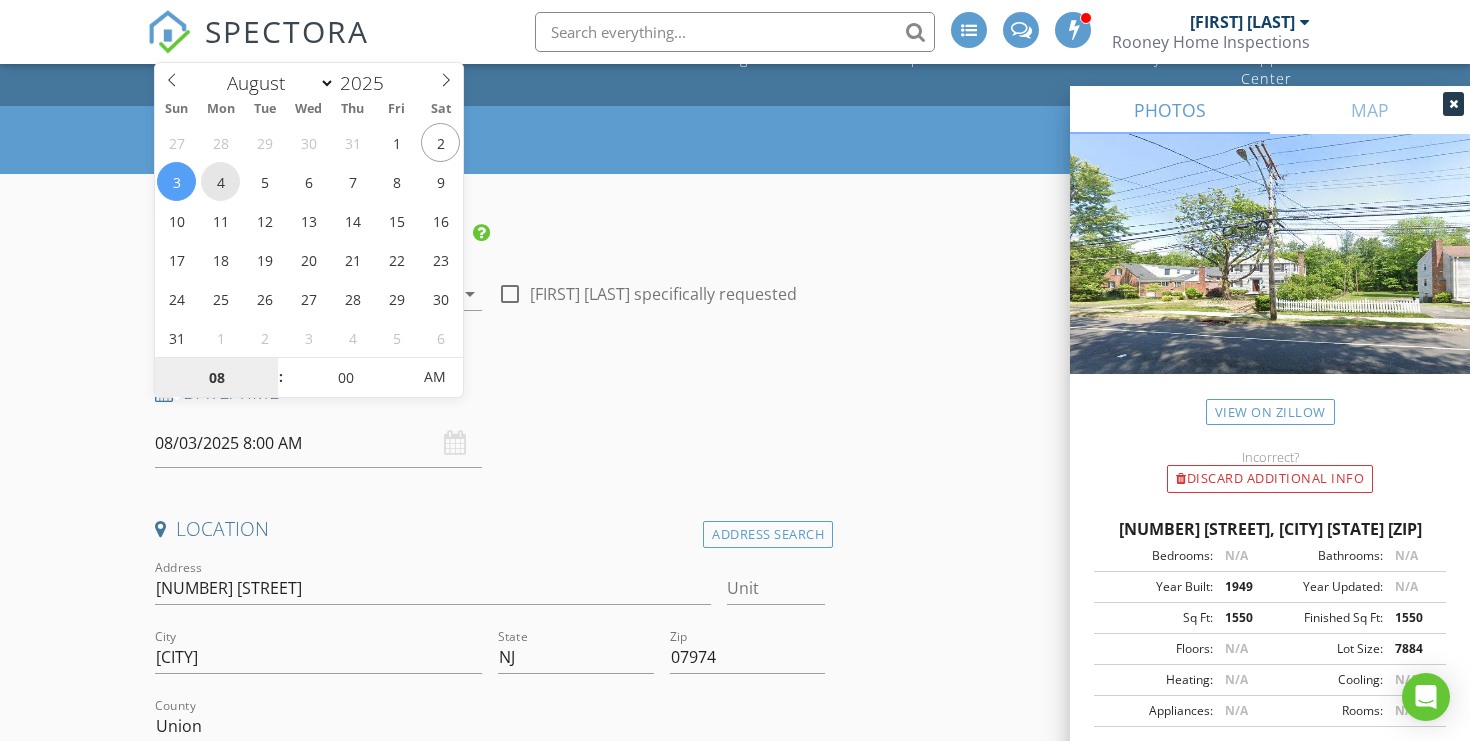 type on "08/04/2025 8:00 AM" 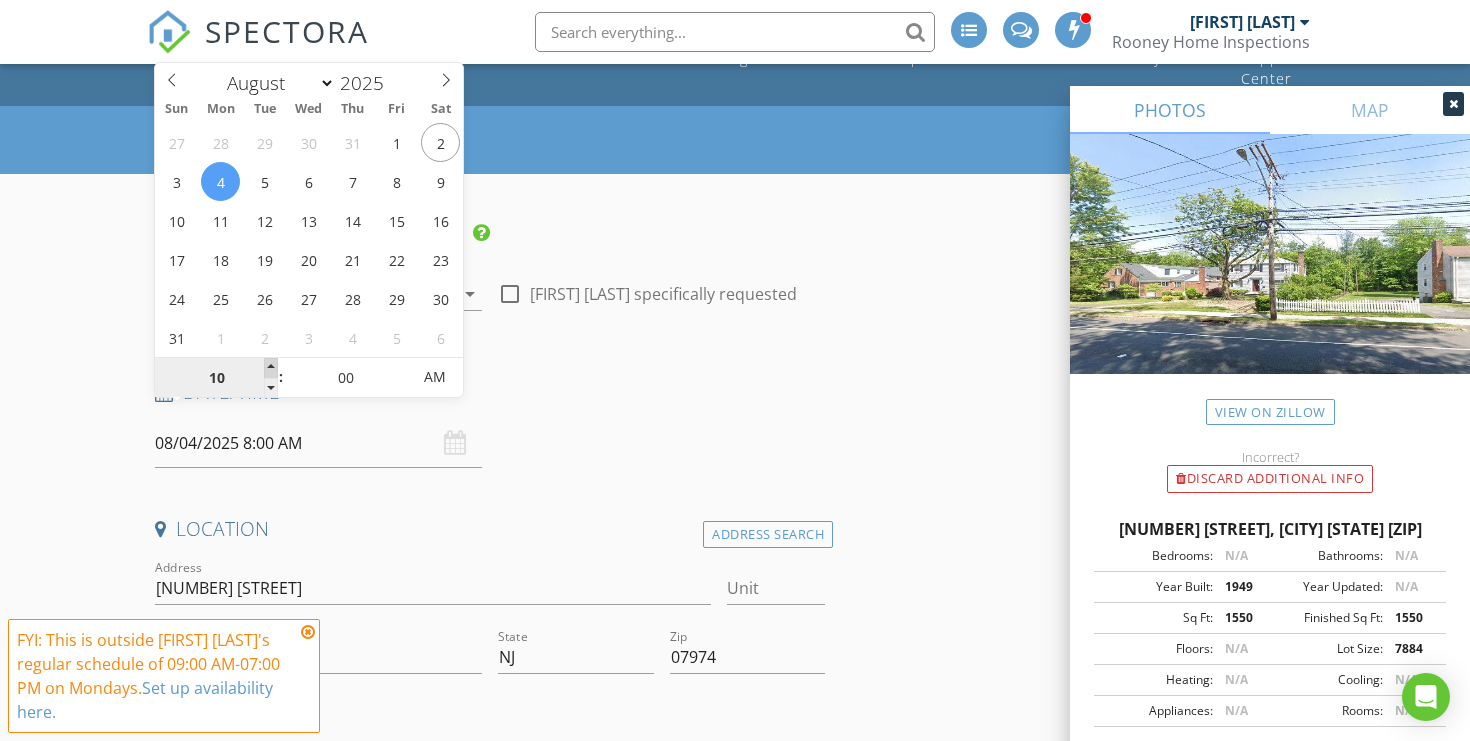 type on "10" 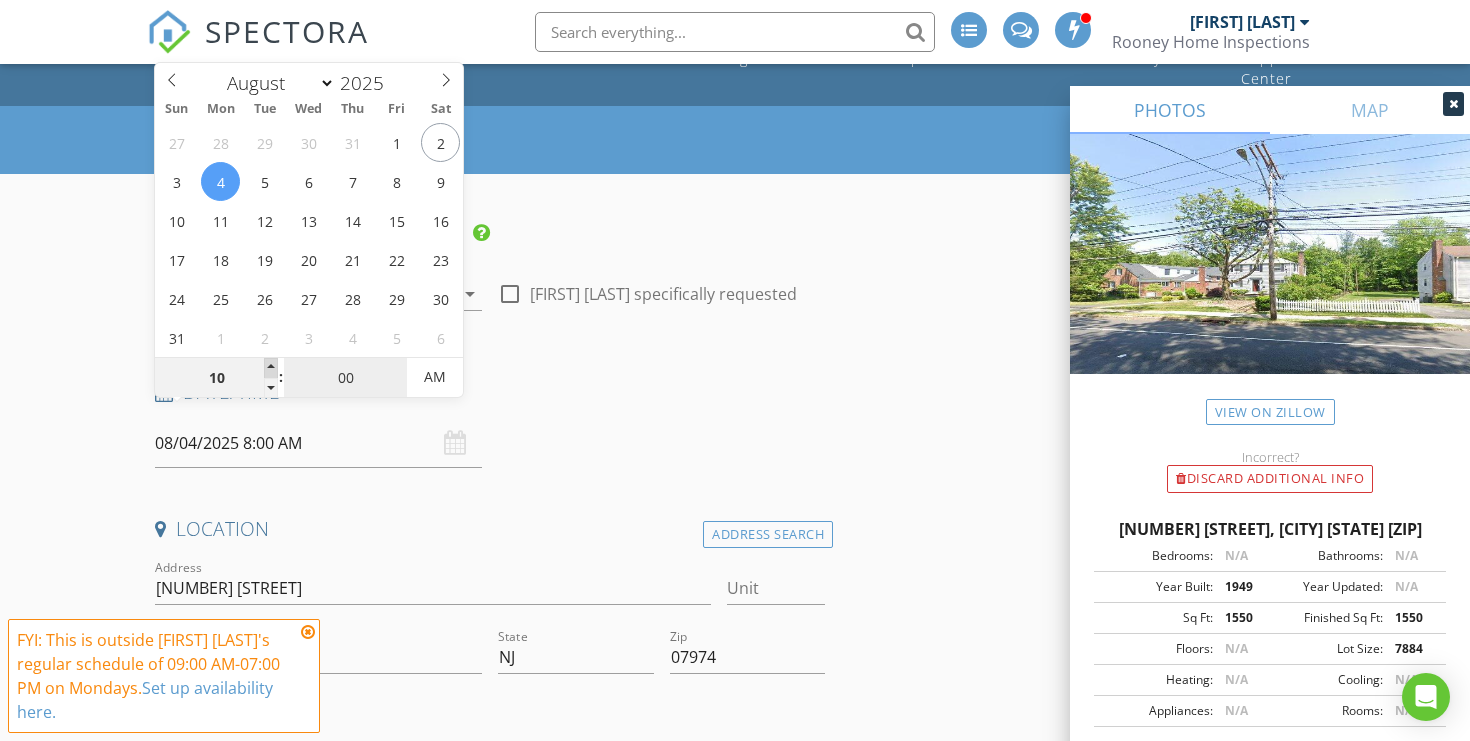 type on "08/04/2025 10:00 AM" 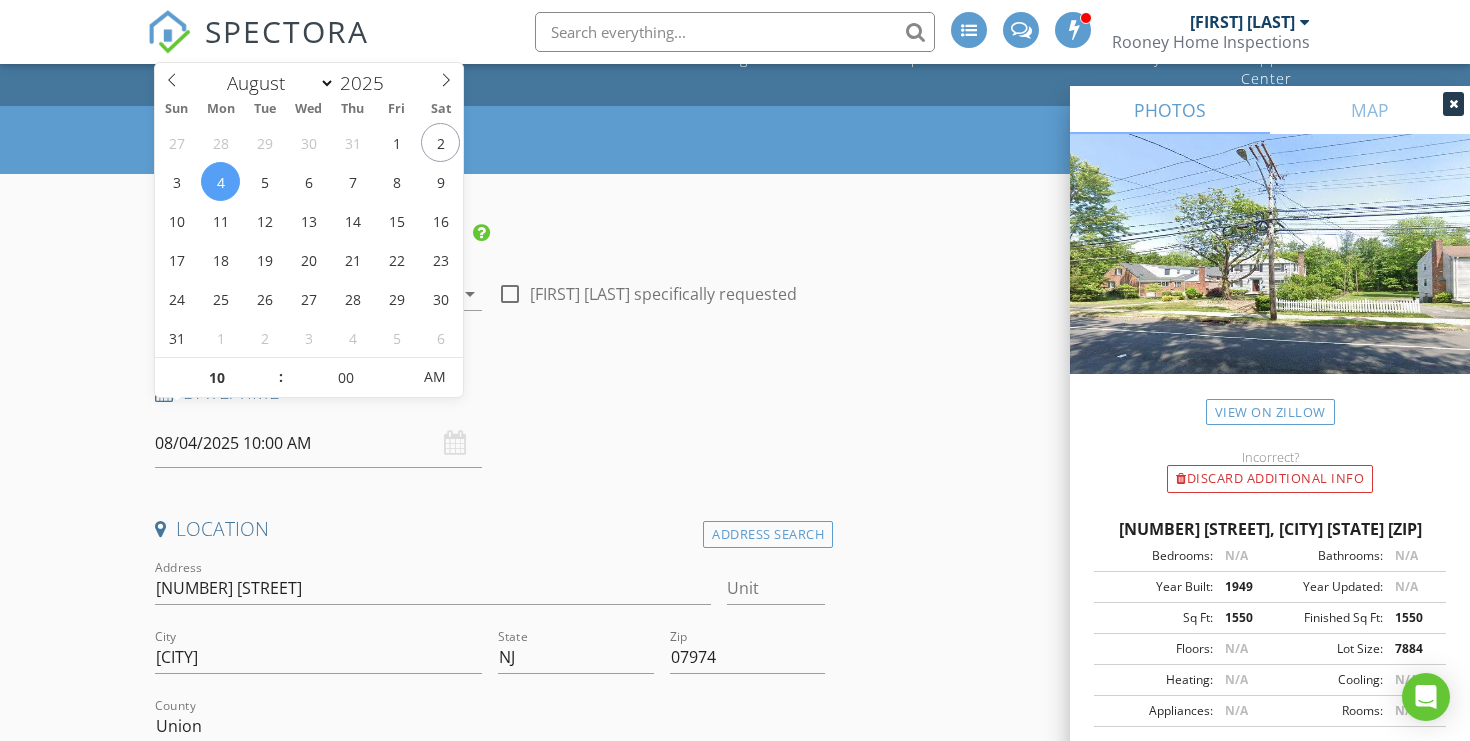 click on "Date/Time
08/04/2025 10:00 AM" at bounding box center [490, 423] 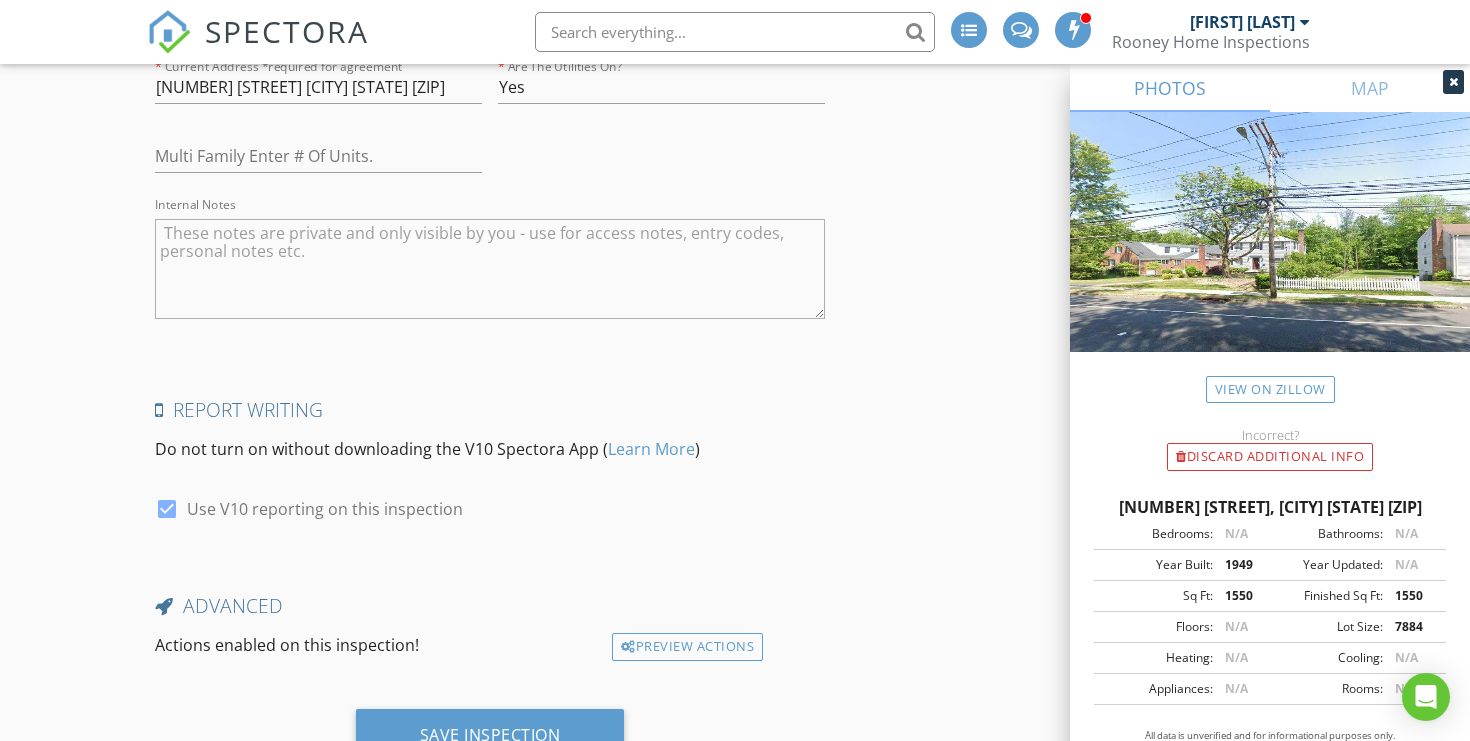 scroll, scrollTop: 5222, scrollLeft: 0, axis: vertical 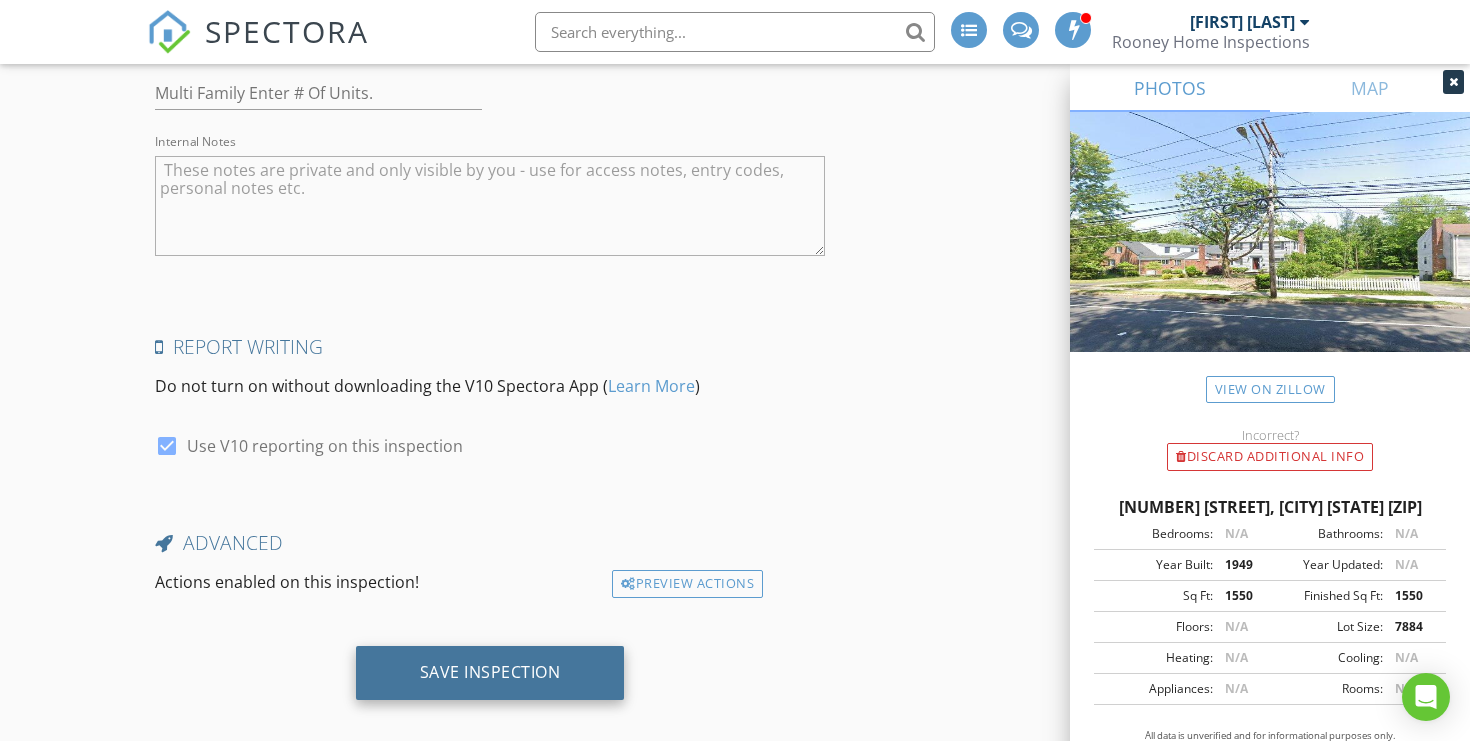 click on "Save Inspection" at bounding box center (490, 672) 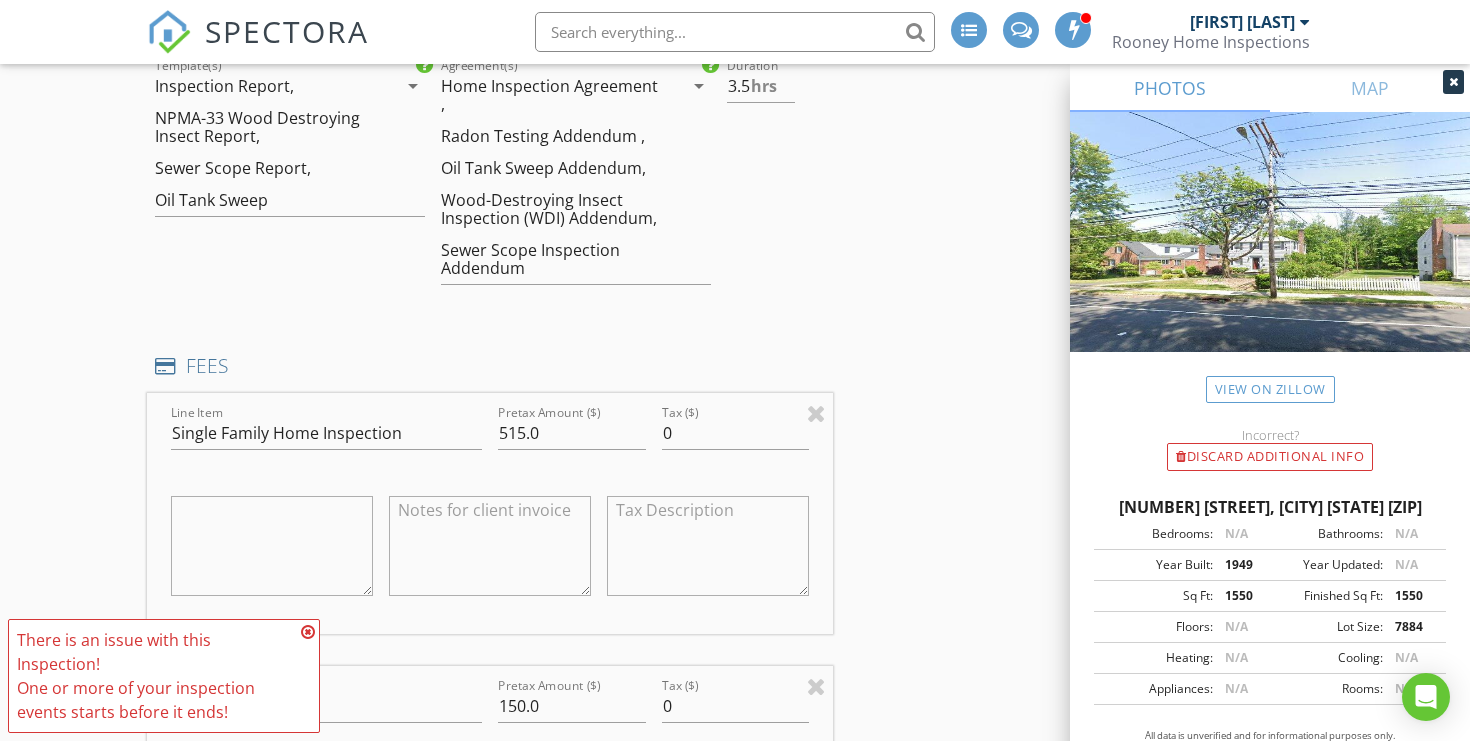 scroll, scrollTop: 1222, scrollLeft: 0, axis: vertical 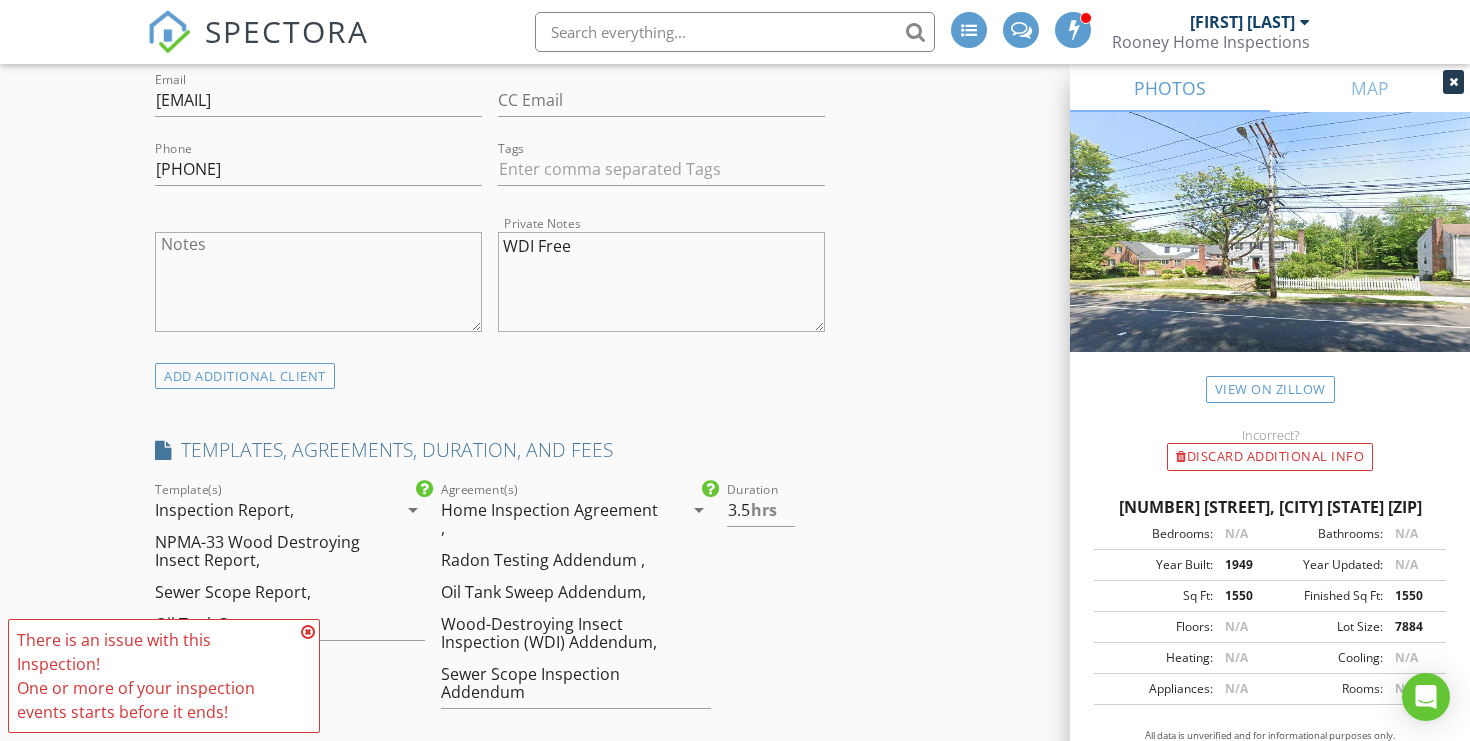 click at bounding box center (308, 632) 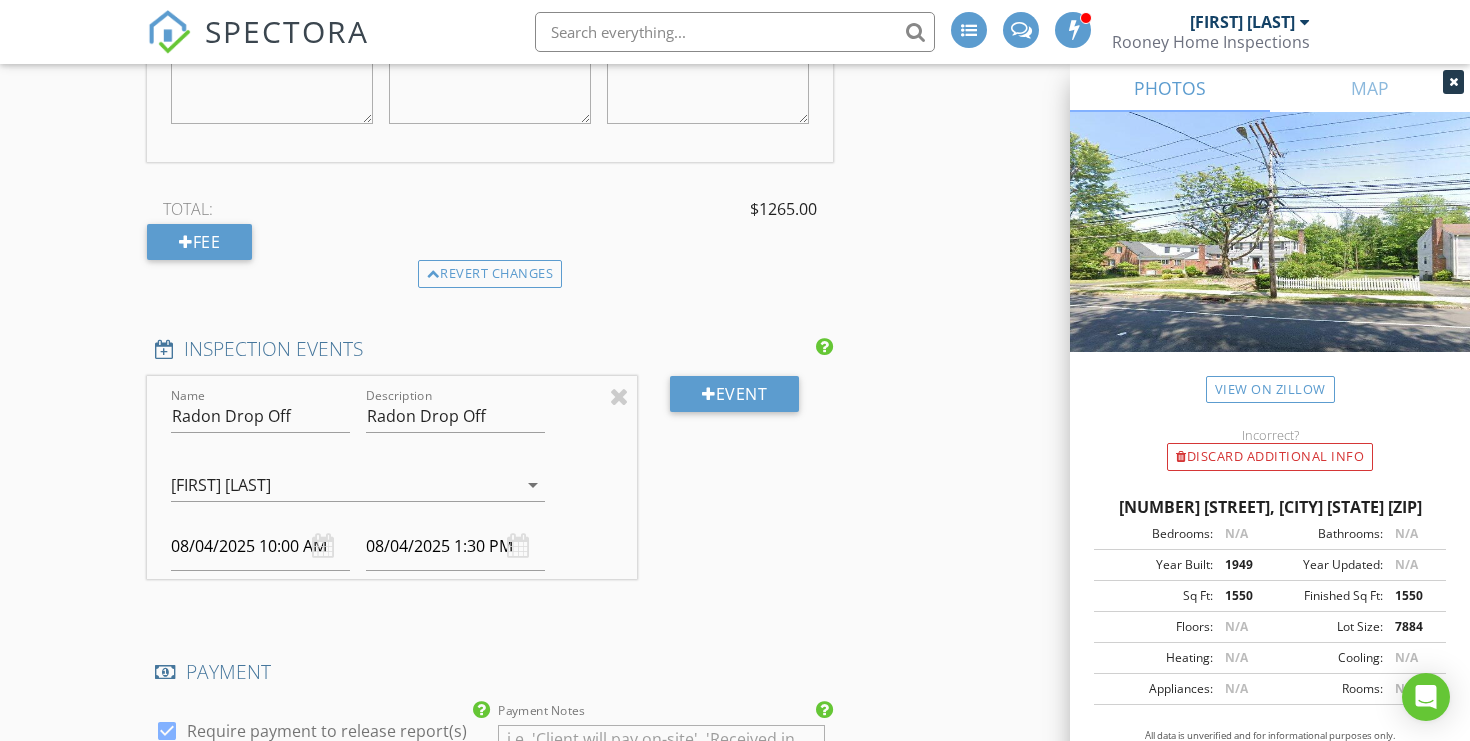 scroll, scrollTop: 3206, scrollLeft: 0, axis: vertical 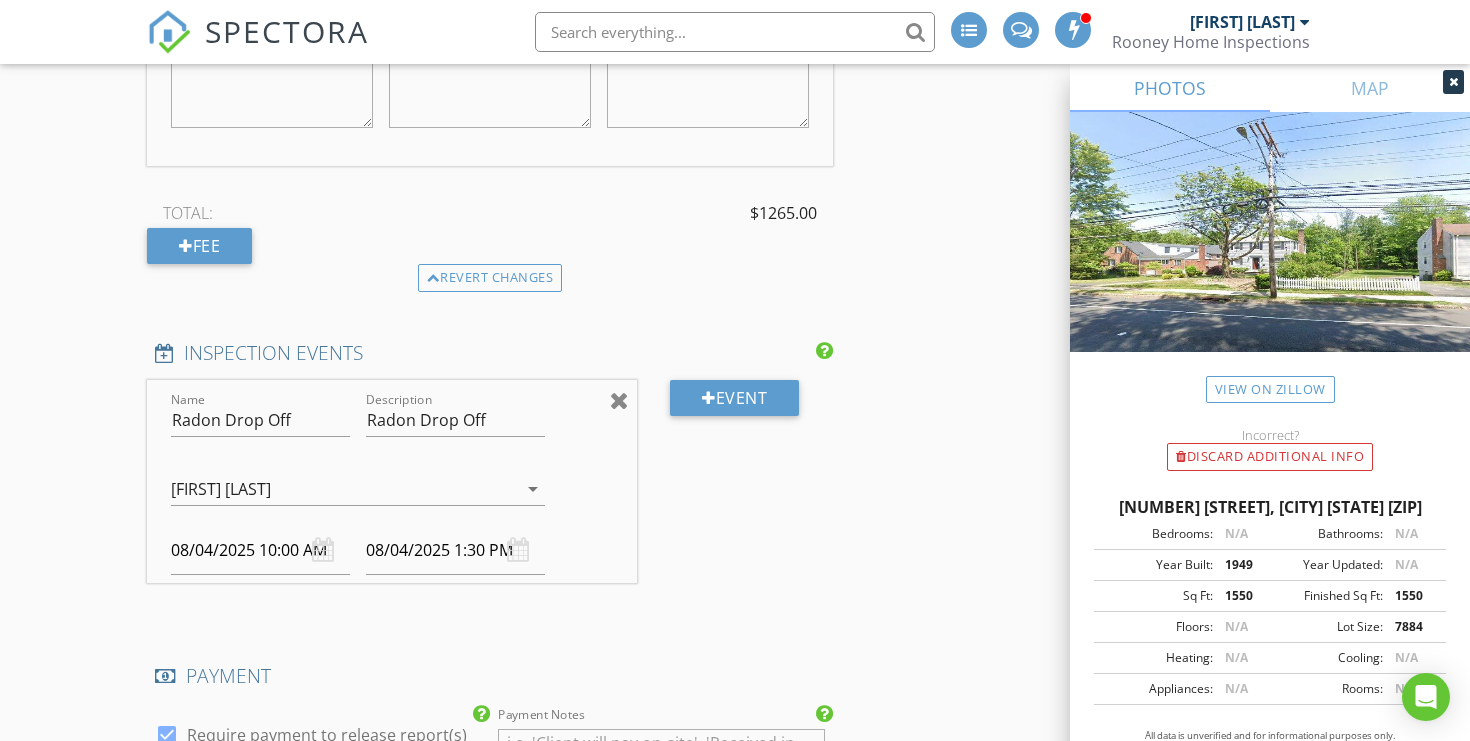 click at bounding box center (619, 400) 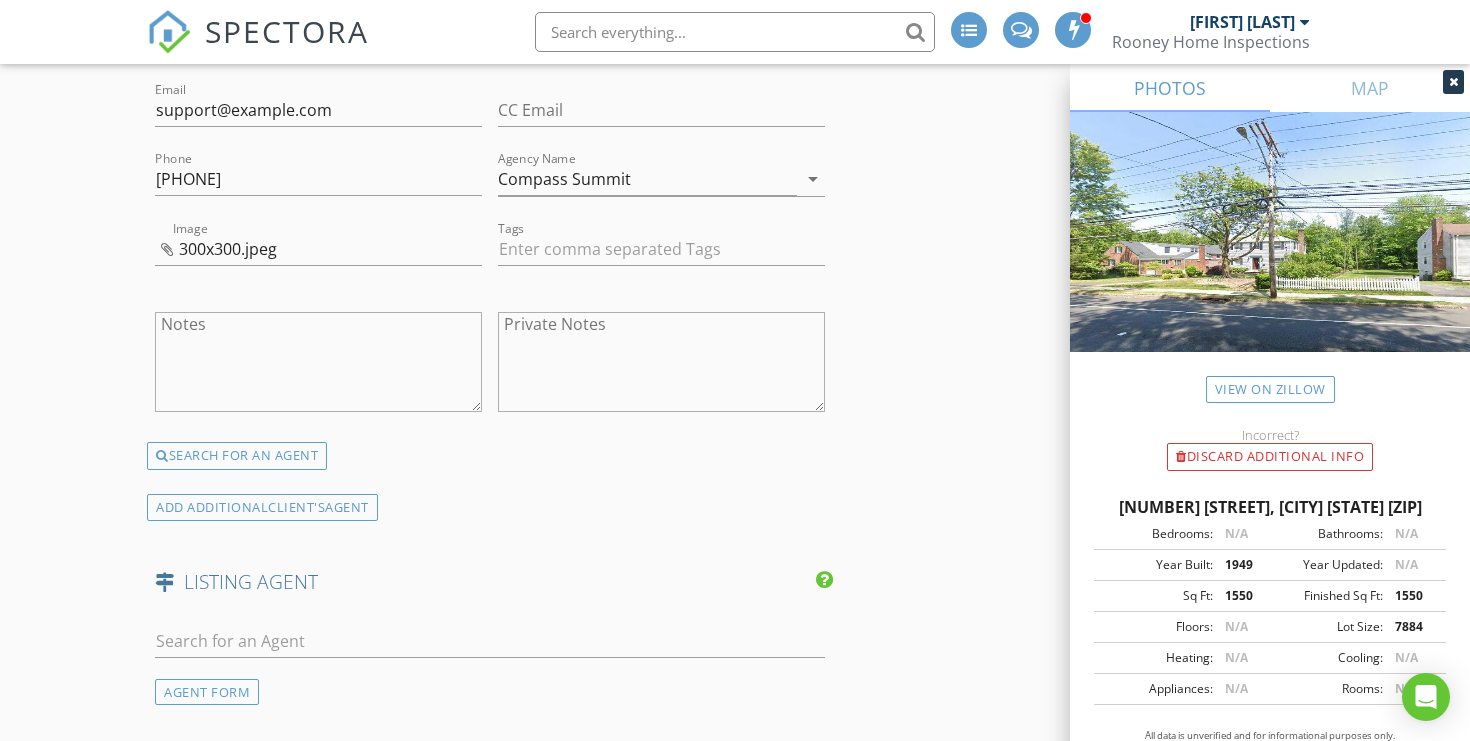 scroll, scrollTop: 5038, scrollLeft: 0, axis: vertical 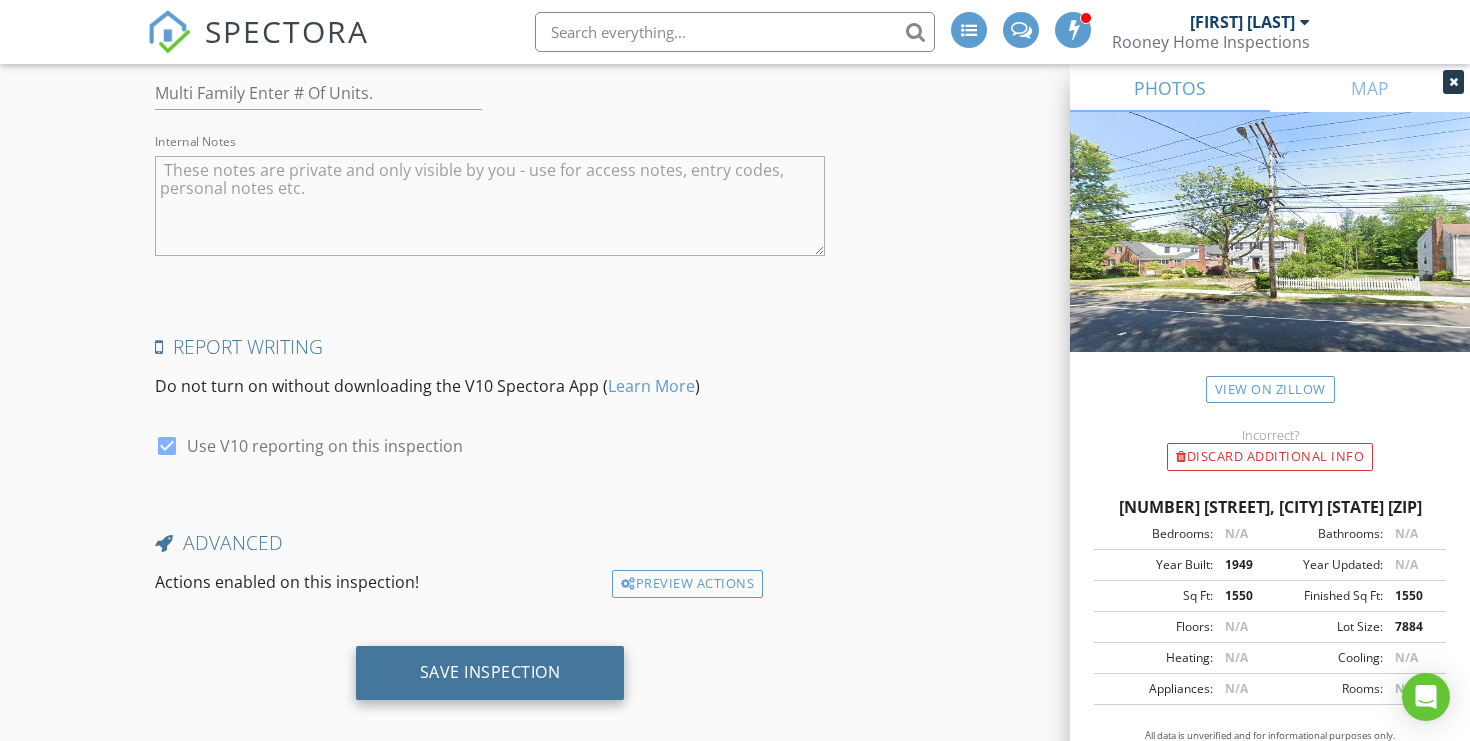 click on "Save Inspection" at bounding box center (490, 672) 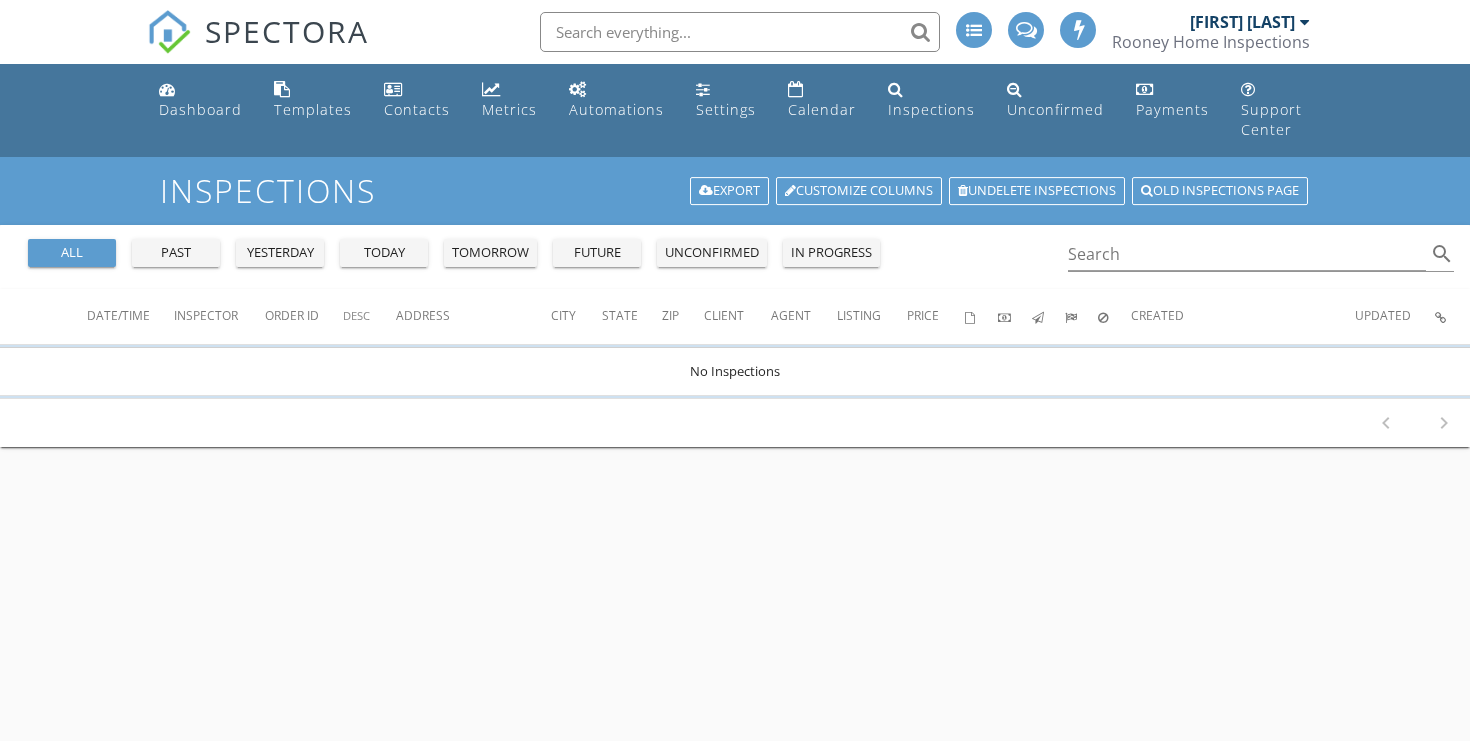 scroll, scrollTop: 0, scrollLeft: 0, axis: both 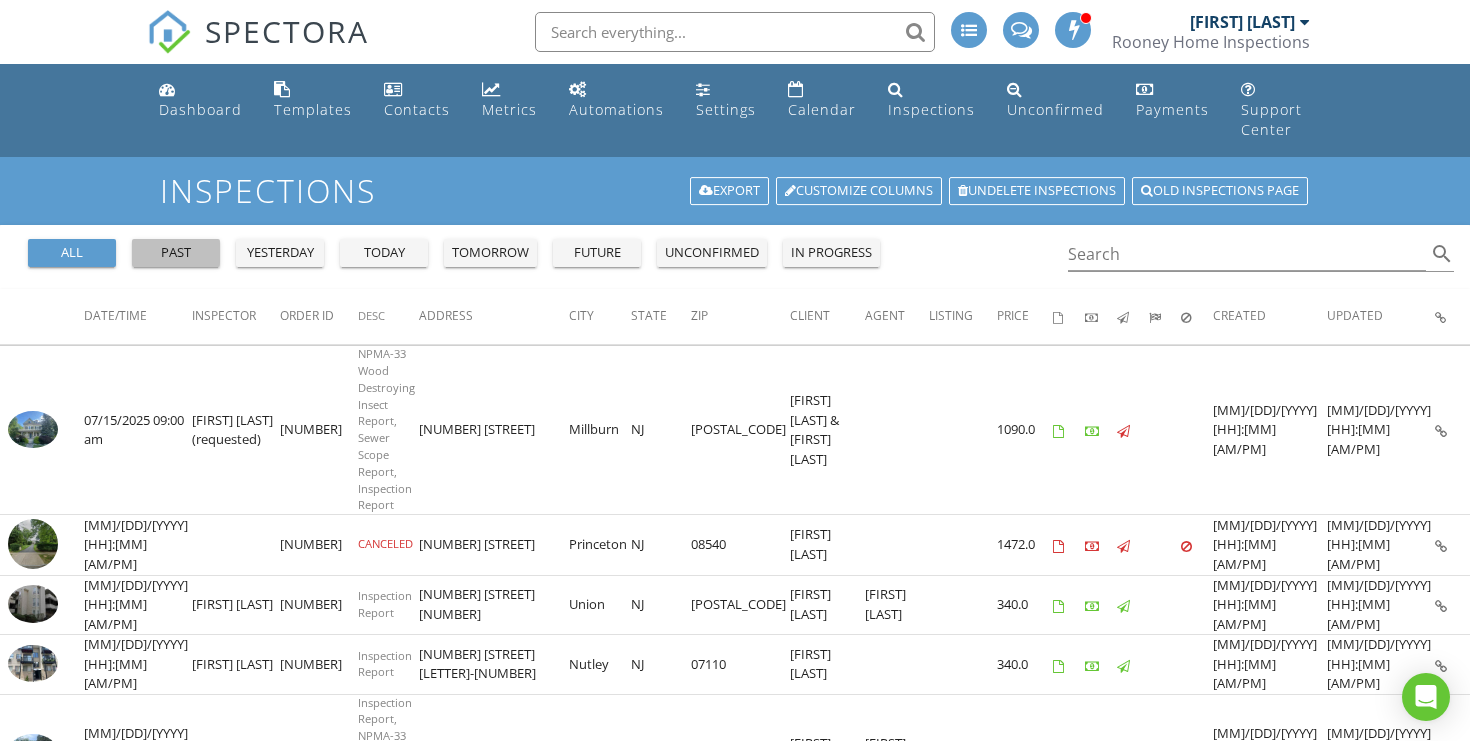 click on "past" at bounding box center (176, 253) 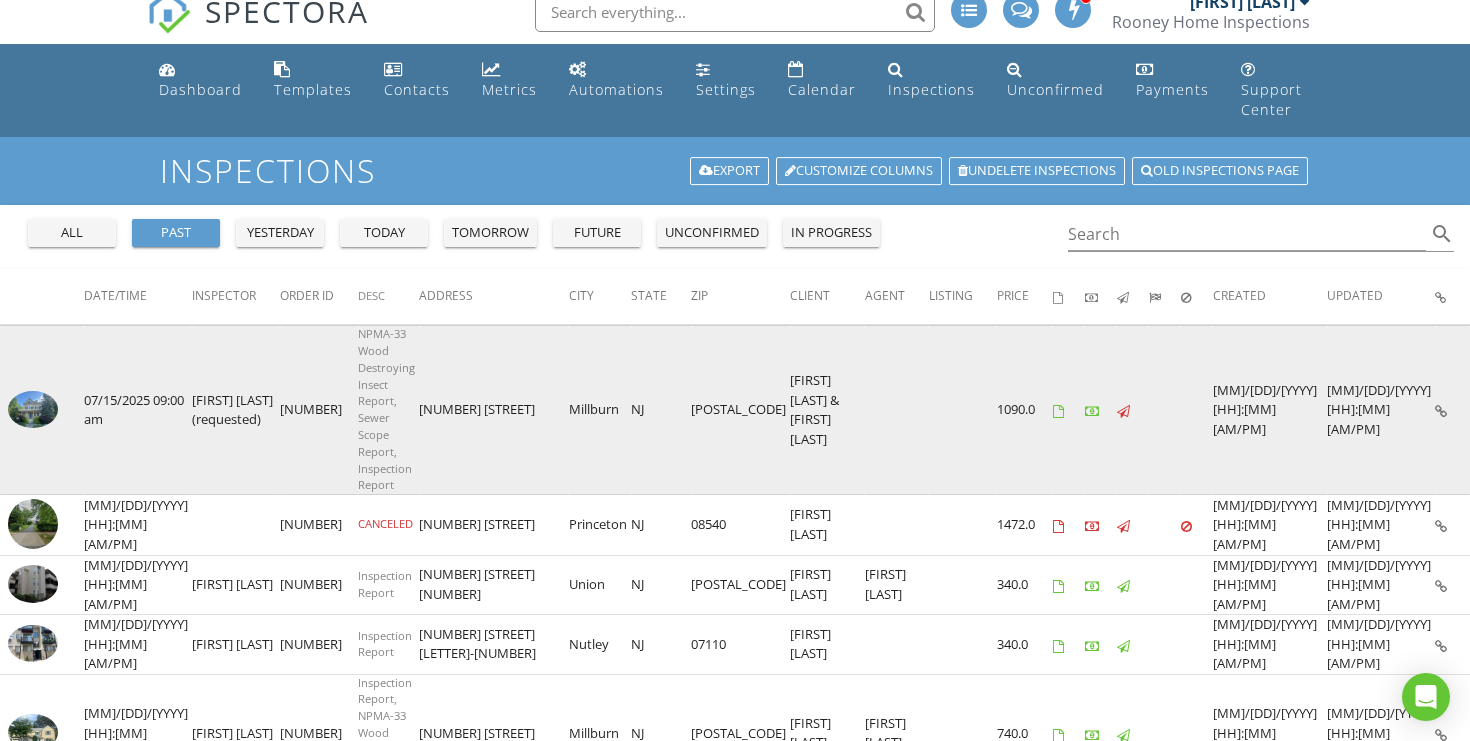 scroll, scrollTop: 0, scrollLeft: 0, axis: both 